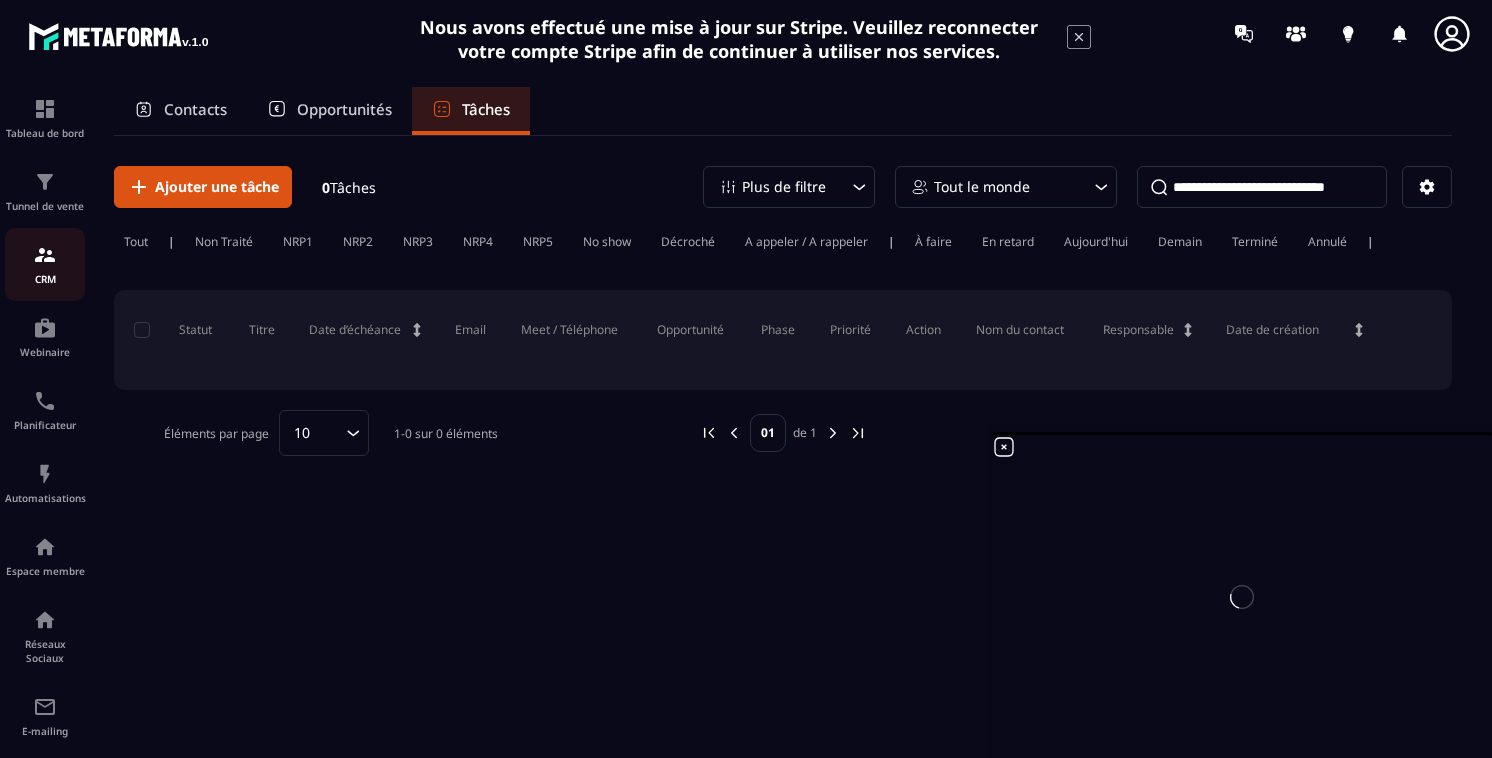 scroll, scrollTop: 0, scrollLeft: 0, axis: both 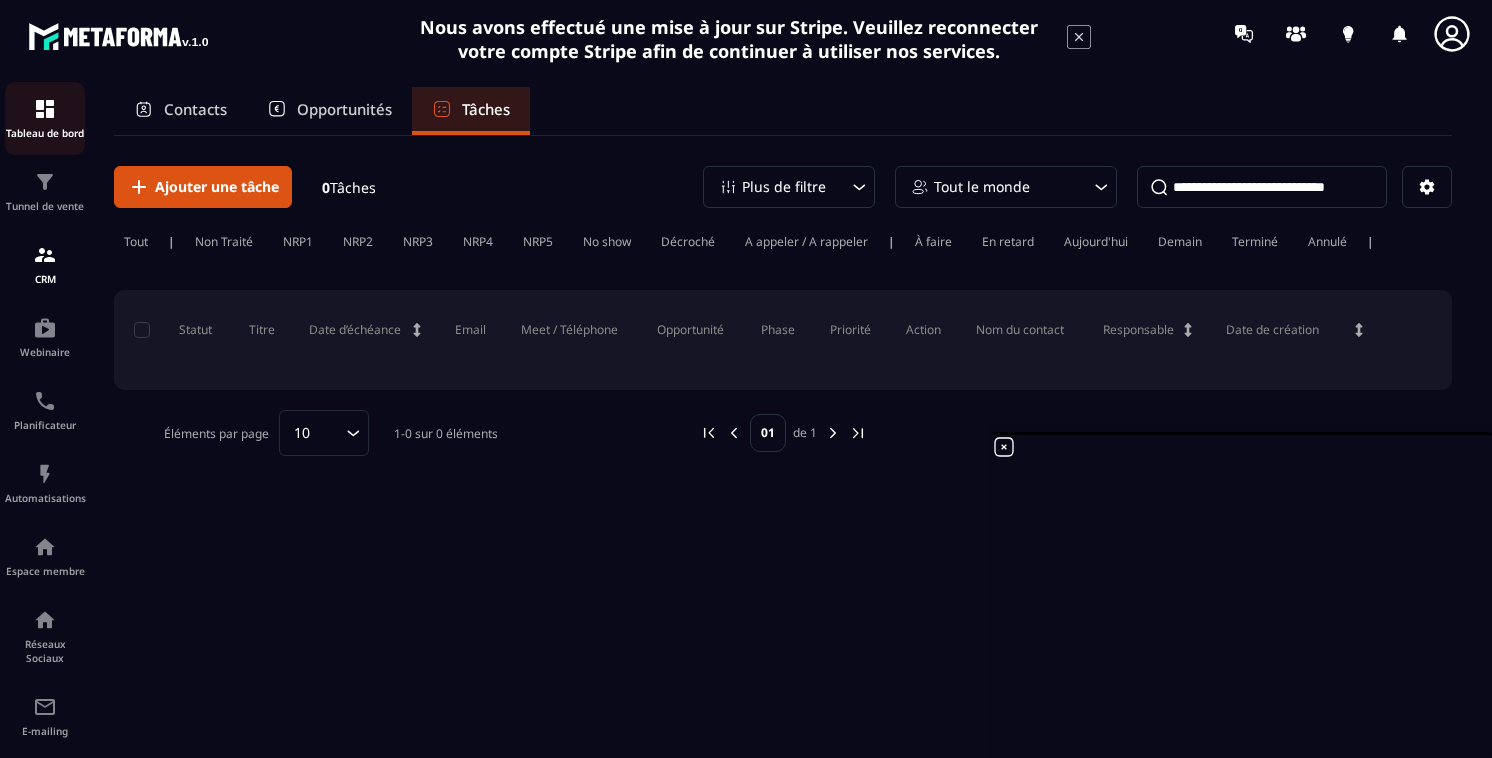 click at bounding box center [45, 109] 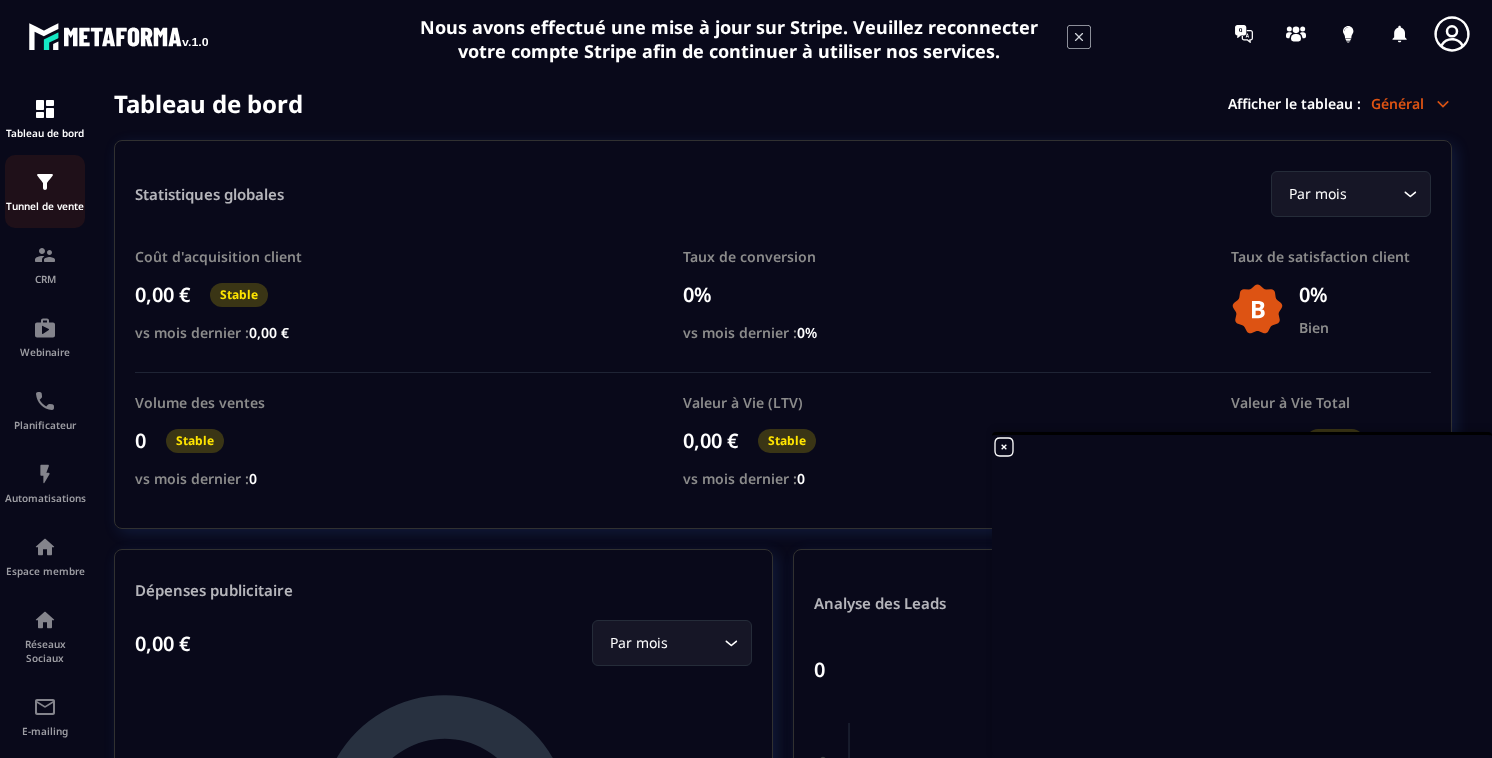 click on "Tunnel de vente" 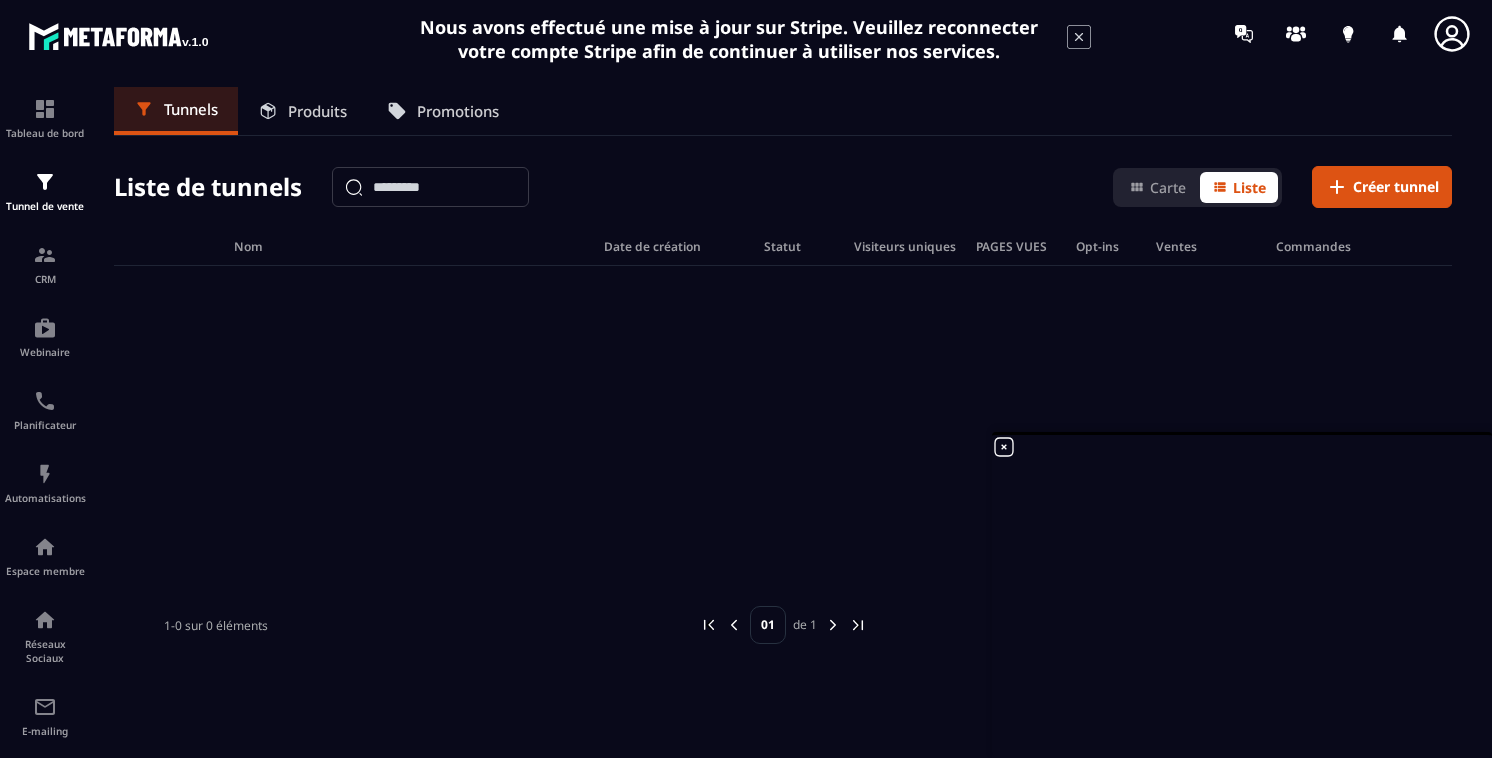 click on "Produits" at bounding box center [302, 111] 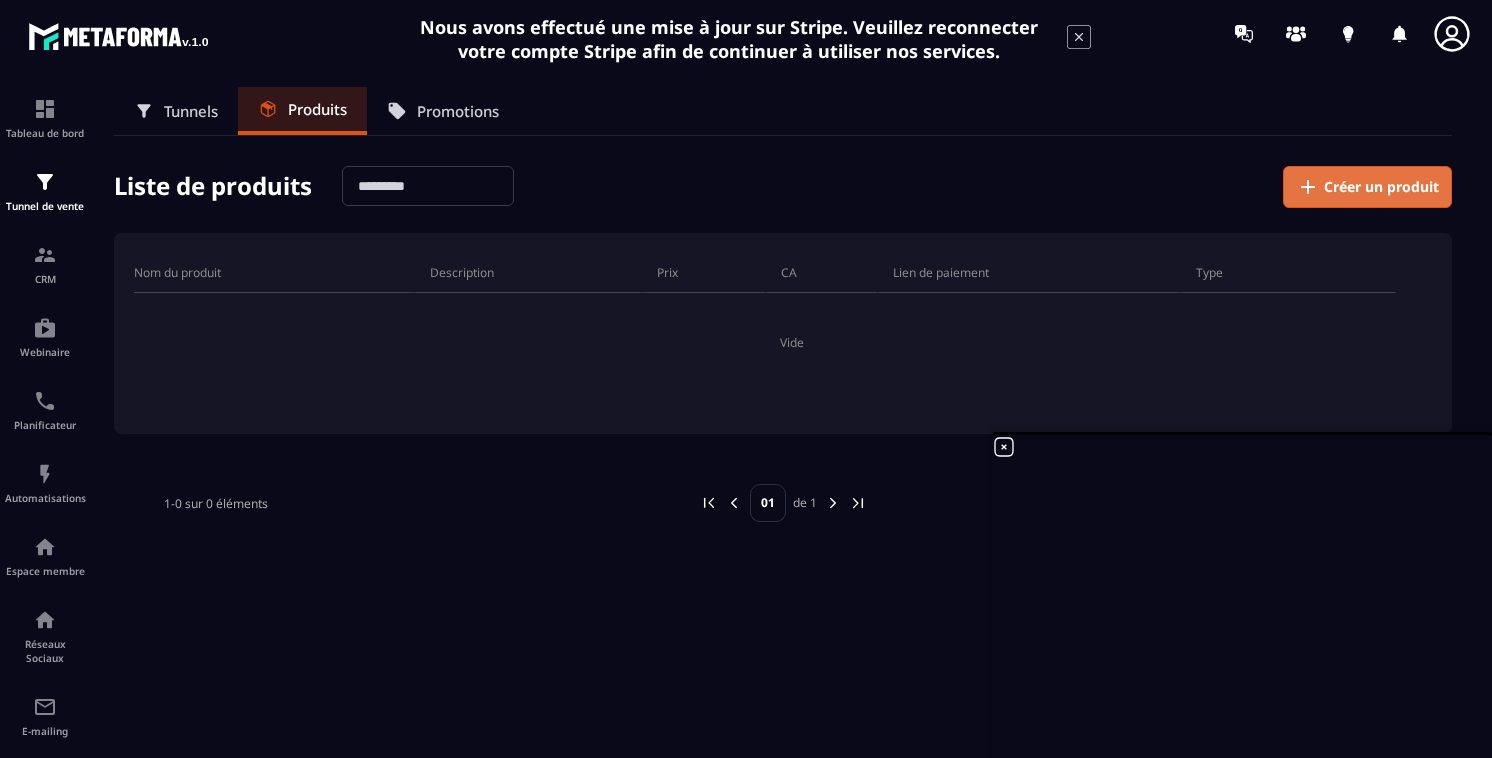 click on "Créer un produit" at bounding box center (1367, 187) 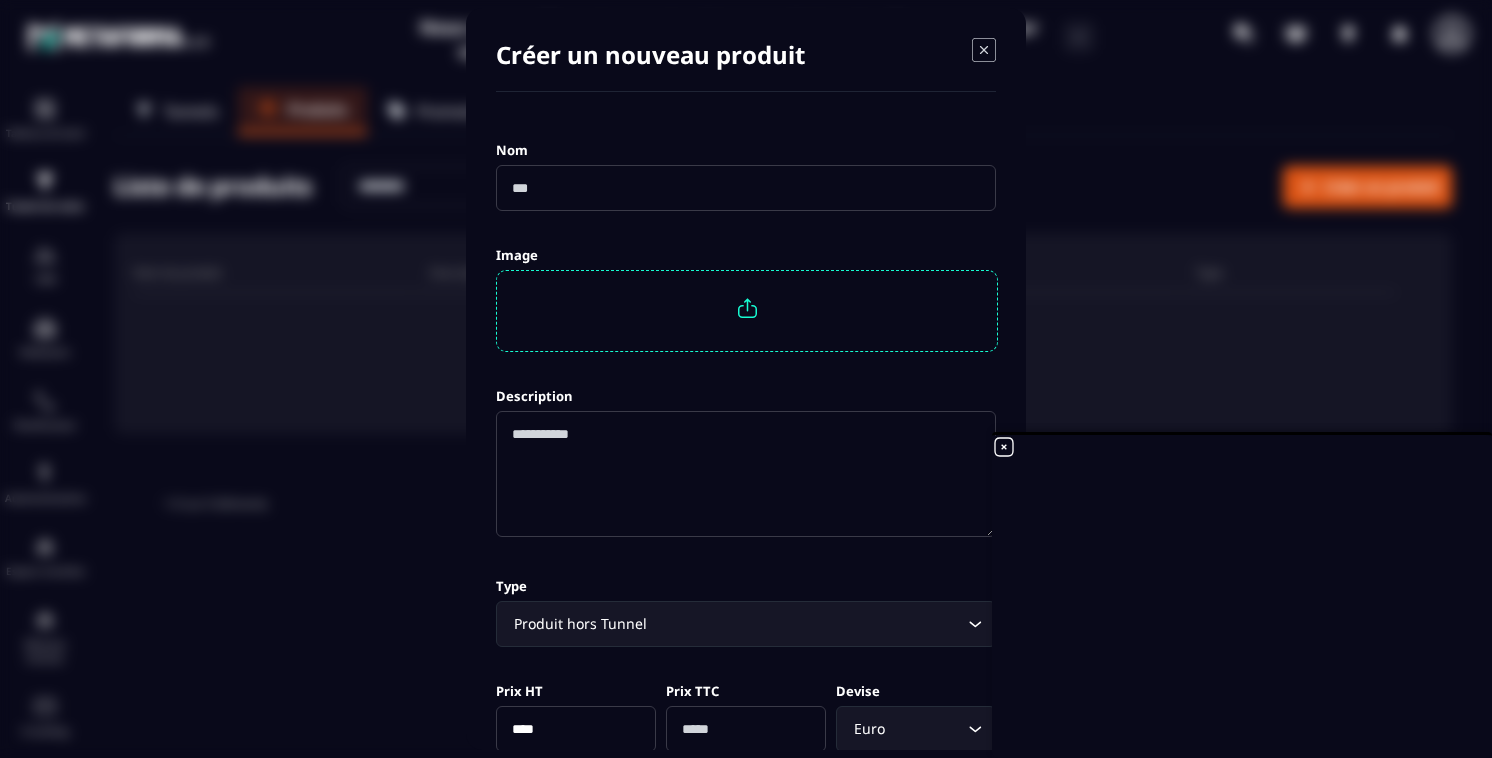 click at bounding box center (746, 188) 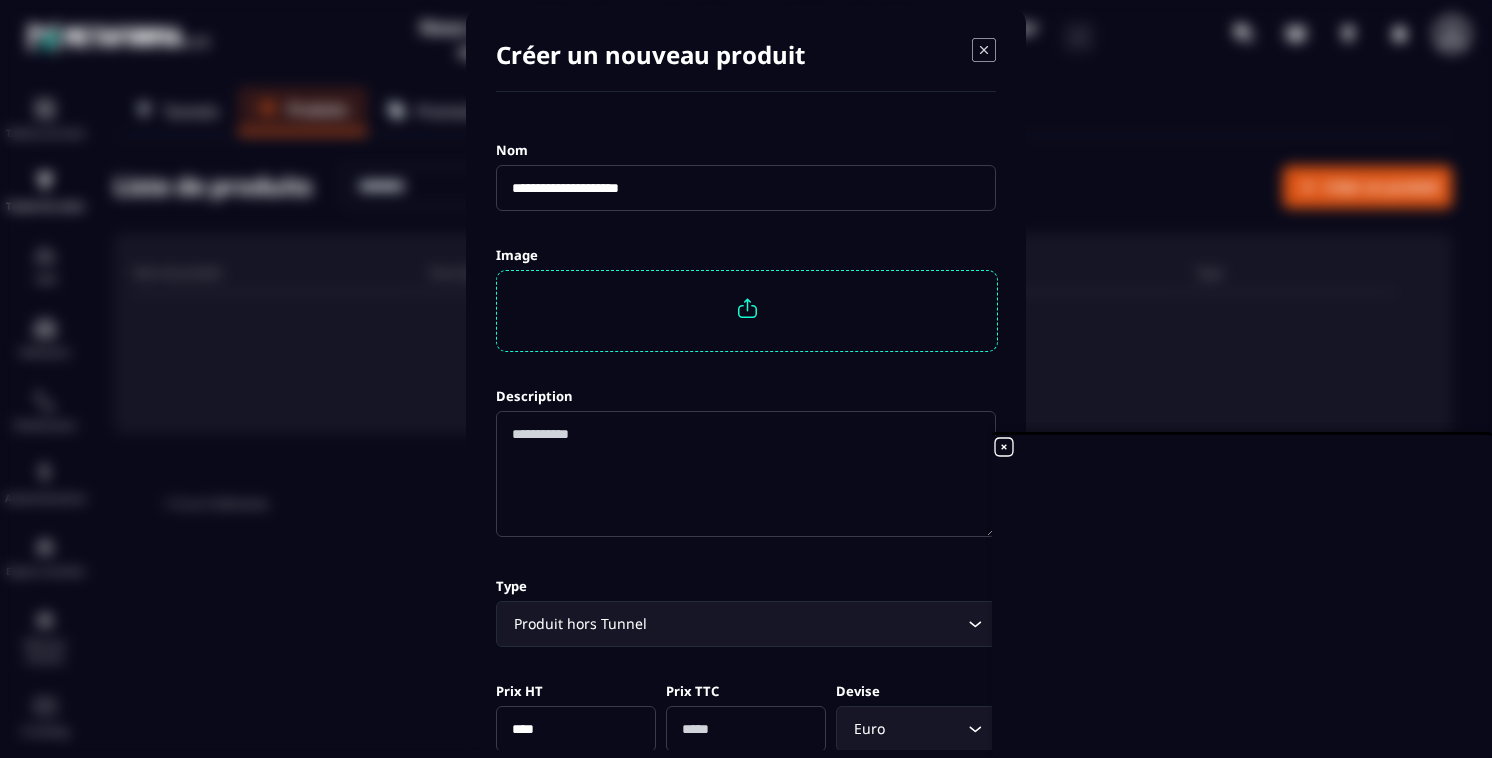 type on "**********" 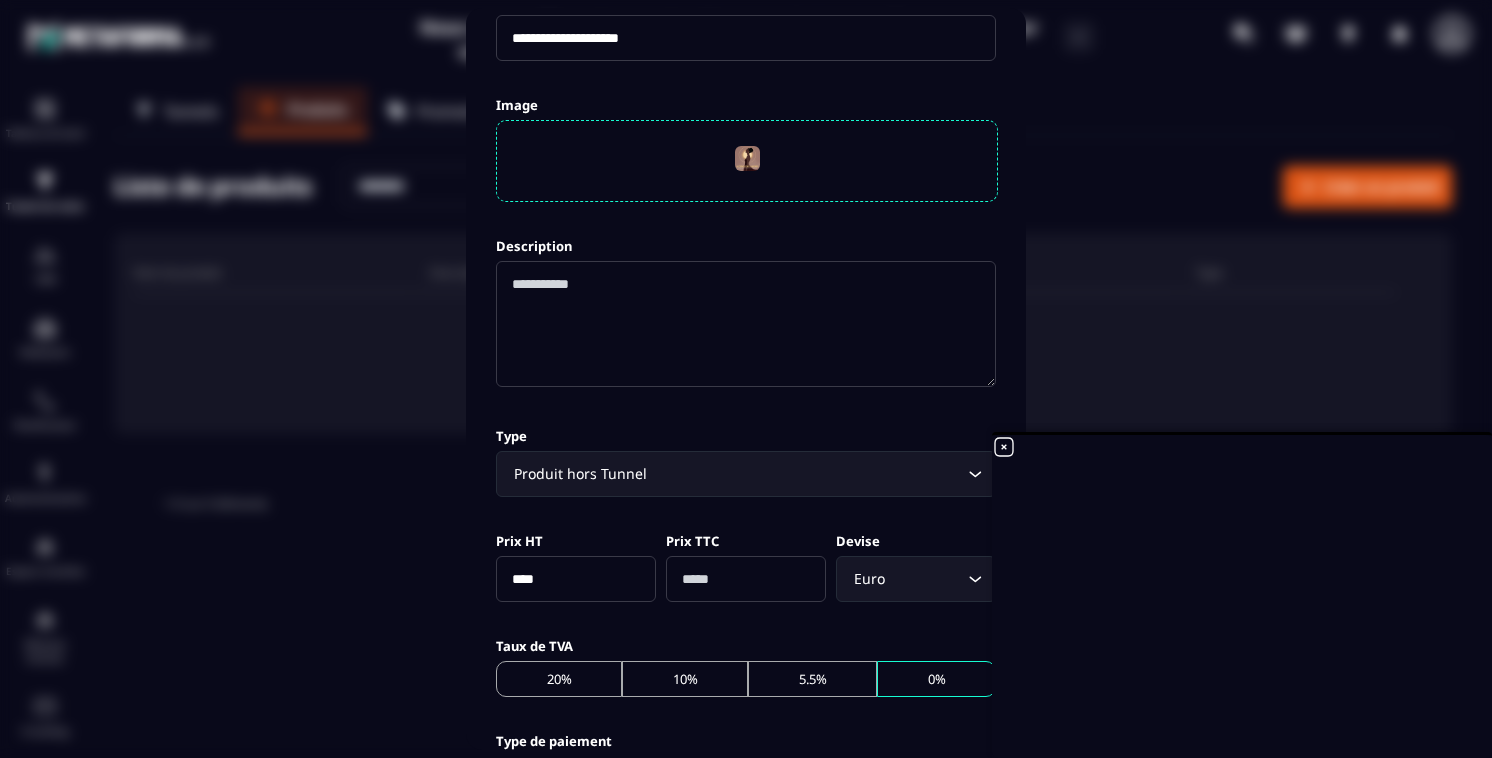 scroll, scrollTop: 248, scrollLeft: 0, axis: vertical 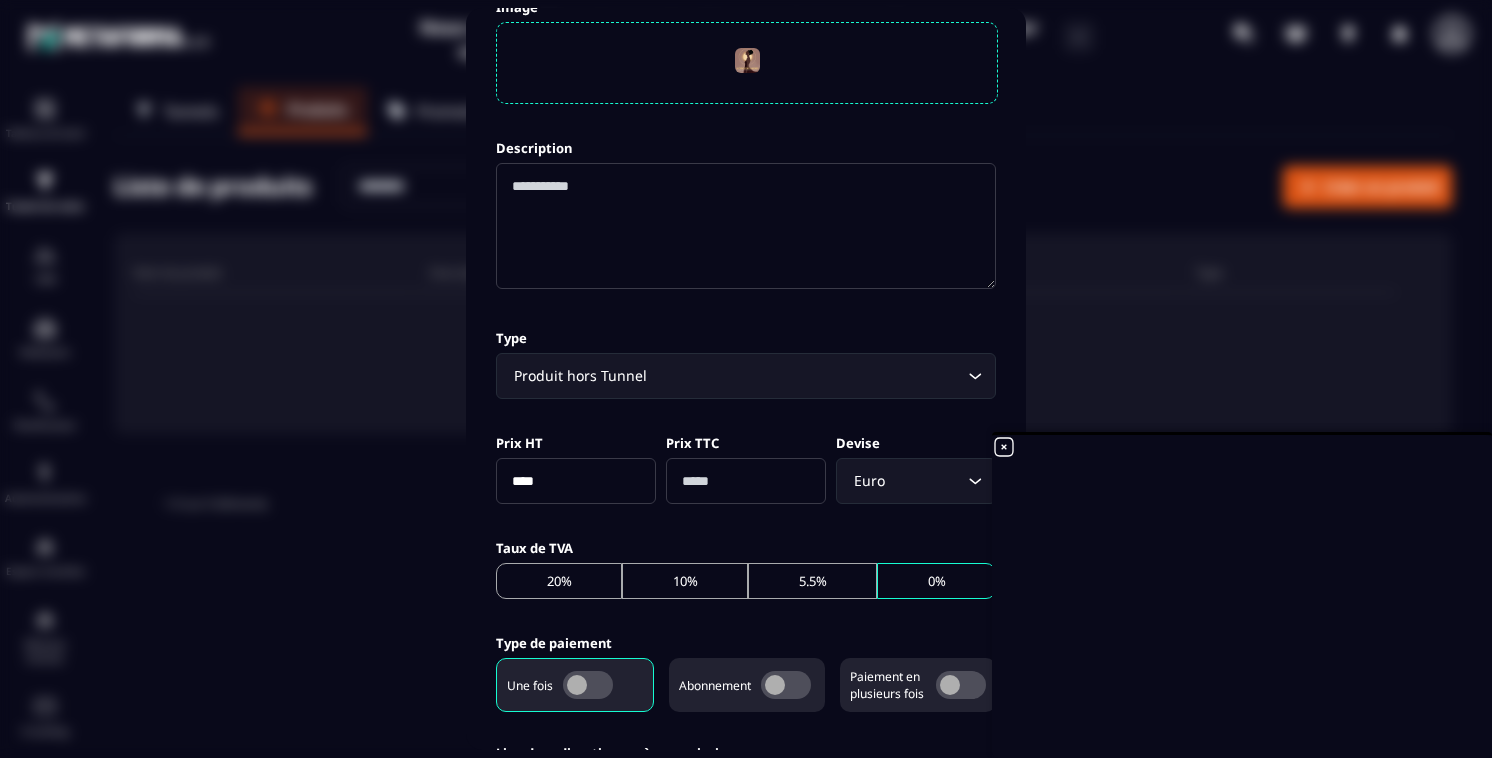 click at bounding box center [786, 685] 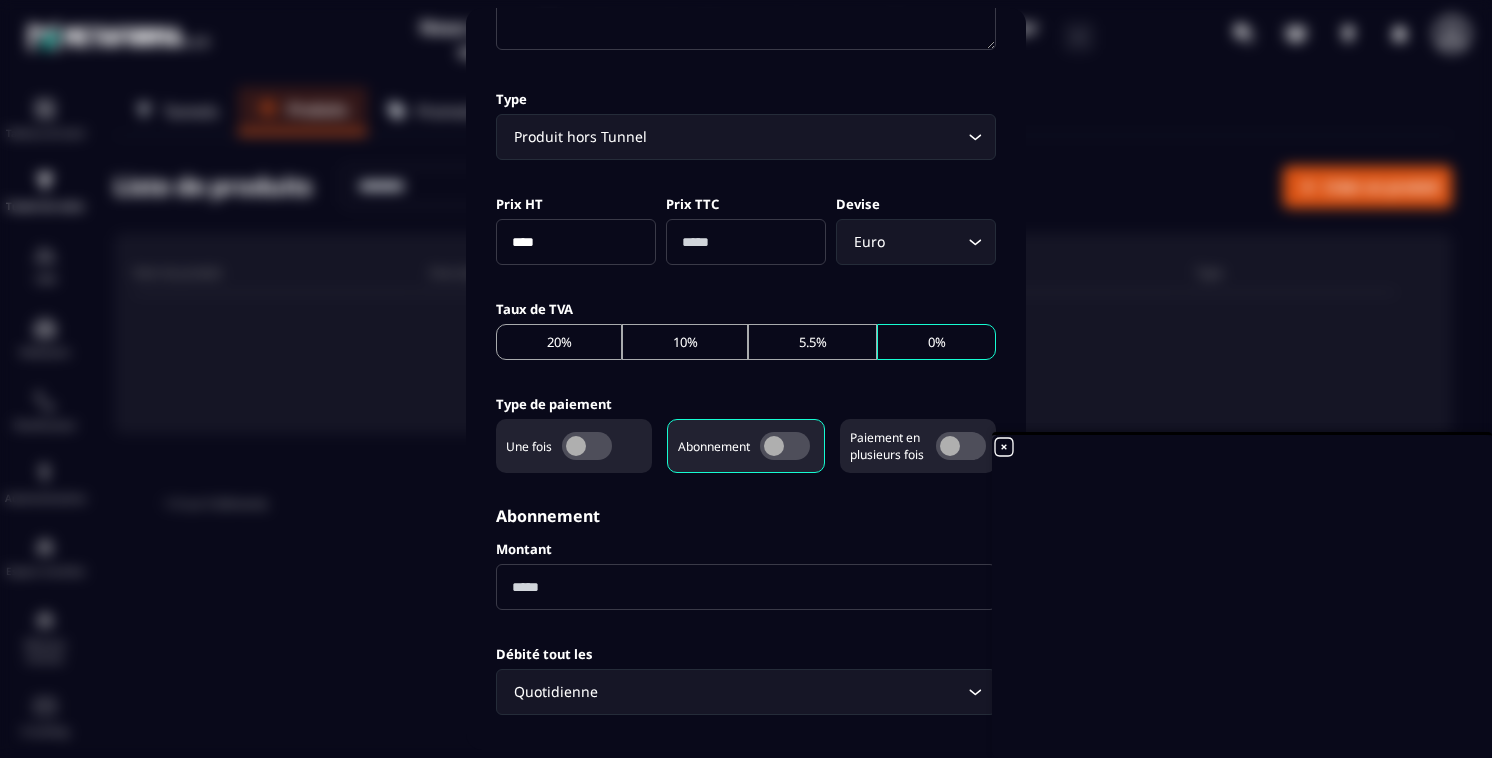 scroll, scrollTop: 546, scrollLeft: 0, axis: vertical 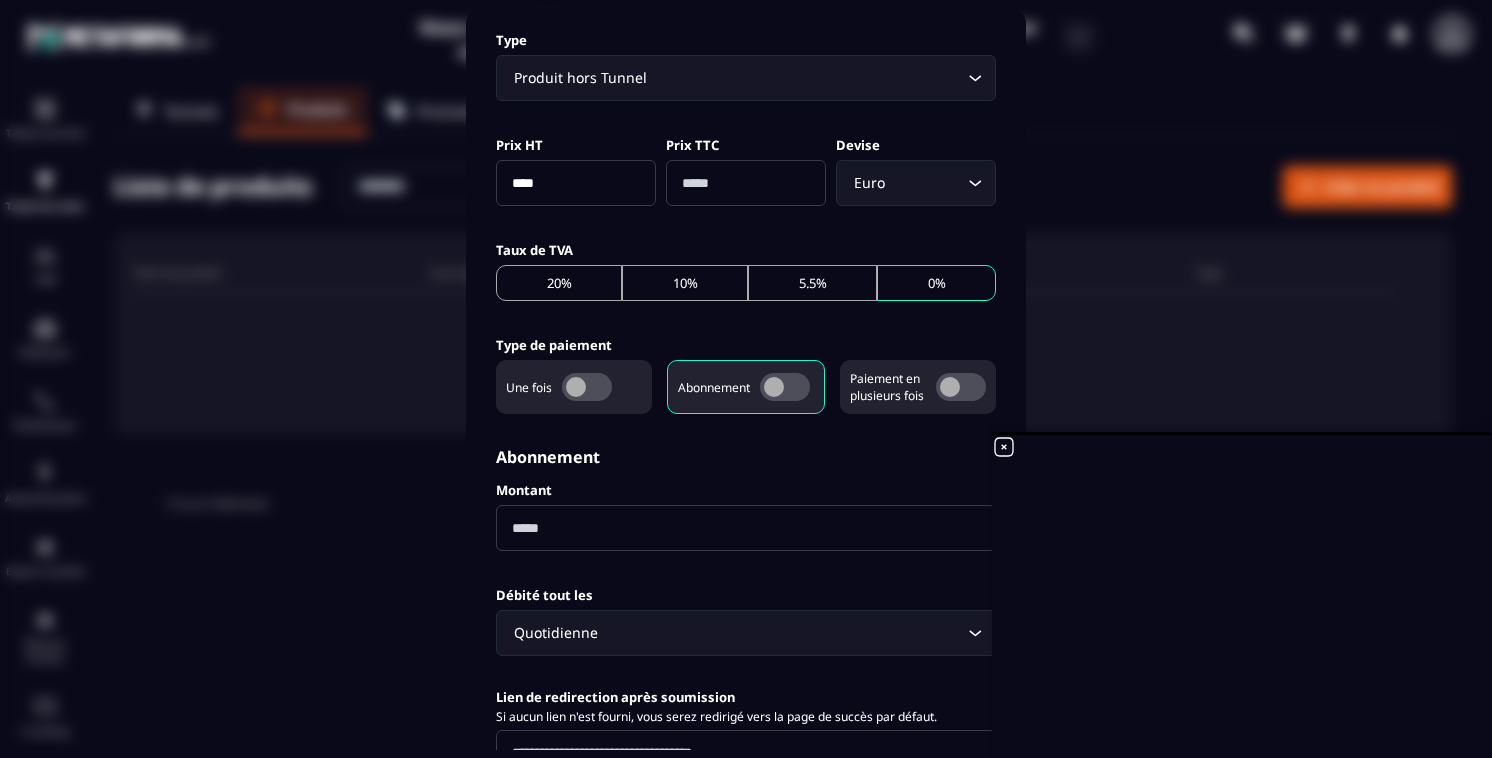 drag, startPoint x: 540, startPoint y: 536, endPoint x: 516, endPoint y: 535, distance: 24.020824 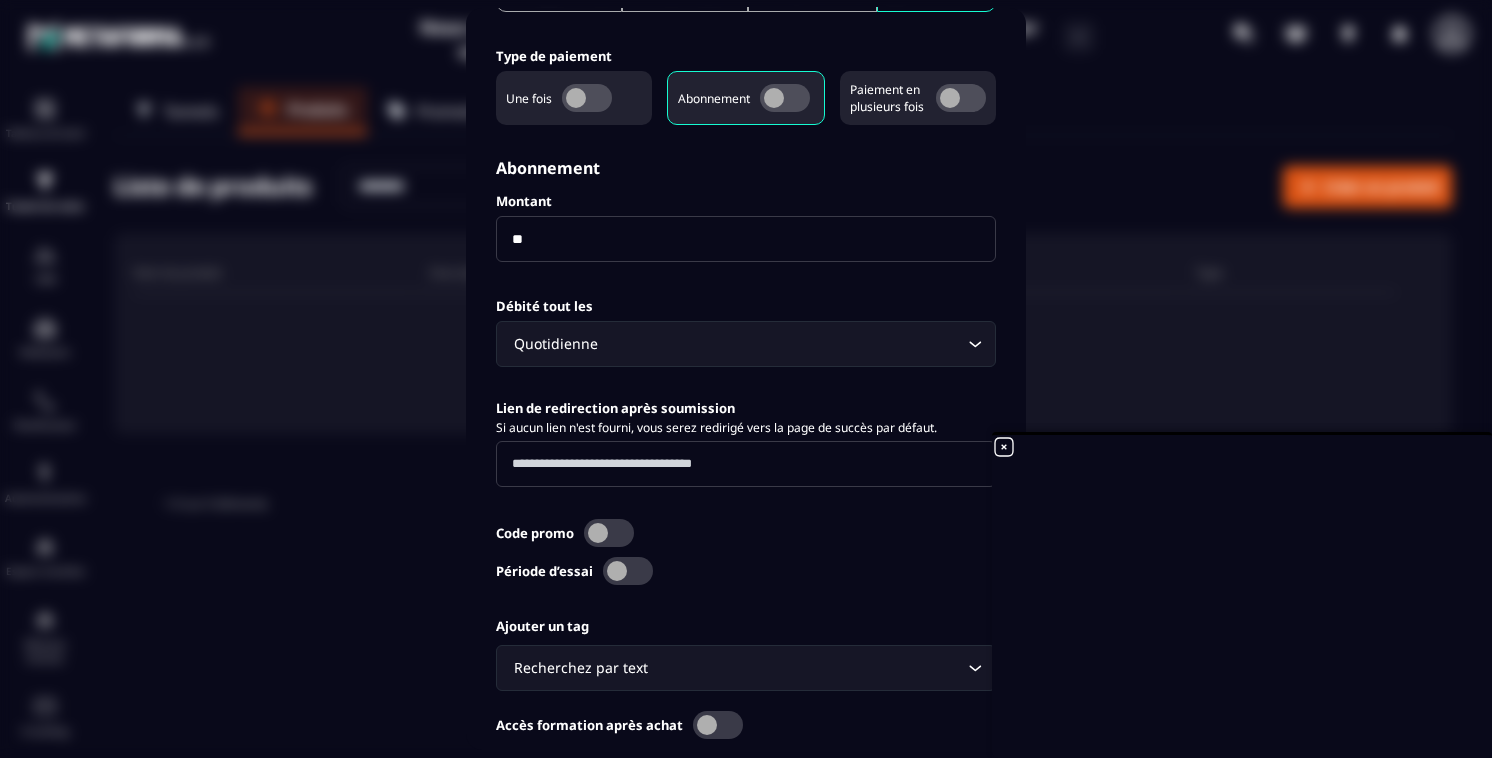 scroll, scrollTop: 956, scrollLeft: 0, axis: vertical 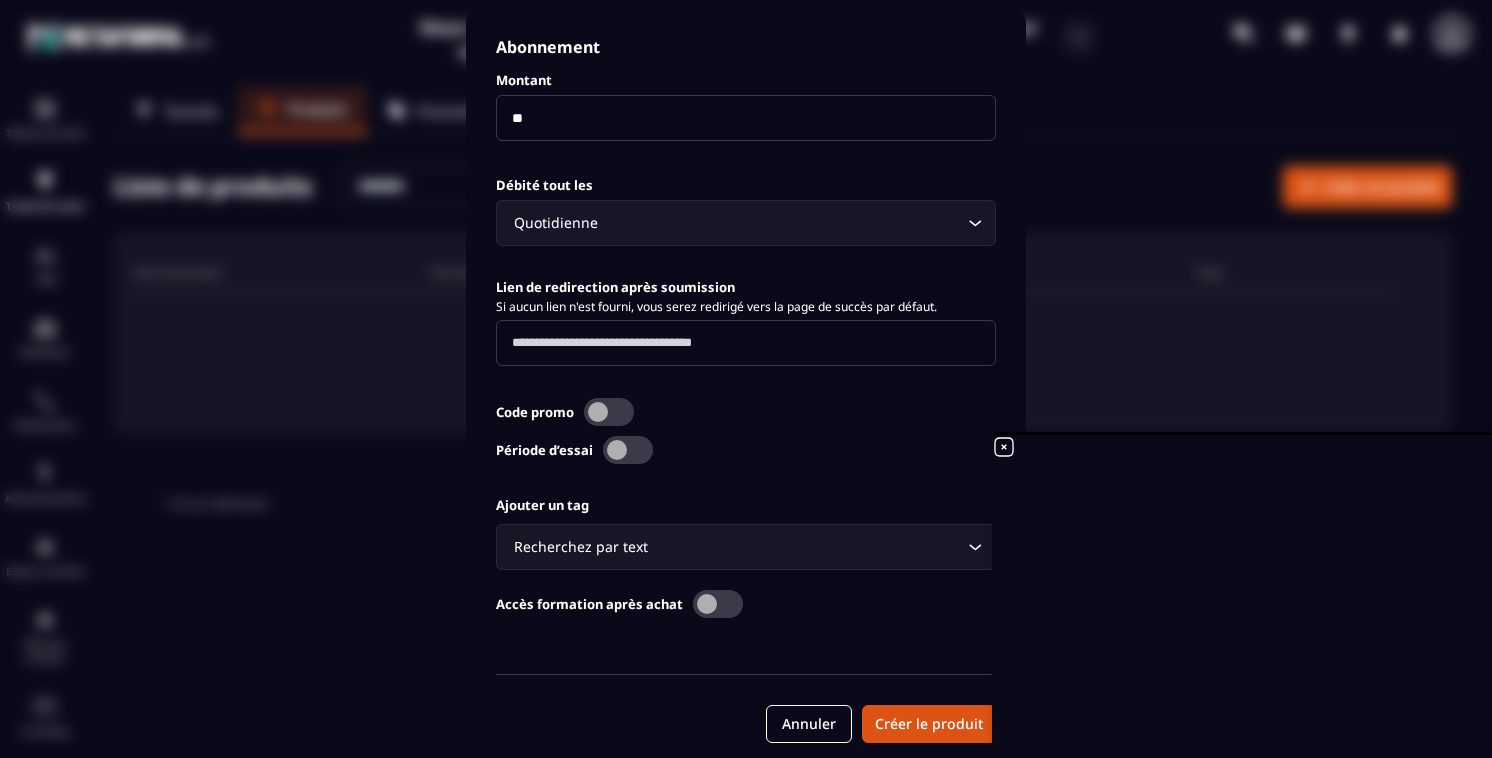 type on "**" 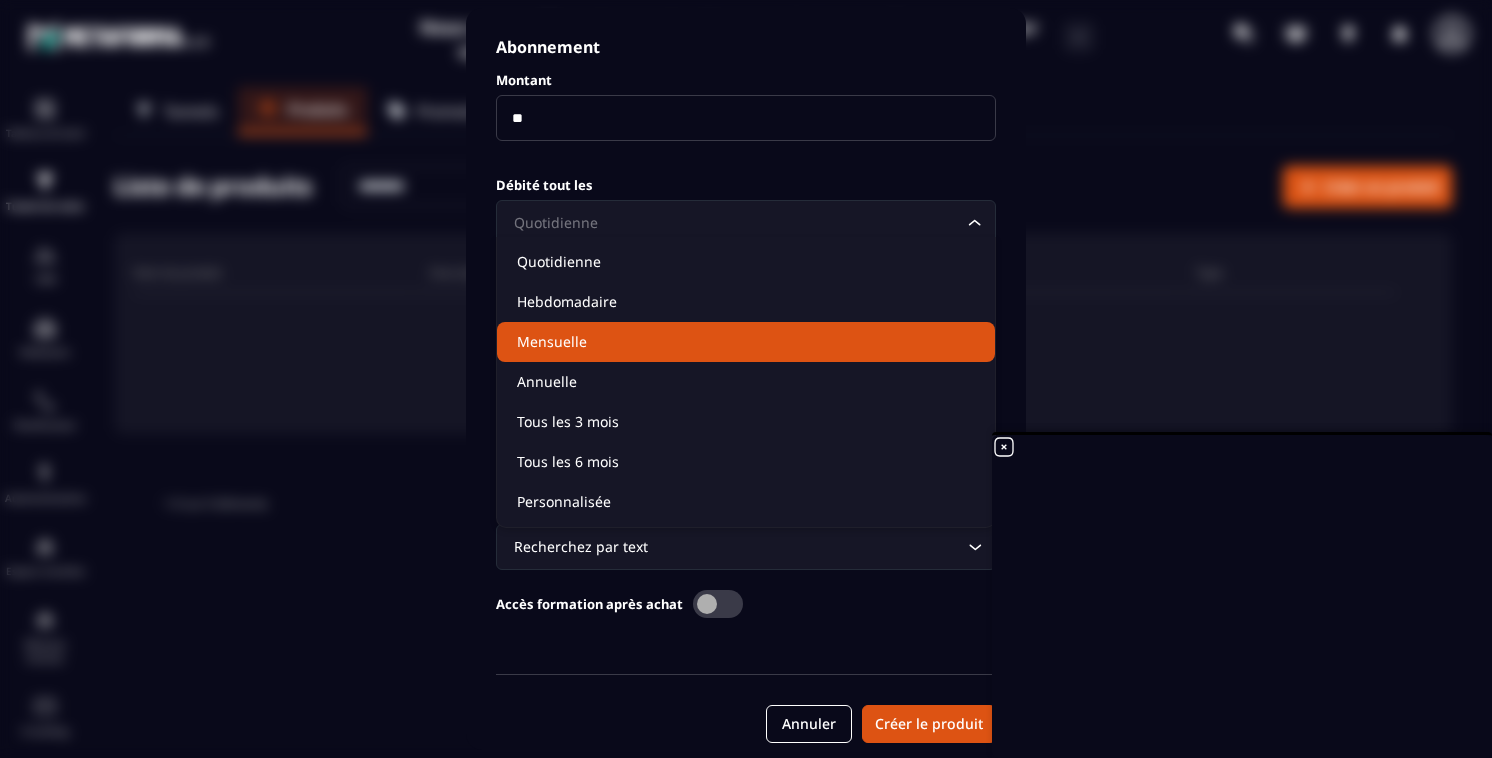 click on "Mensuelle" 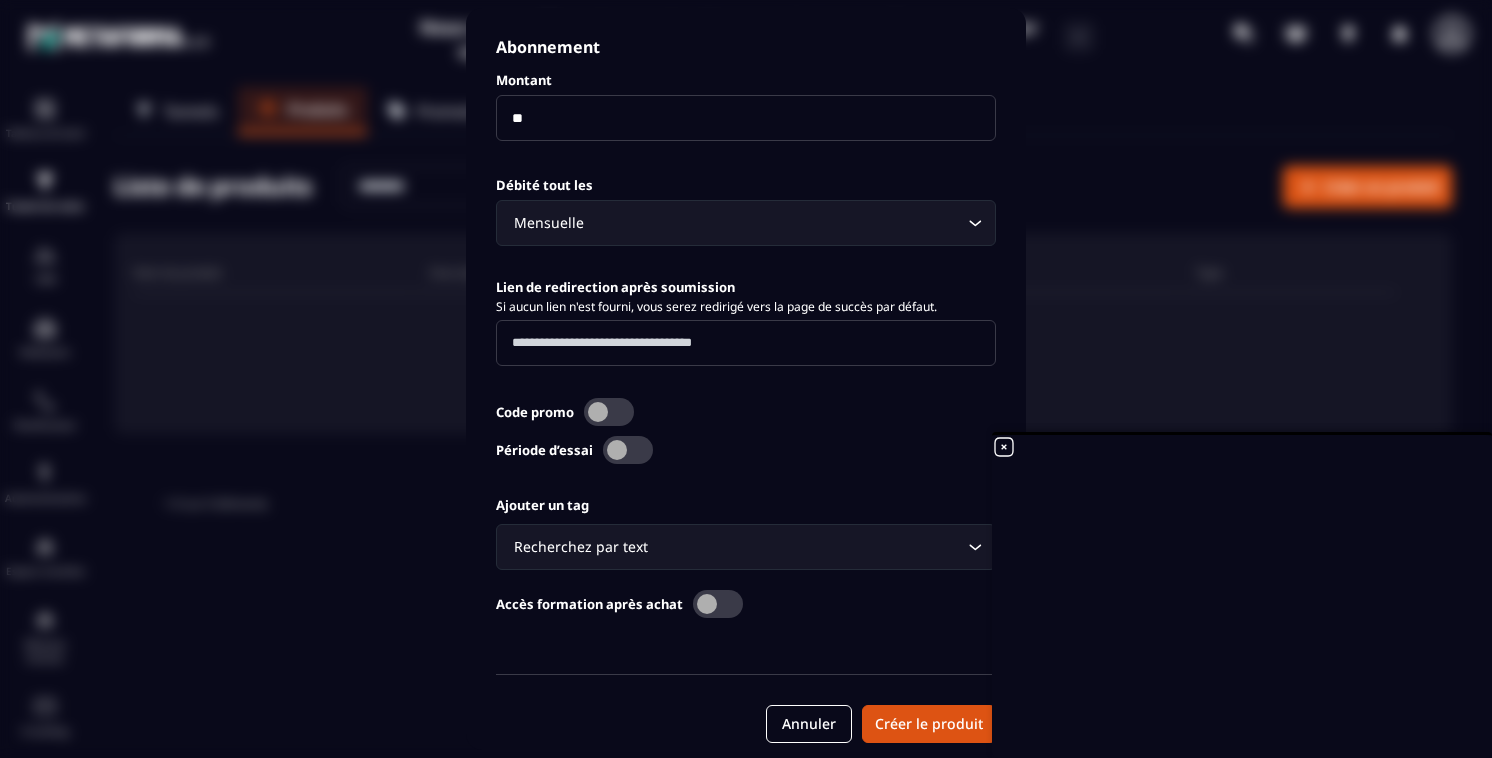click on "Recherchez par text" at bounding box center [736, 547] 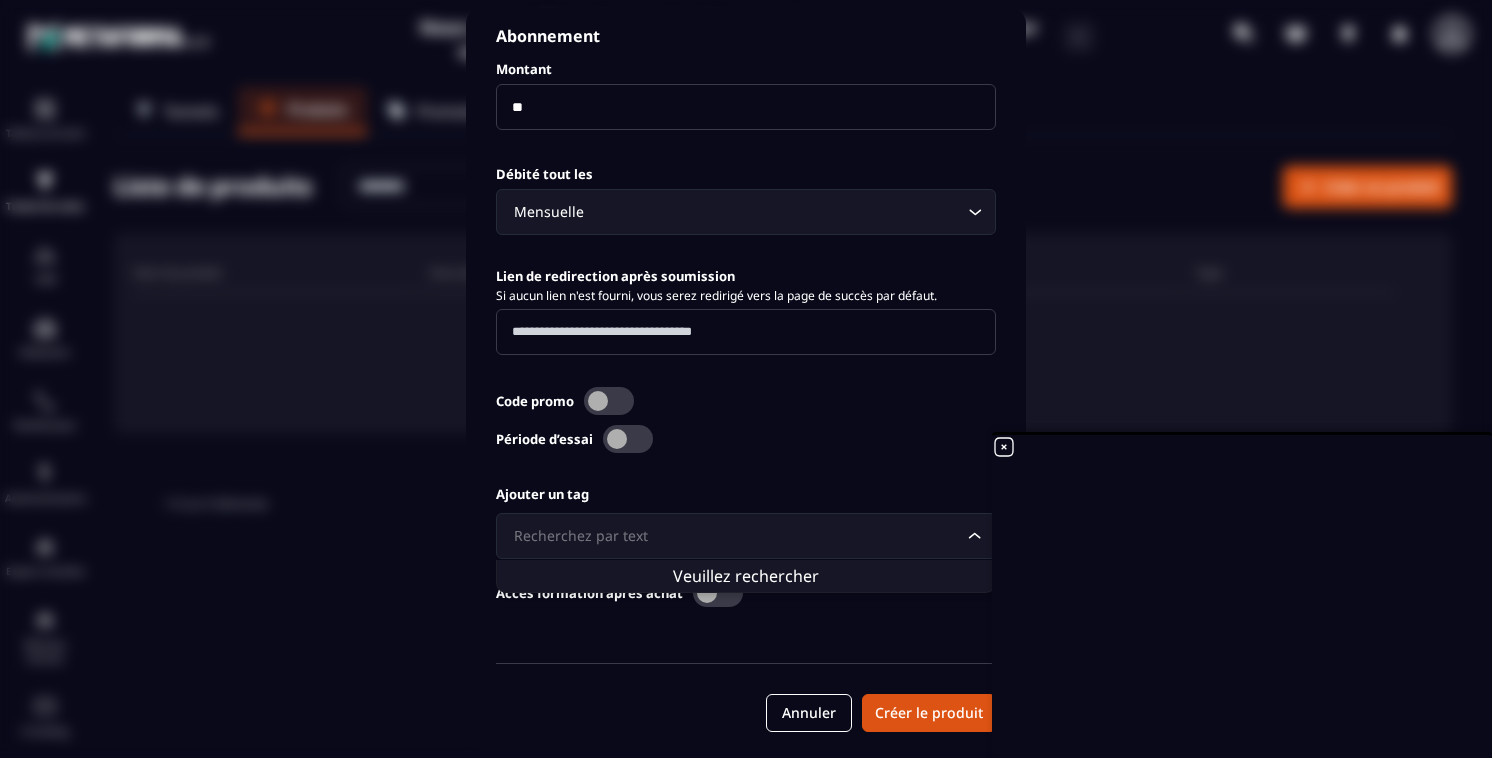 scroll, scrollTop: 971, scrollLeft: 0, axis: vertical 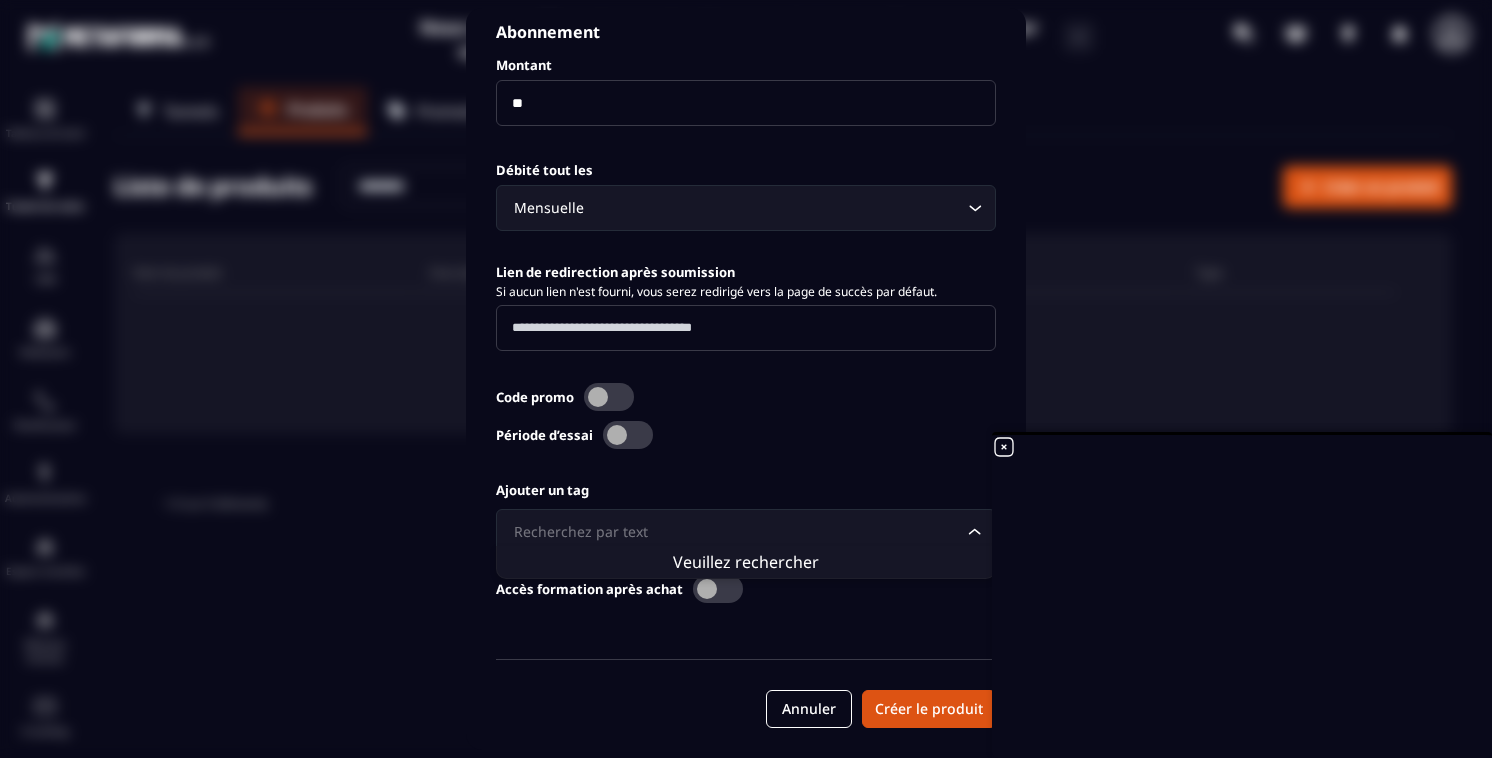 click on "Code promo Période d’essai" at bounding box center (746, 416) 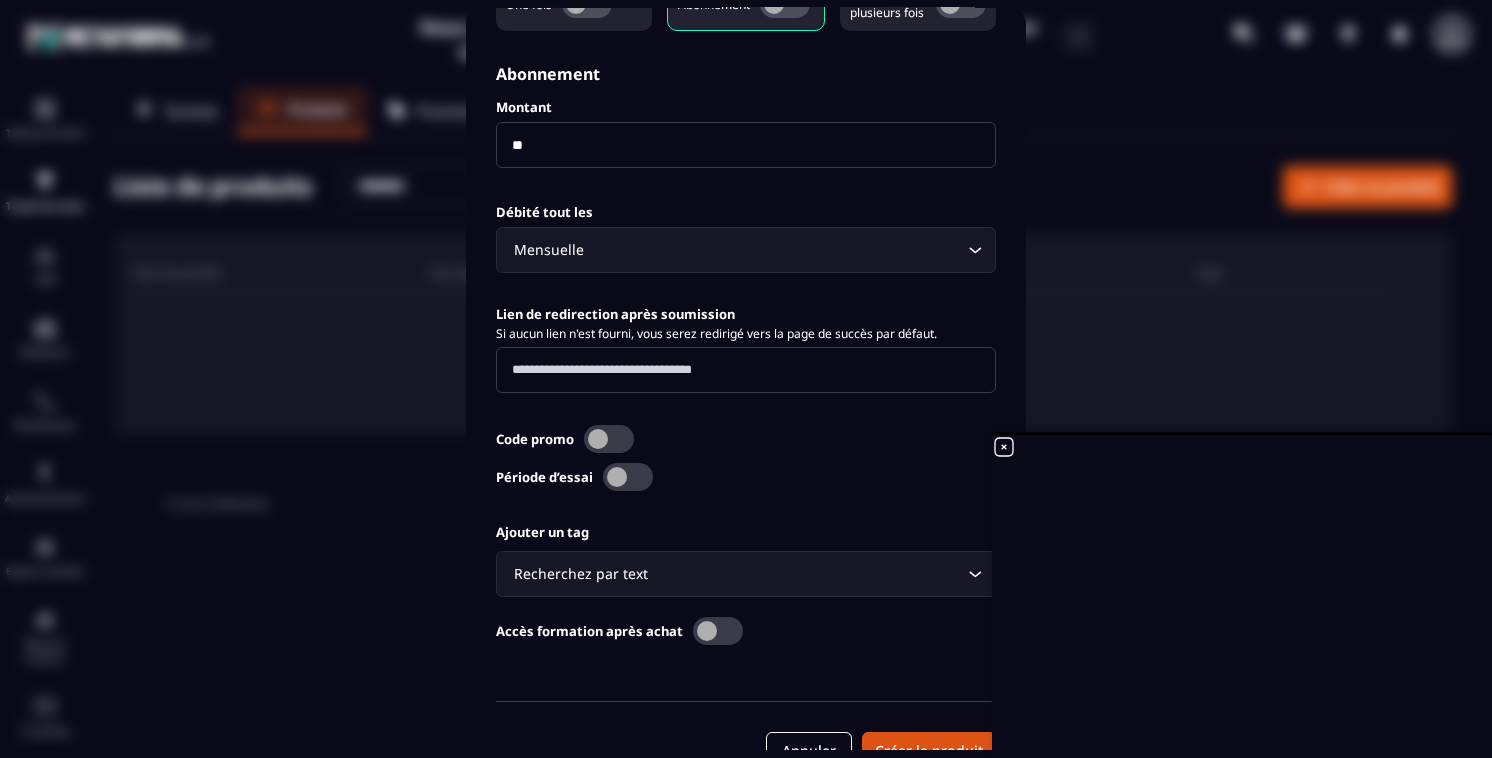 scroll, scrollTop: 927, scrollLeft: 0, axis: vertical 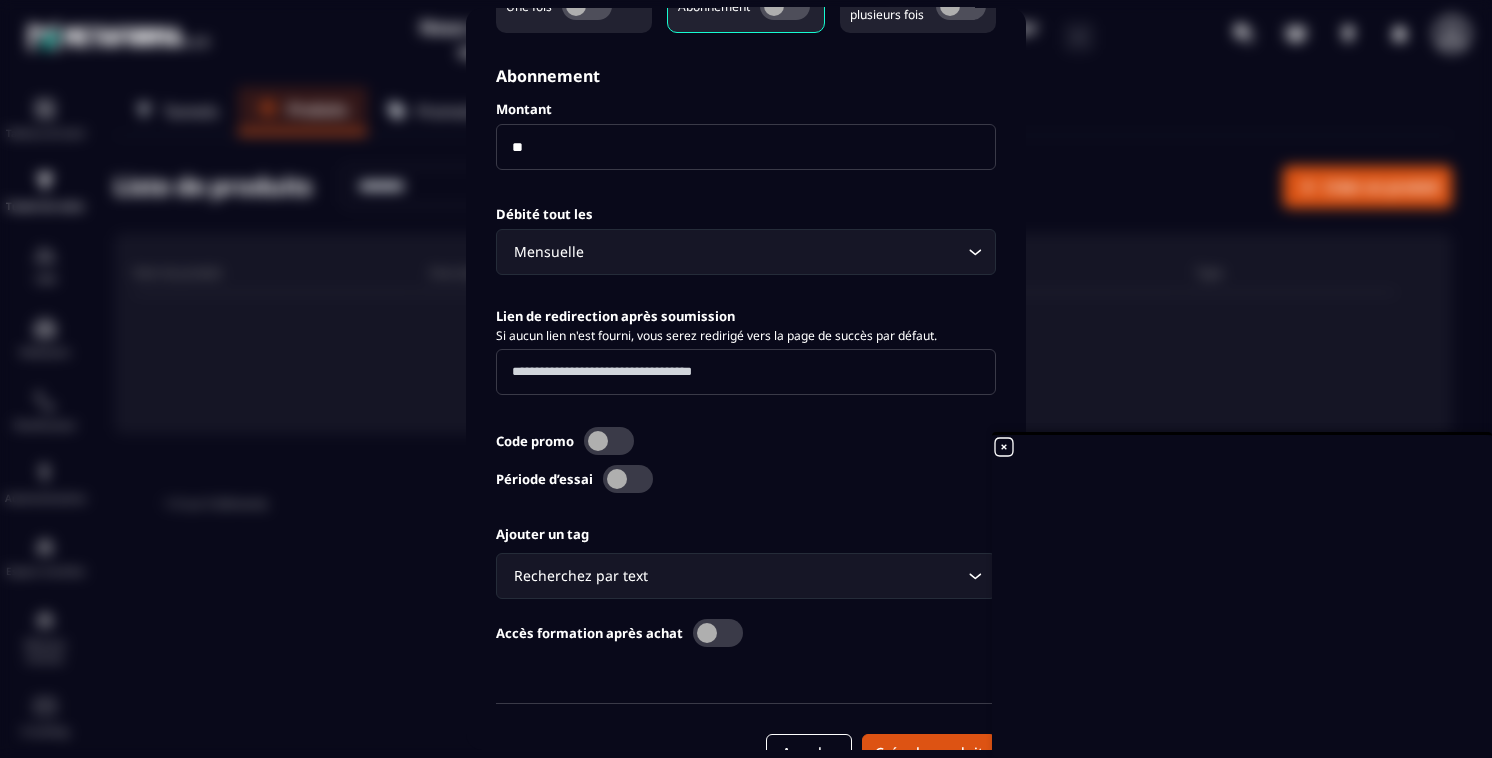 click at bounding box center (718, 633) 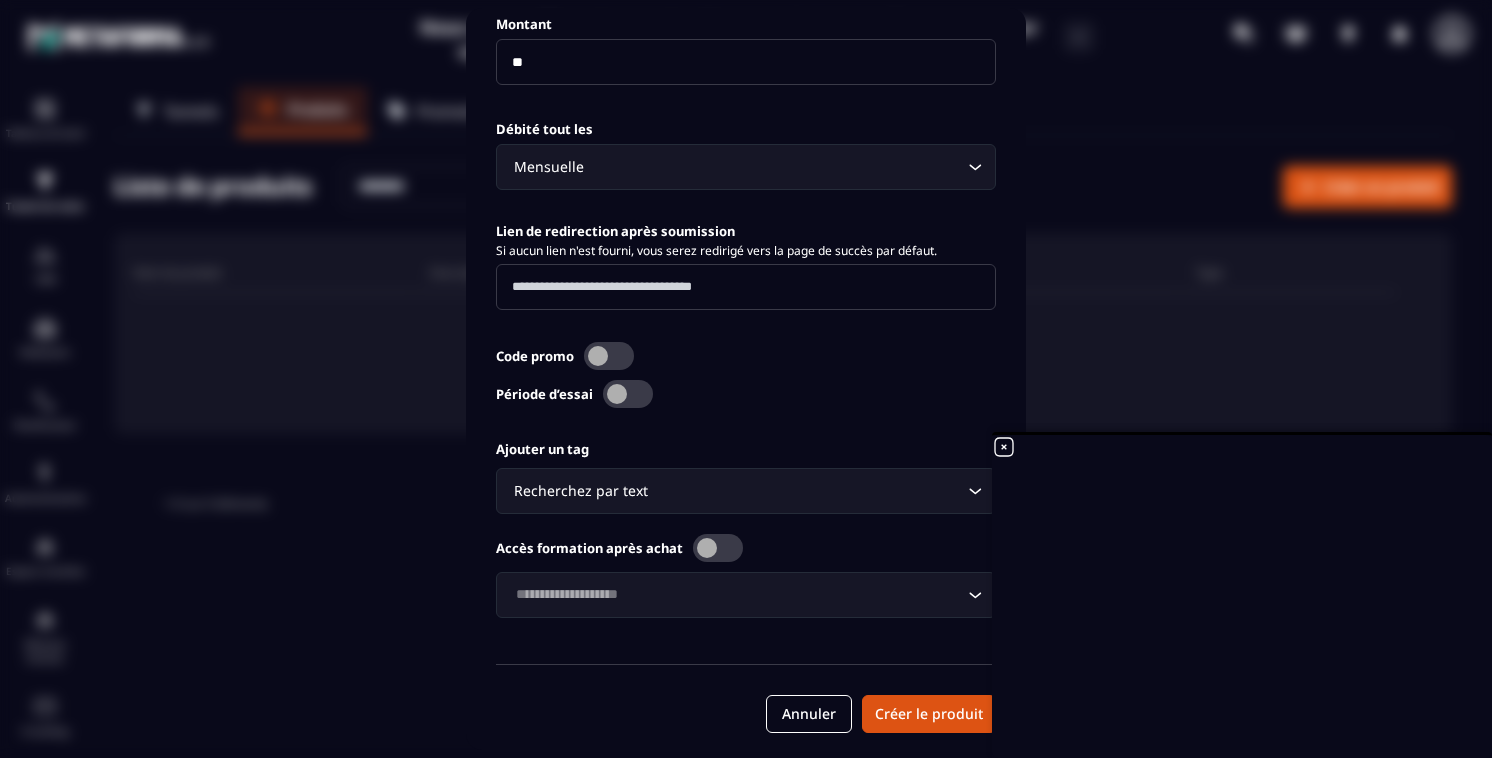 scroll, scrollTop: 1017, scrollLeft: 0, axis: vertical 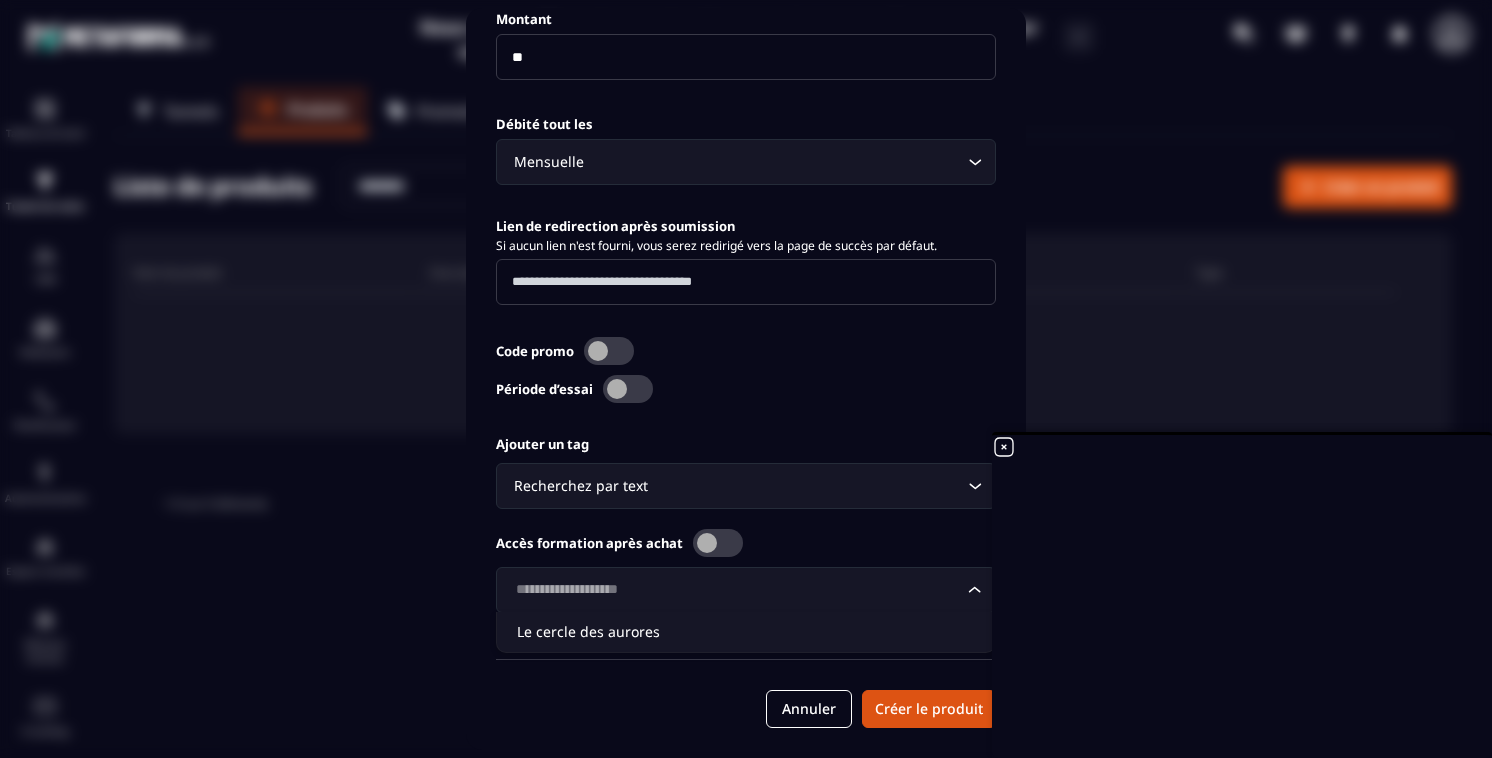 click on "Loading..." 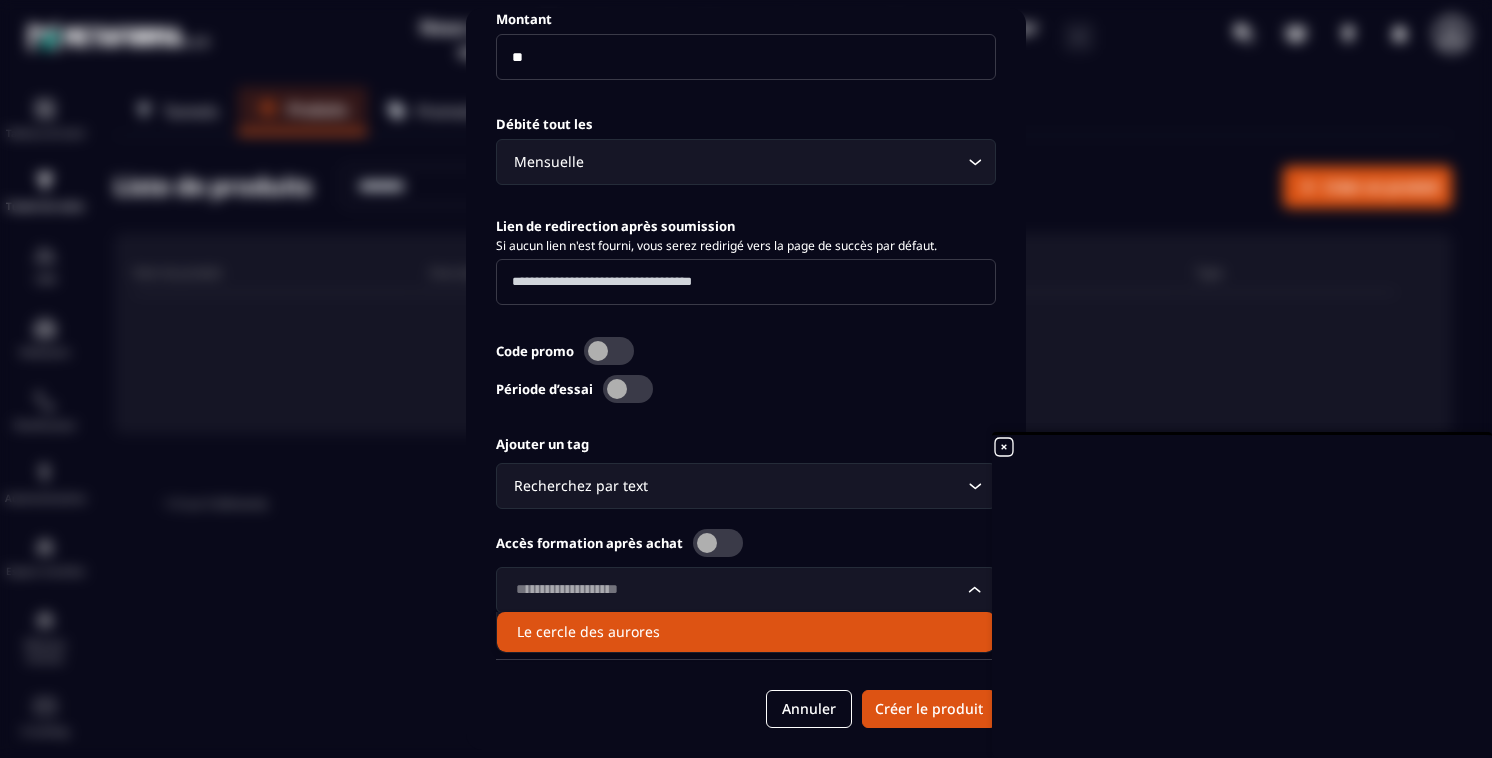 click on "Le cercle des aurores" 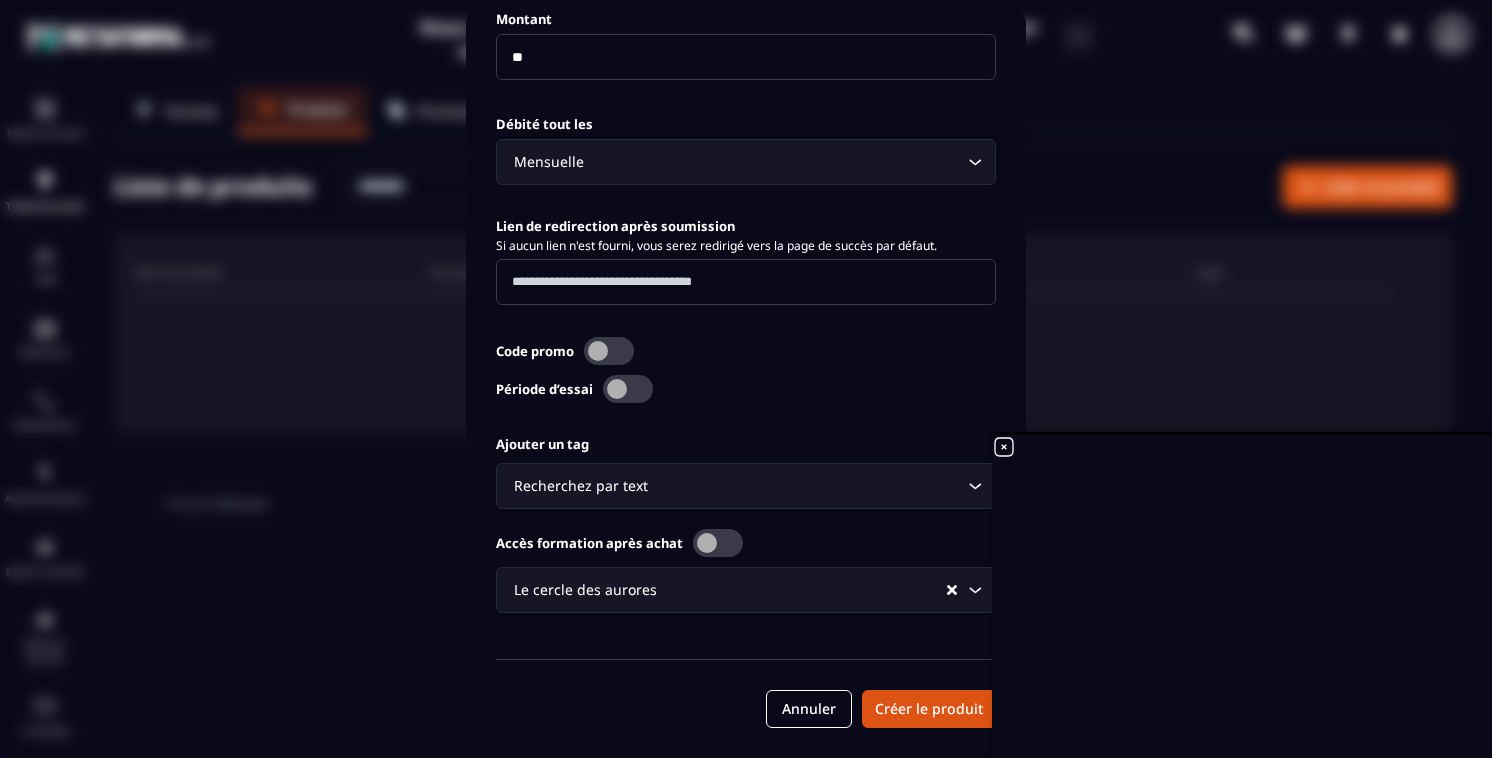 click on "Accès formation après achat" 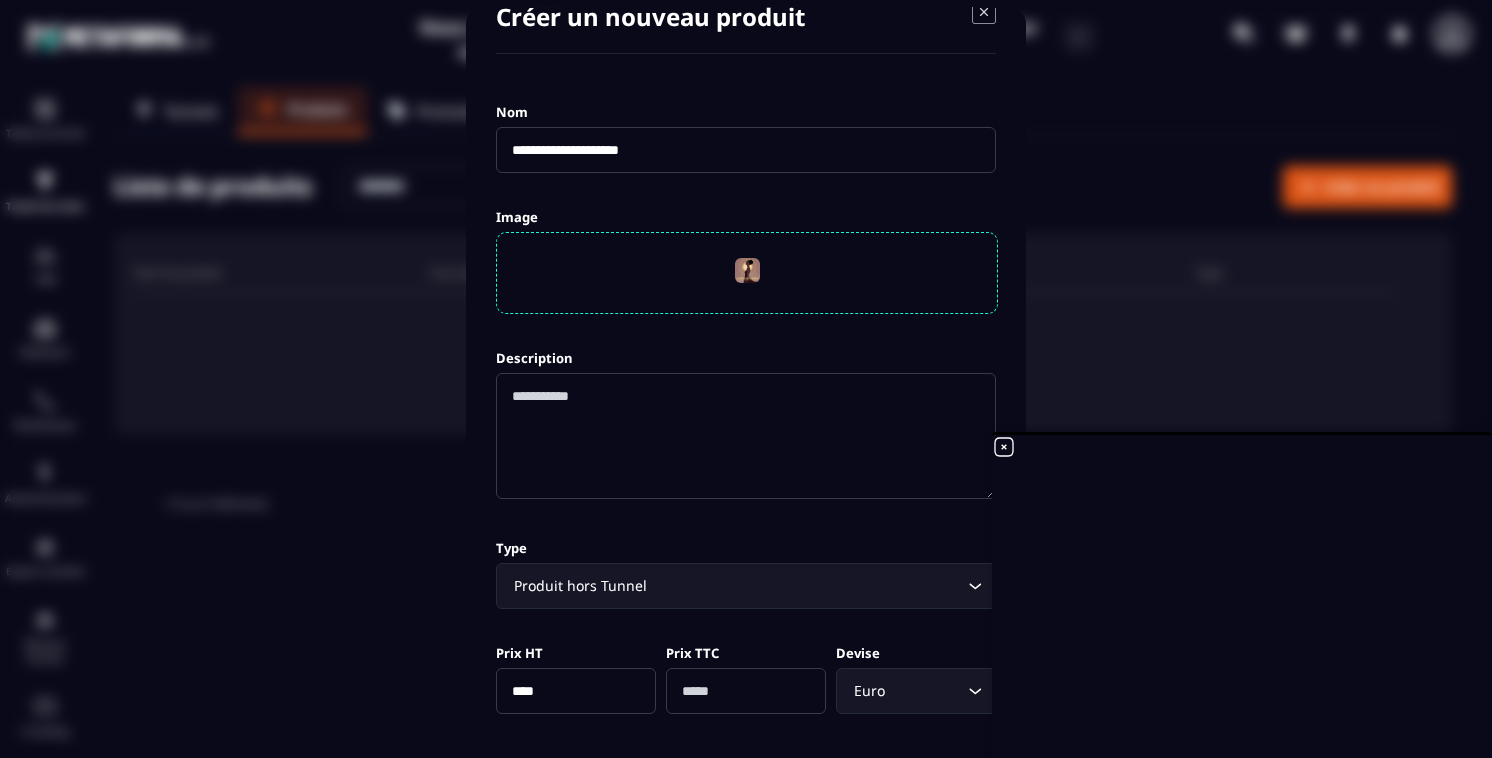 scroll, scrollTop: 411, scrollLeft: 0, axis: vertical 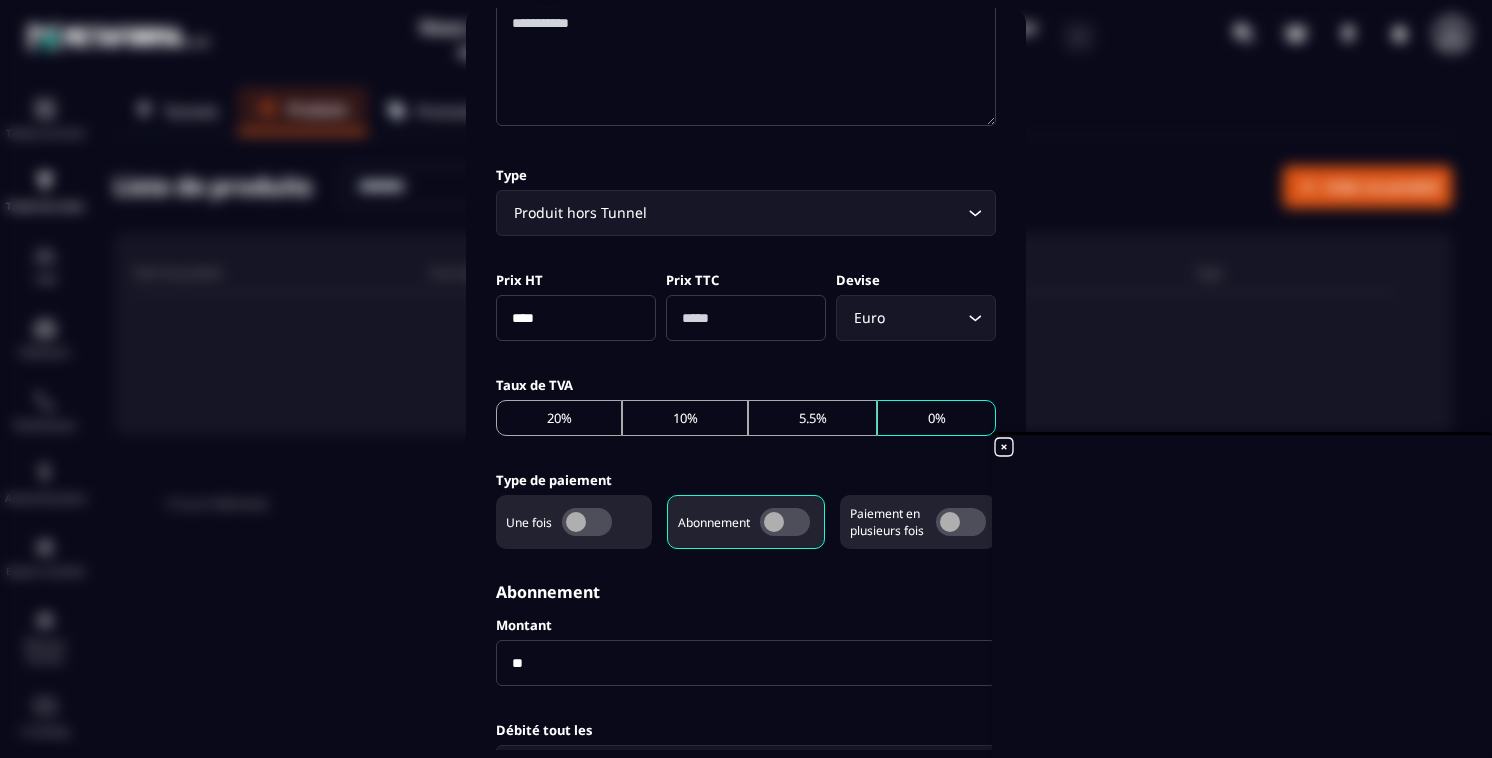 click on "****" at bounding box center (576, 318) 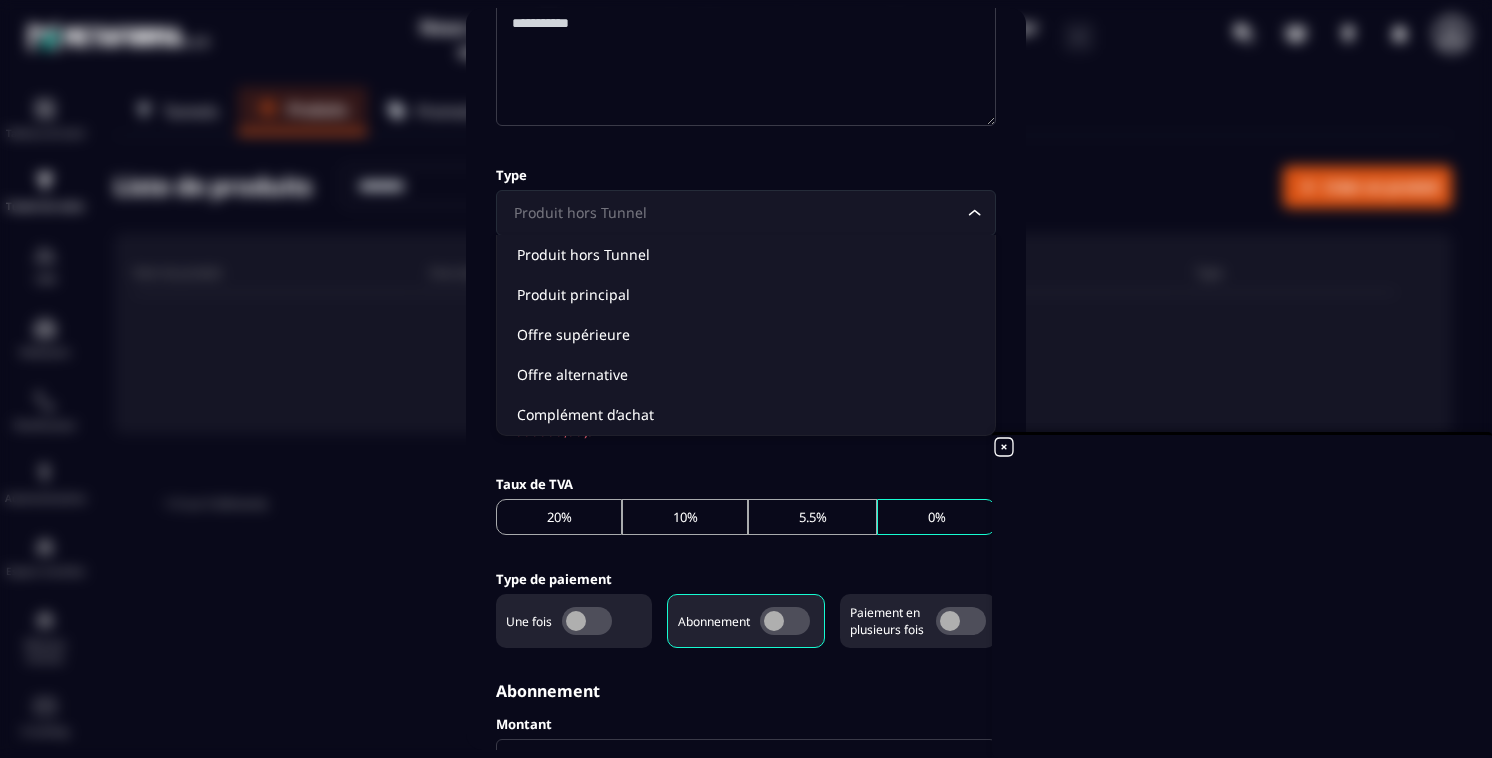 click on "Produit hors Tunnel" at bounding box center (736, 213) 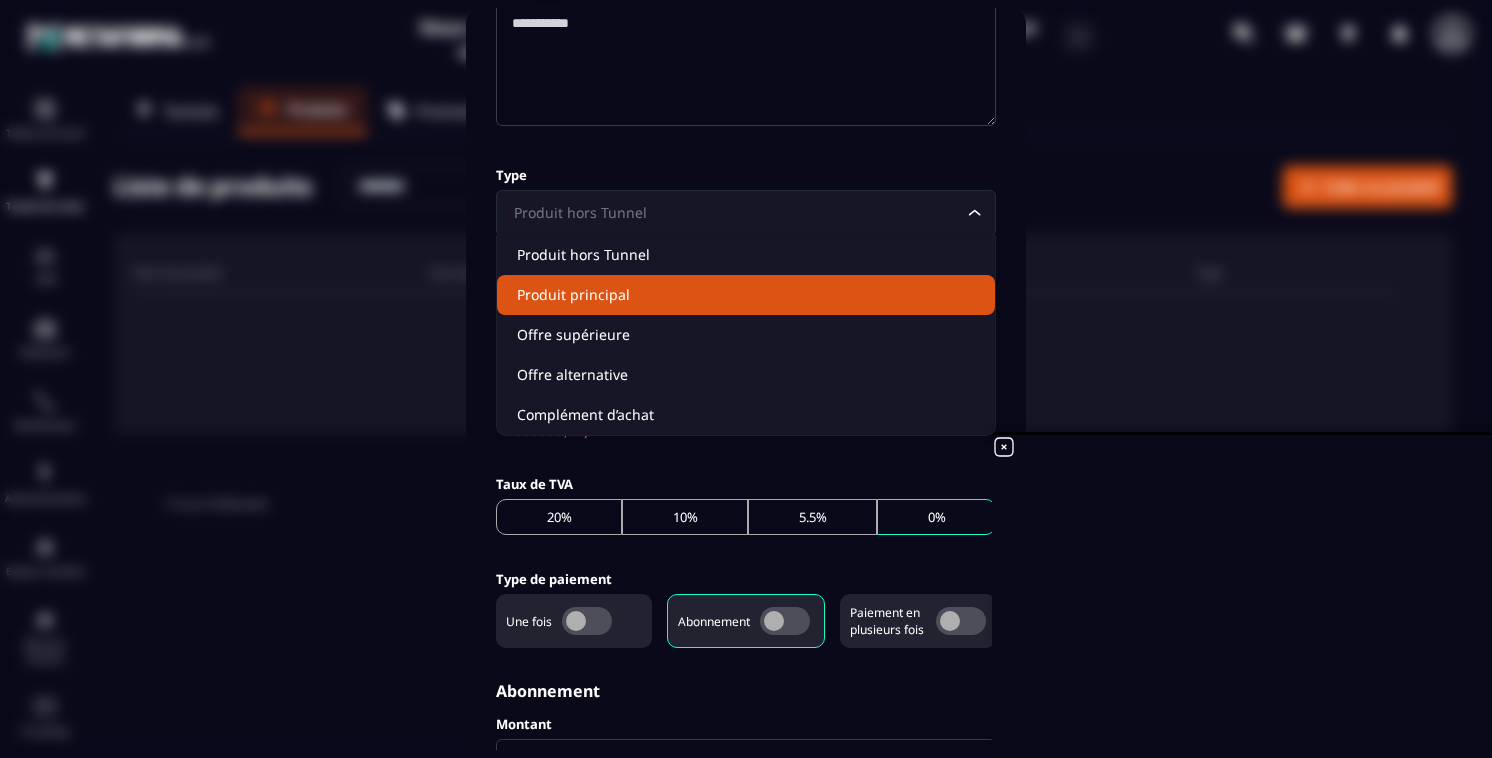 click on "Produit principal" 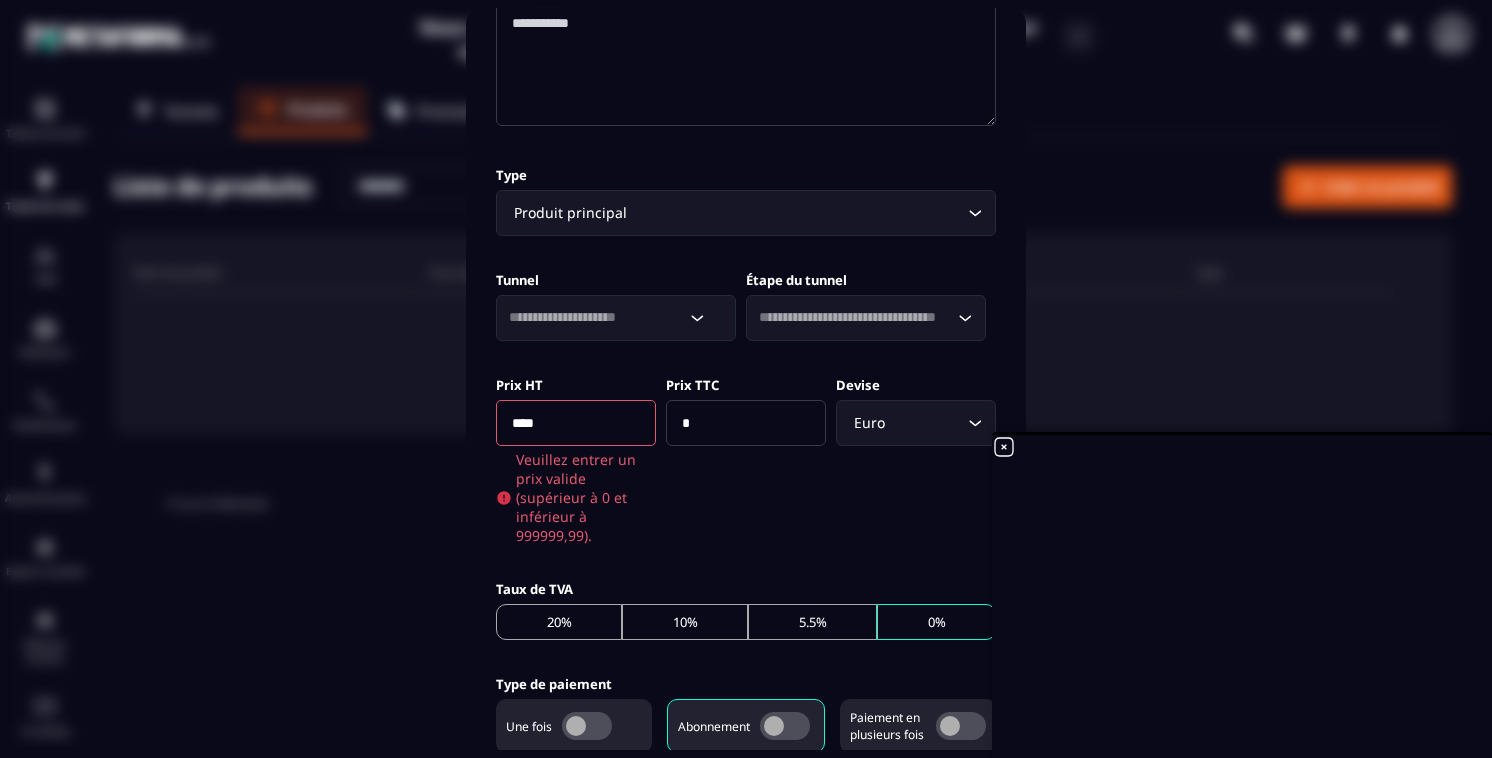 click on "****" at bounding box center (576, 423) 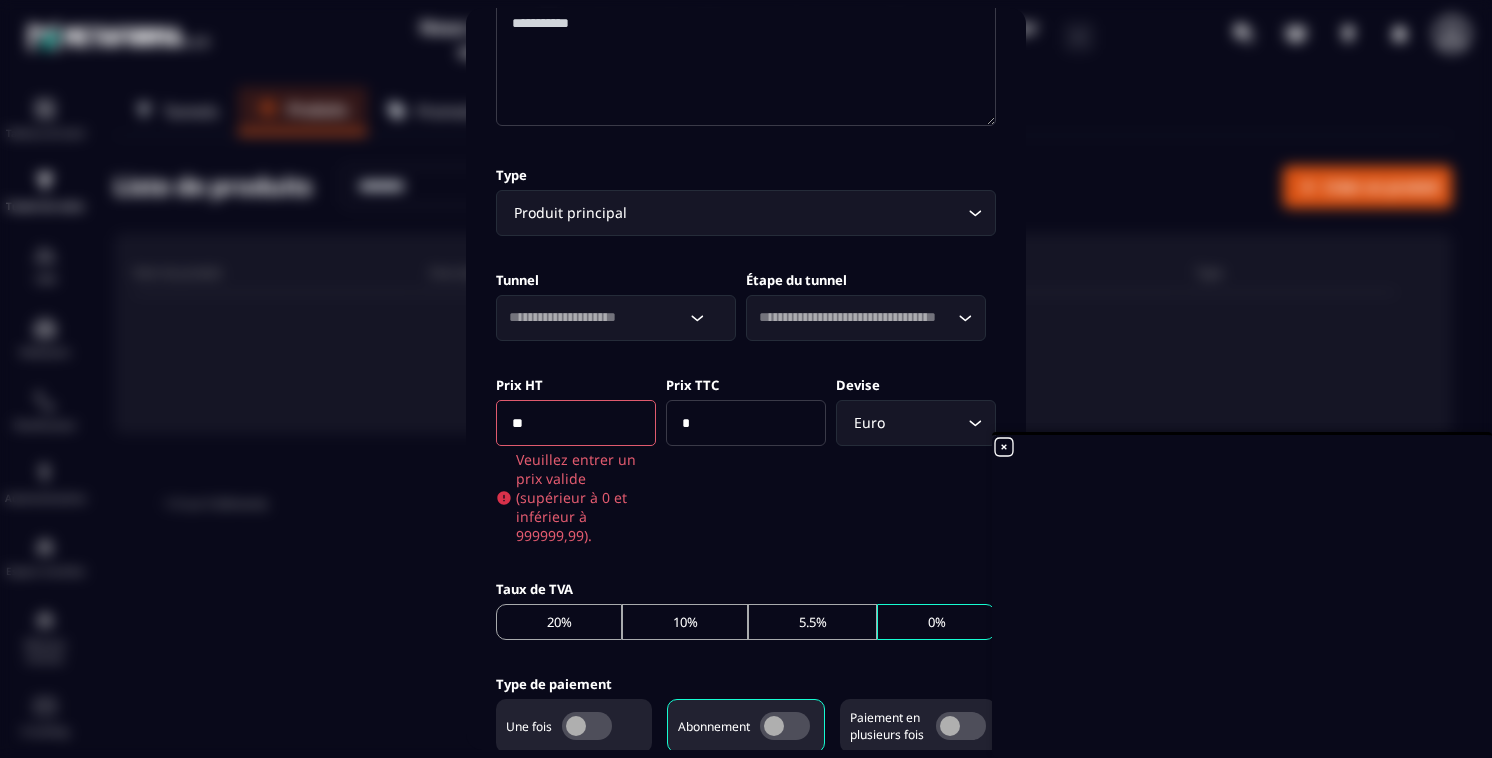 type on "*" 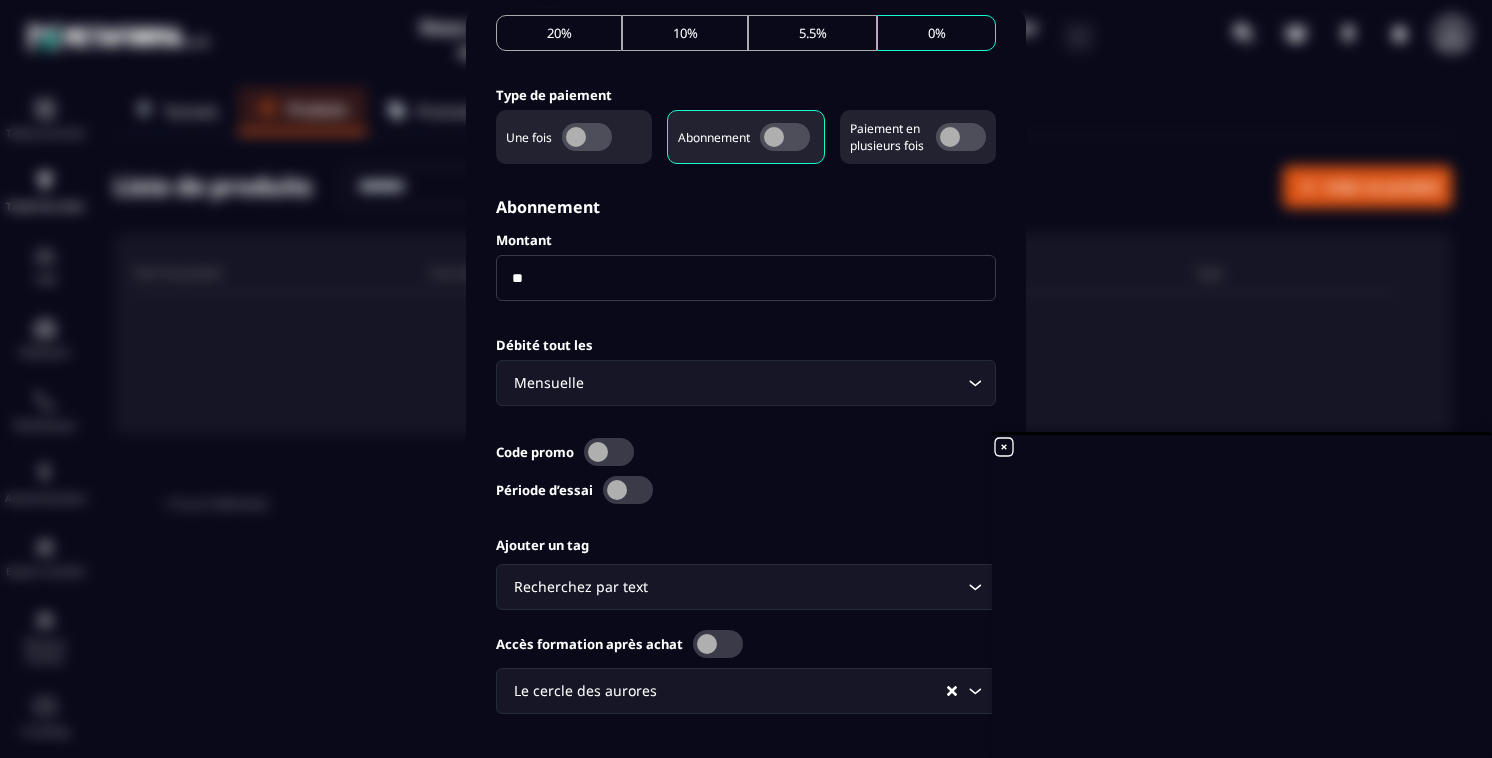 scroll, scrollTop: 1002, scrollLeft: 0, axis: vertical 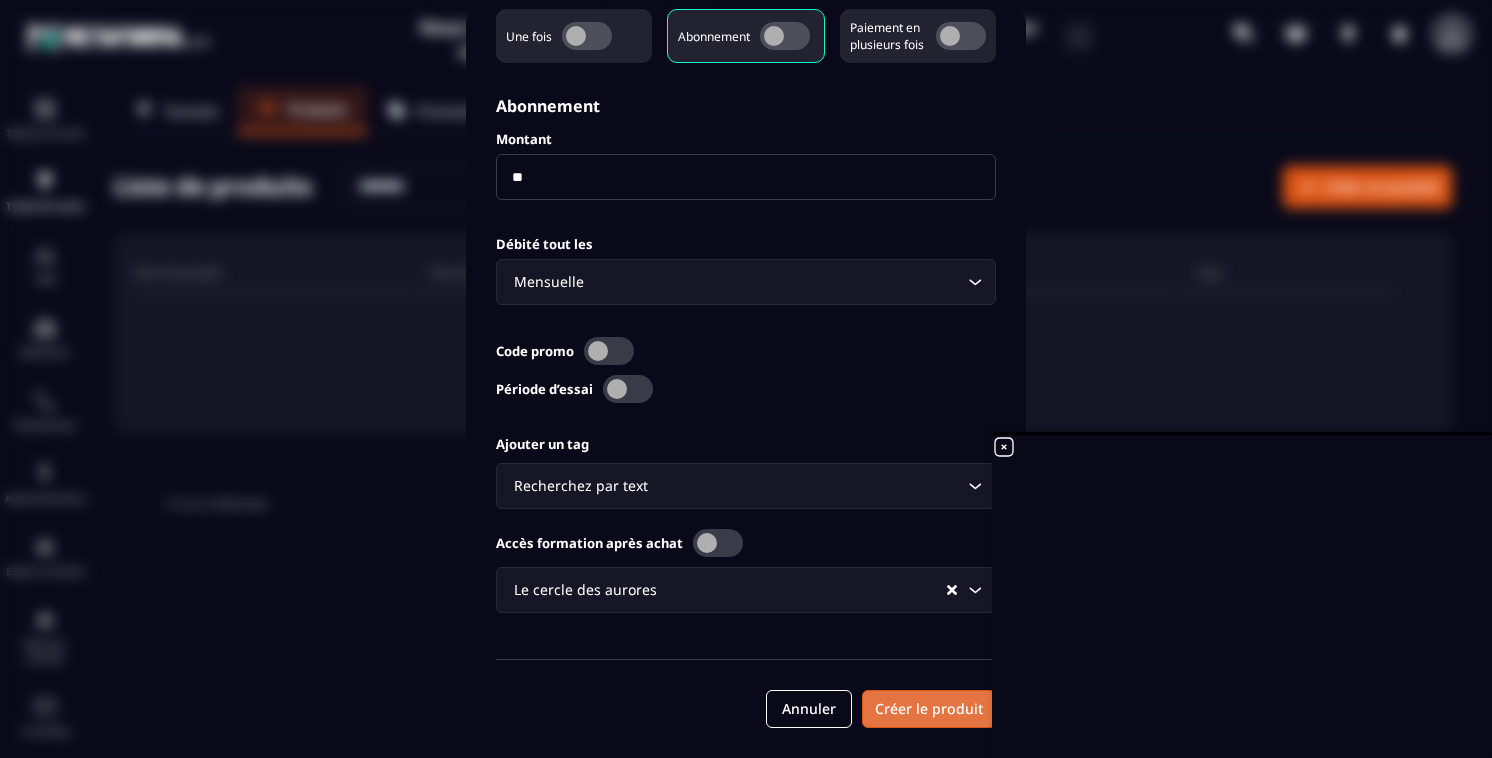 click on "Créer le produit" at bounding box center [929, 709] 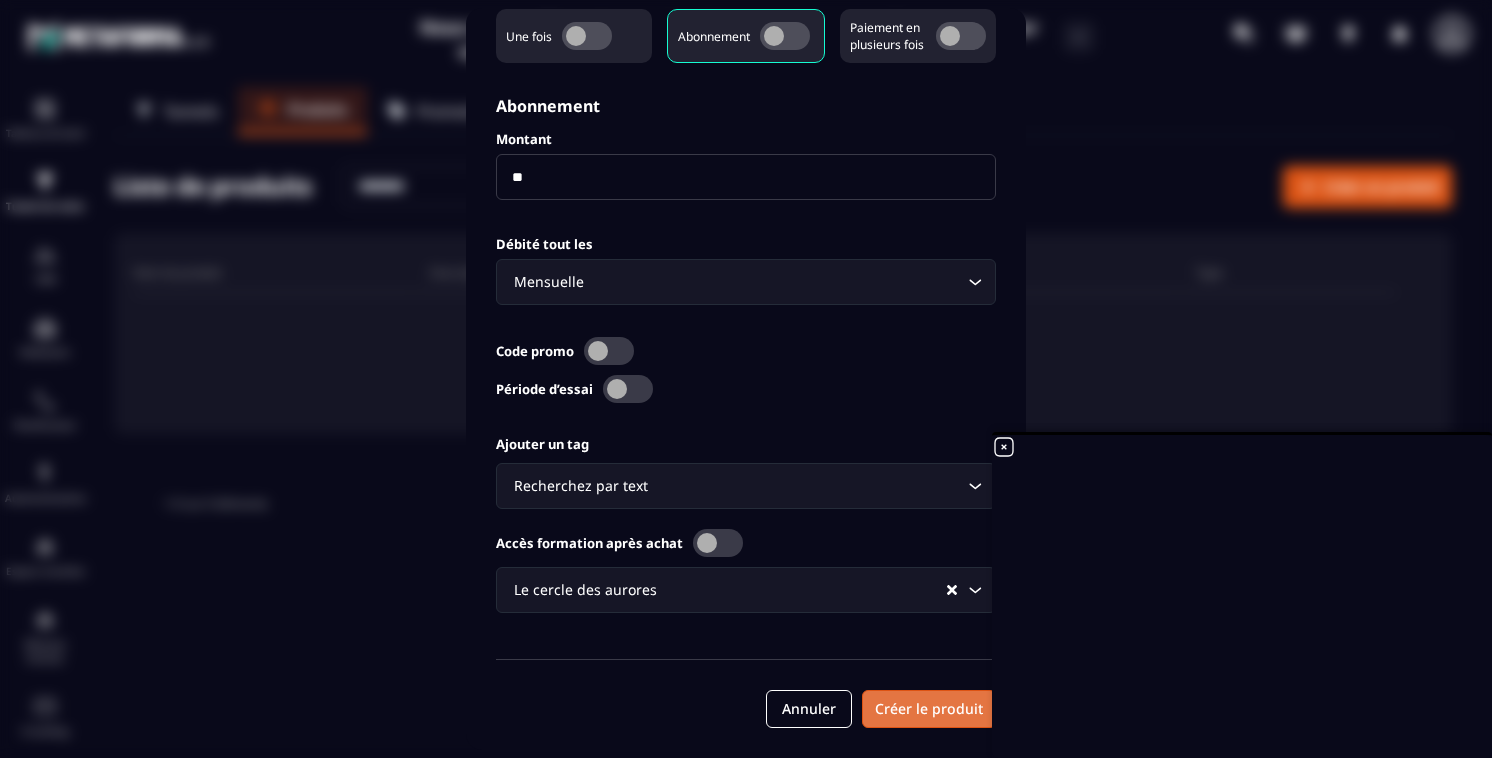 click on "Créer le produit" at bounding box center (929, 709) 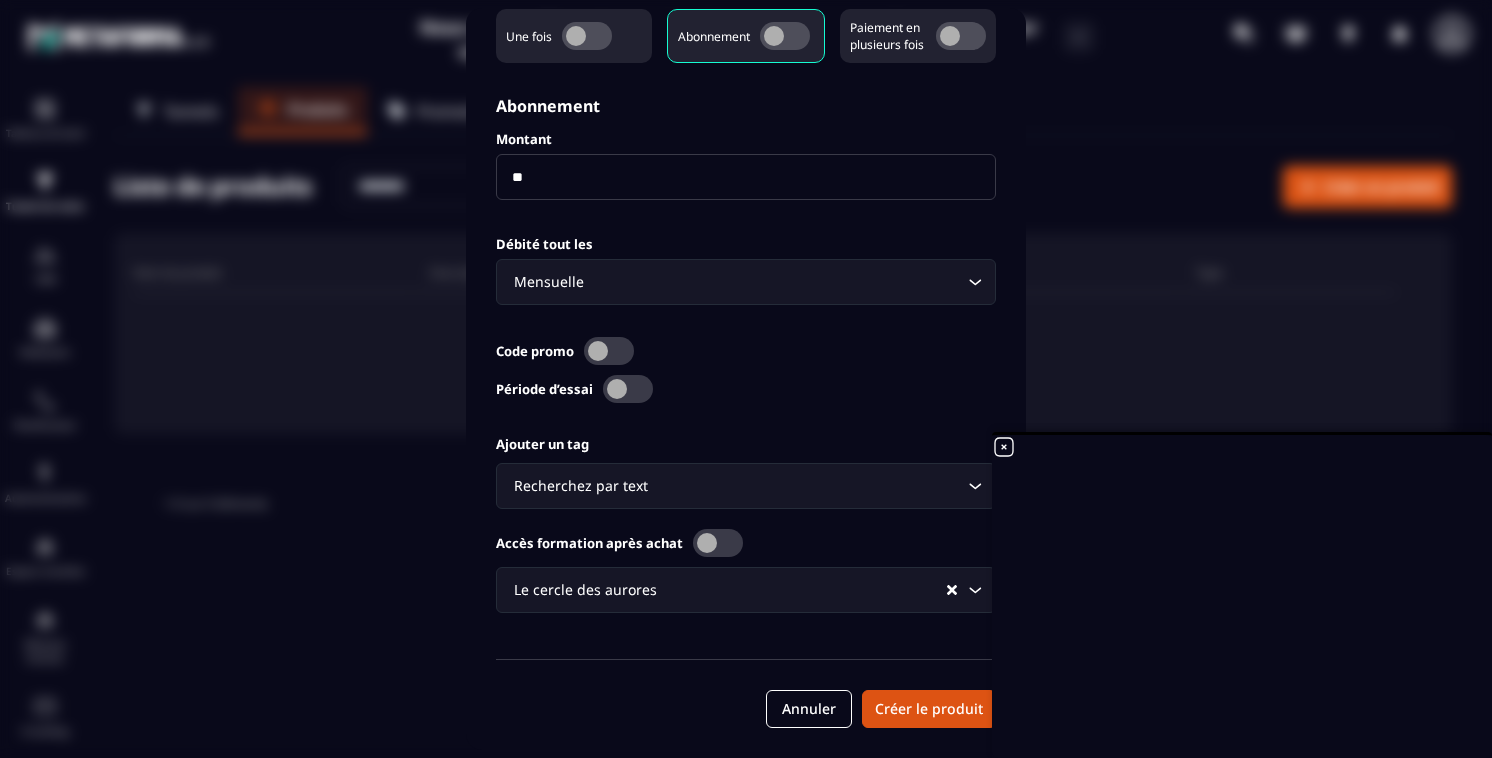 scroll, scrollTop: 106, scrollLeft: 0, axis: vertical 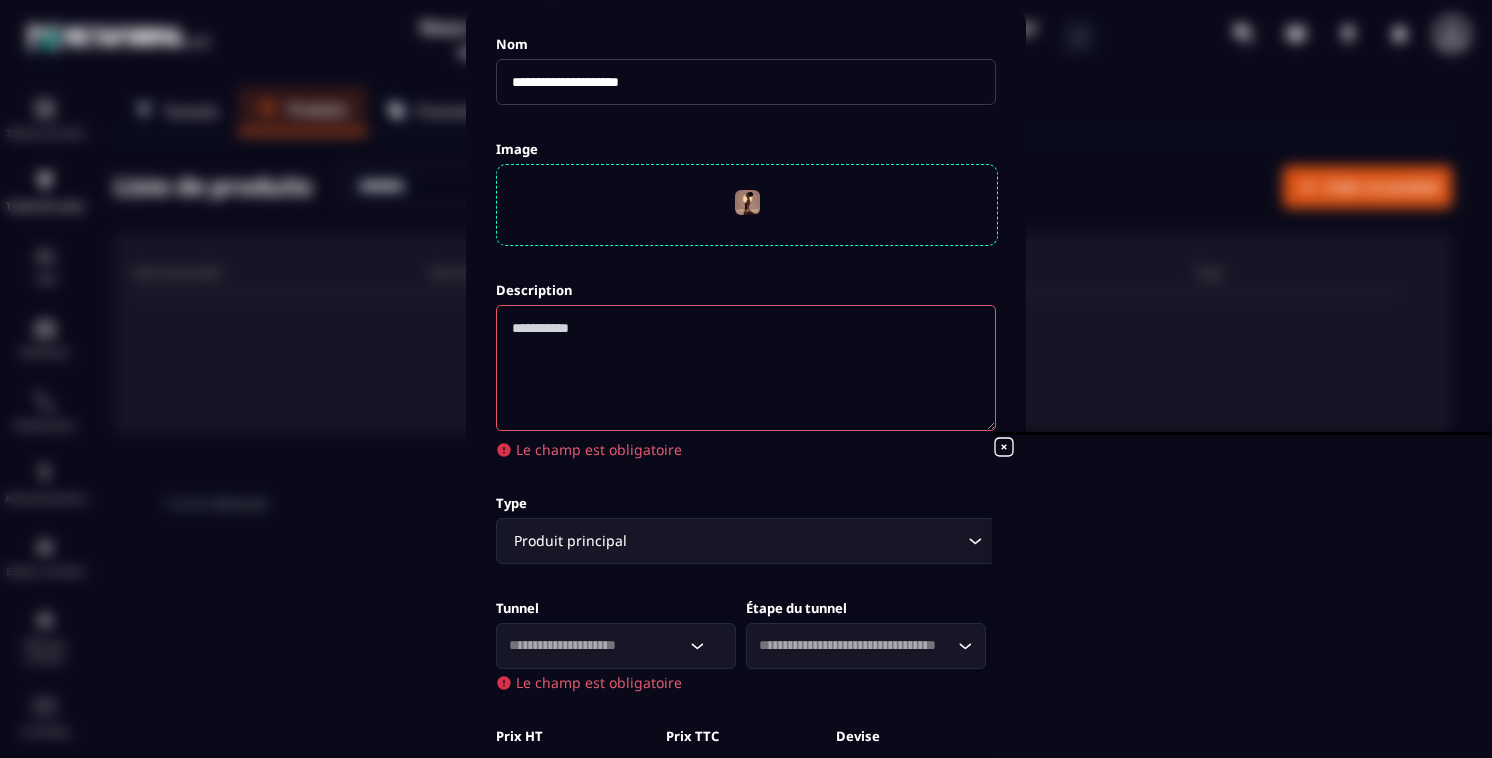 click 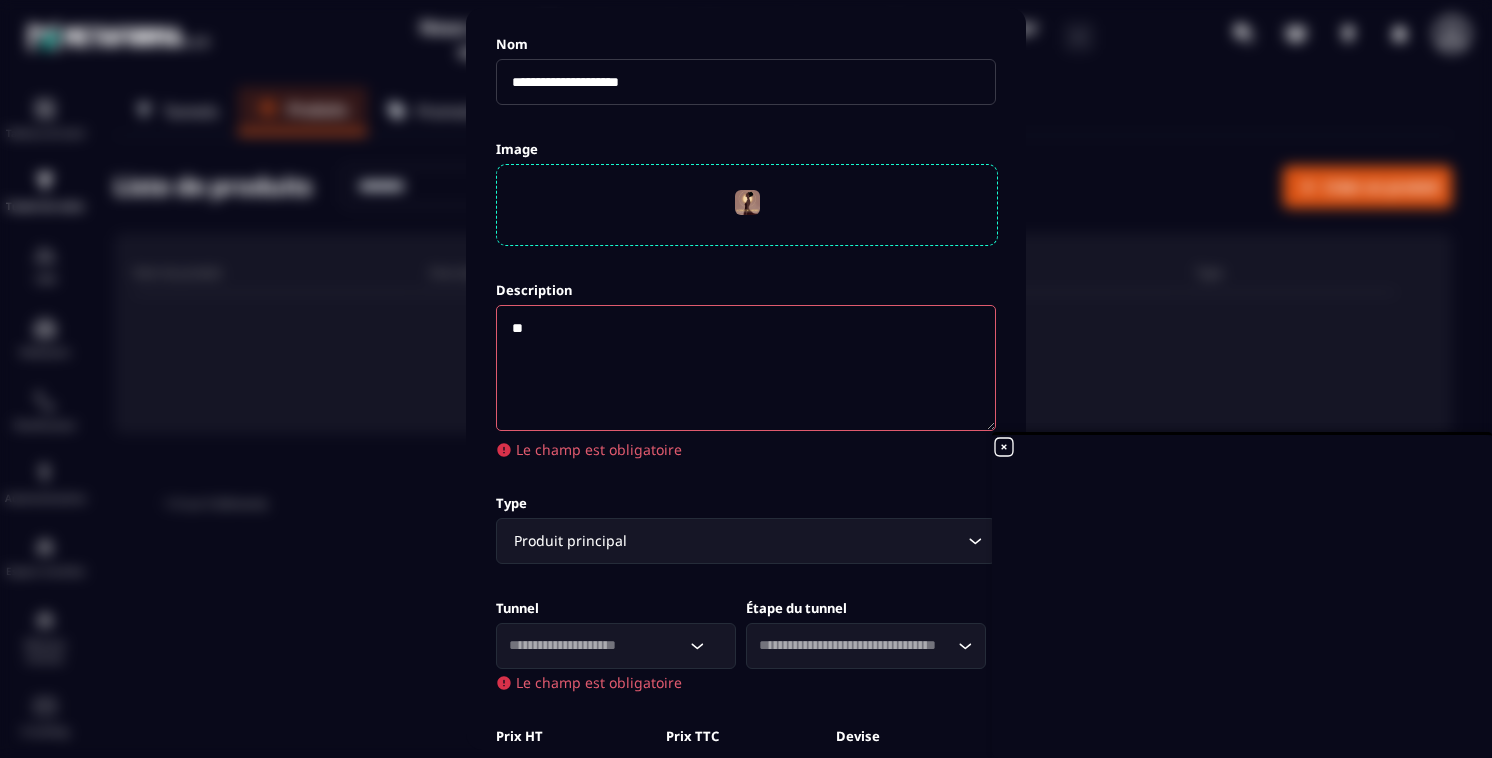 type on "*" 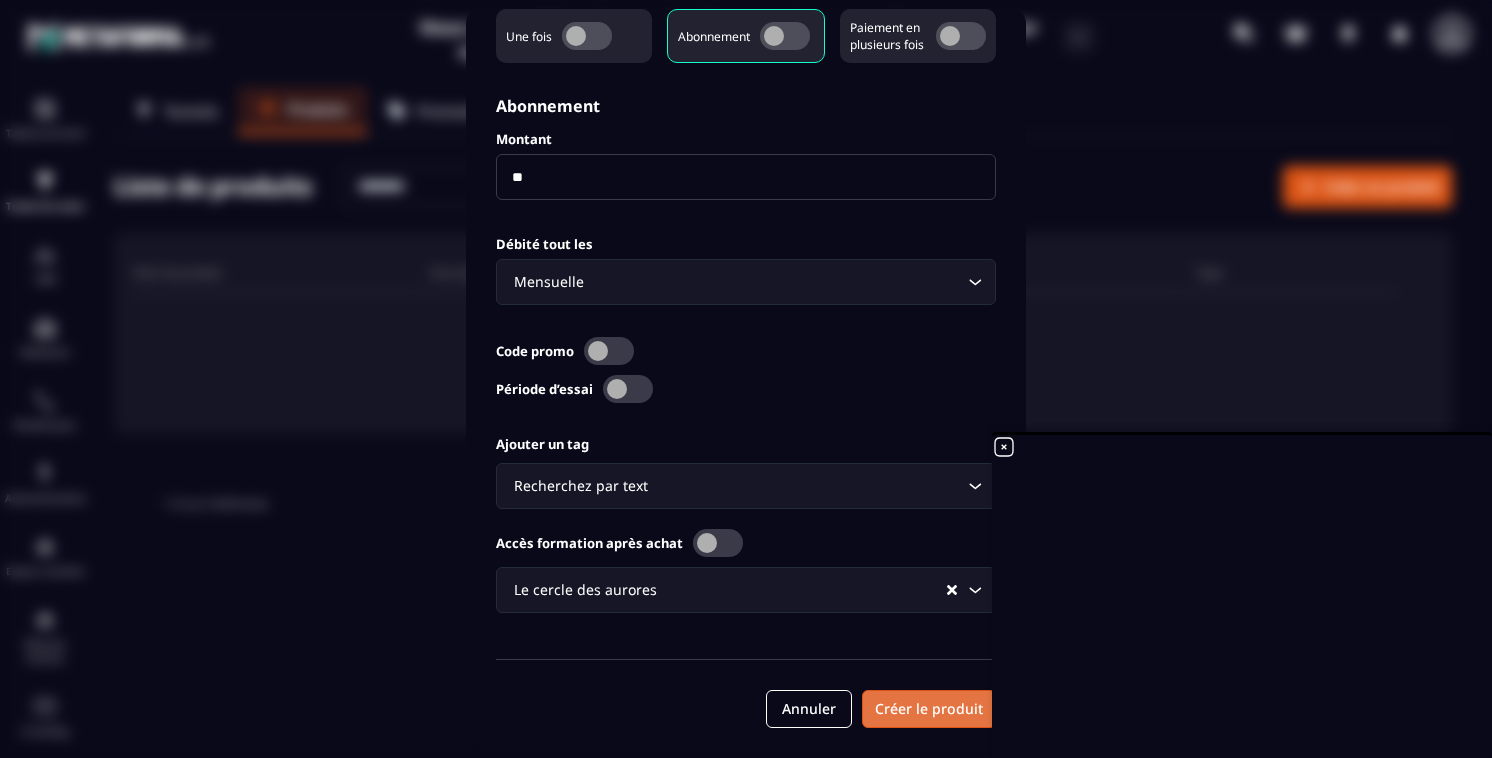 type on "**********" 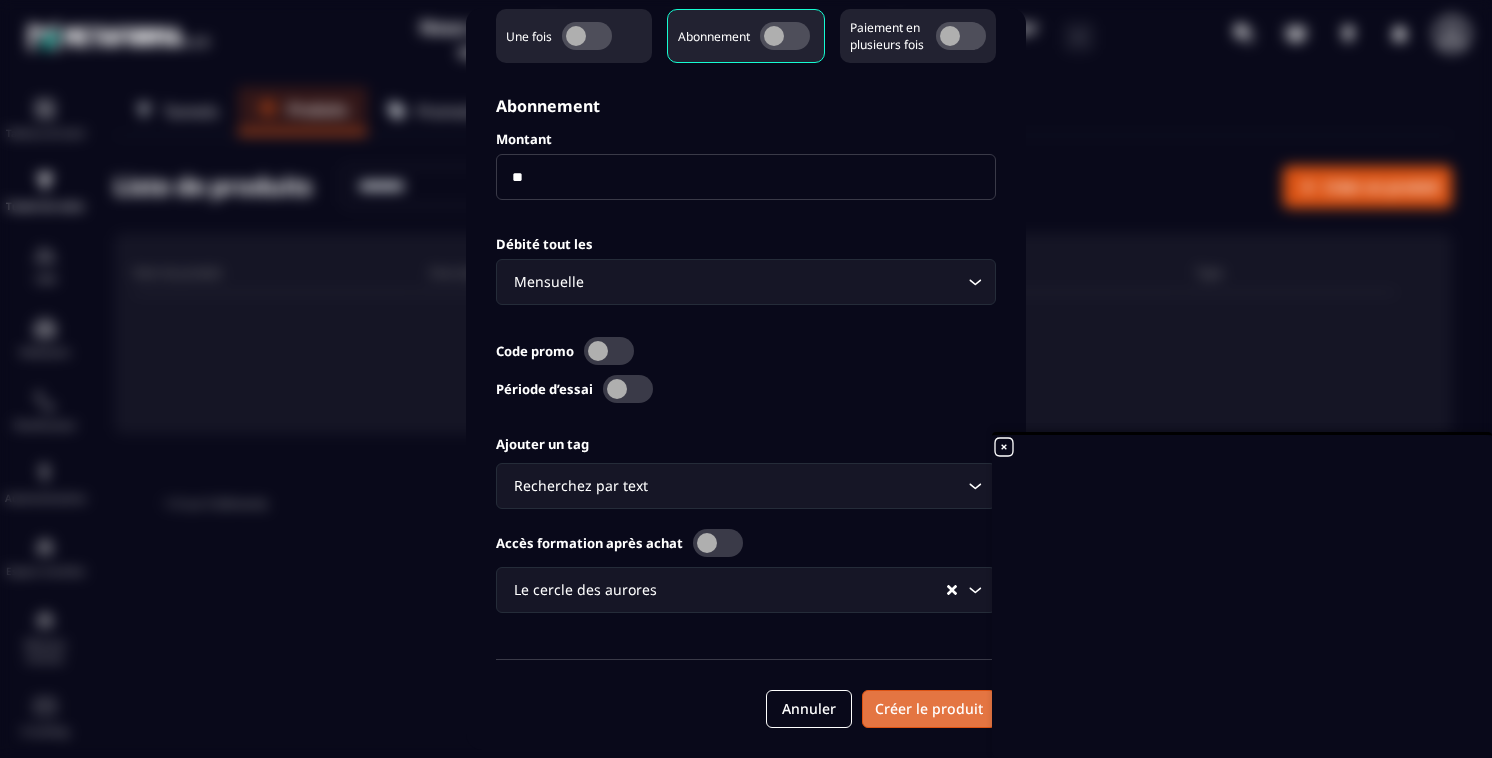 click on "Créer le produit" at bounding box center (929, 709) 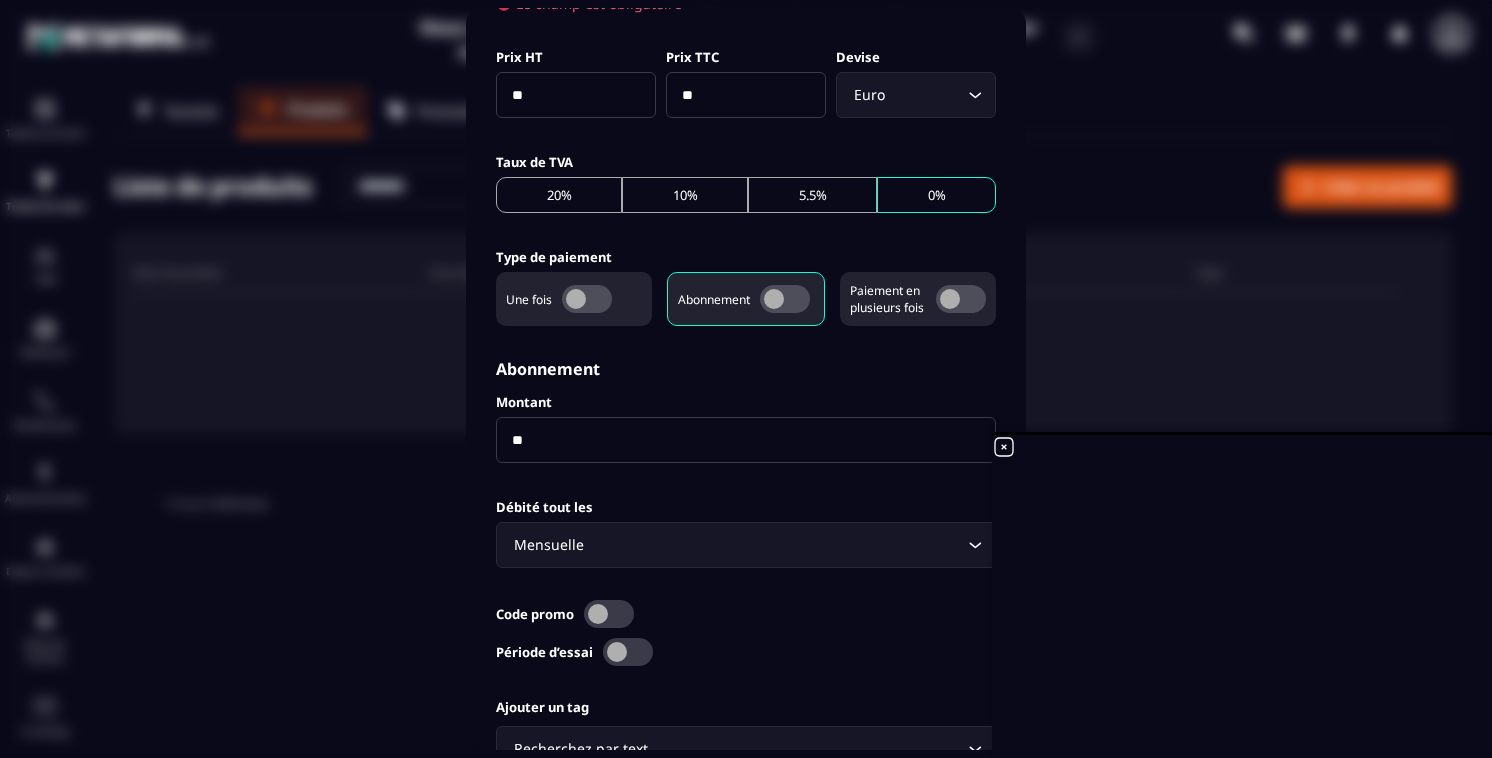 scroll, scrollTop: 96, scrollLeft: 0, axis: vertical 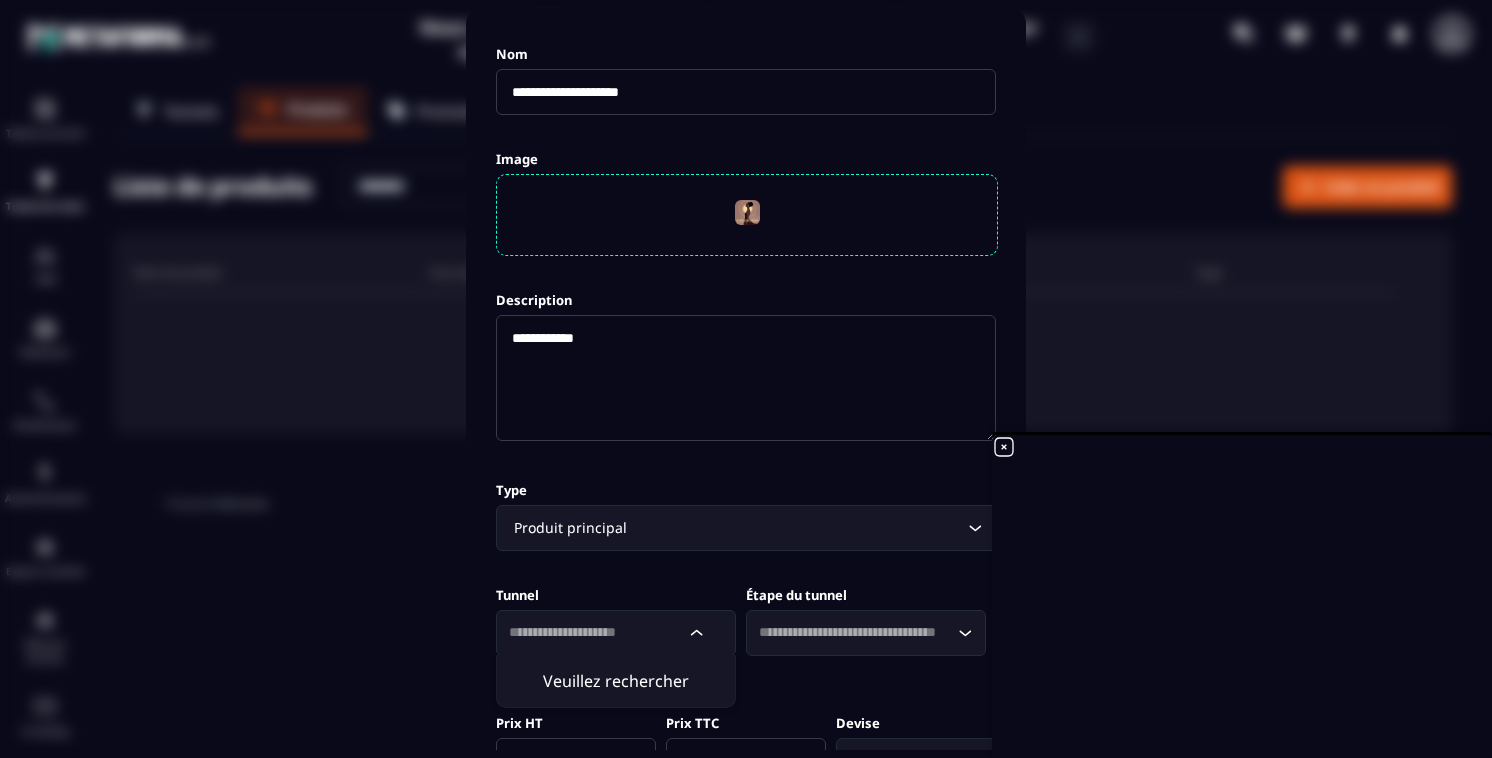 click on "Loading..." 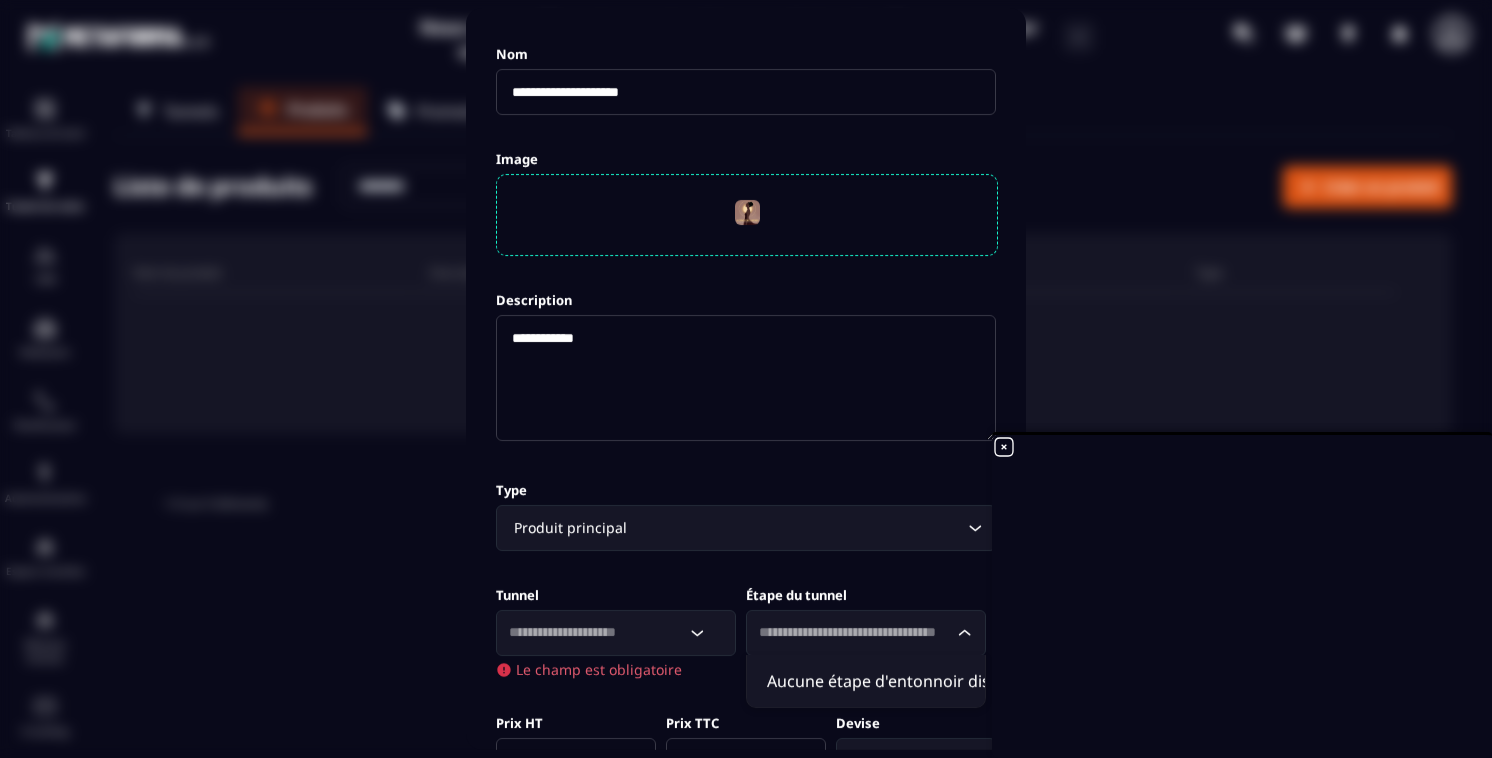 click 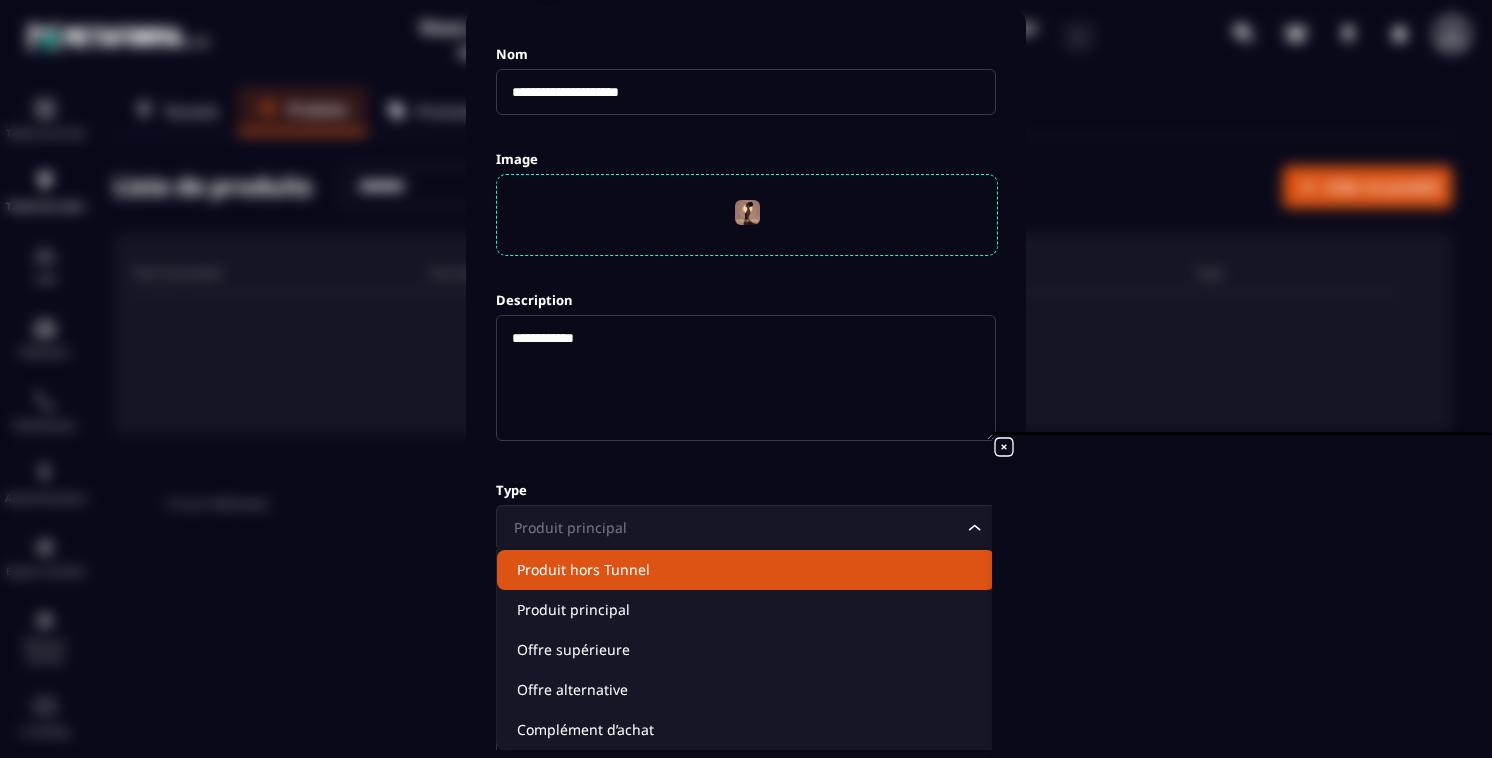 click on "Produit hors Tunnel" 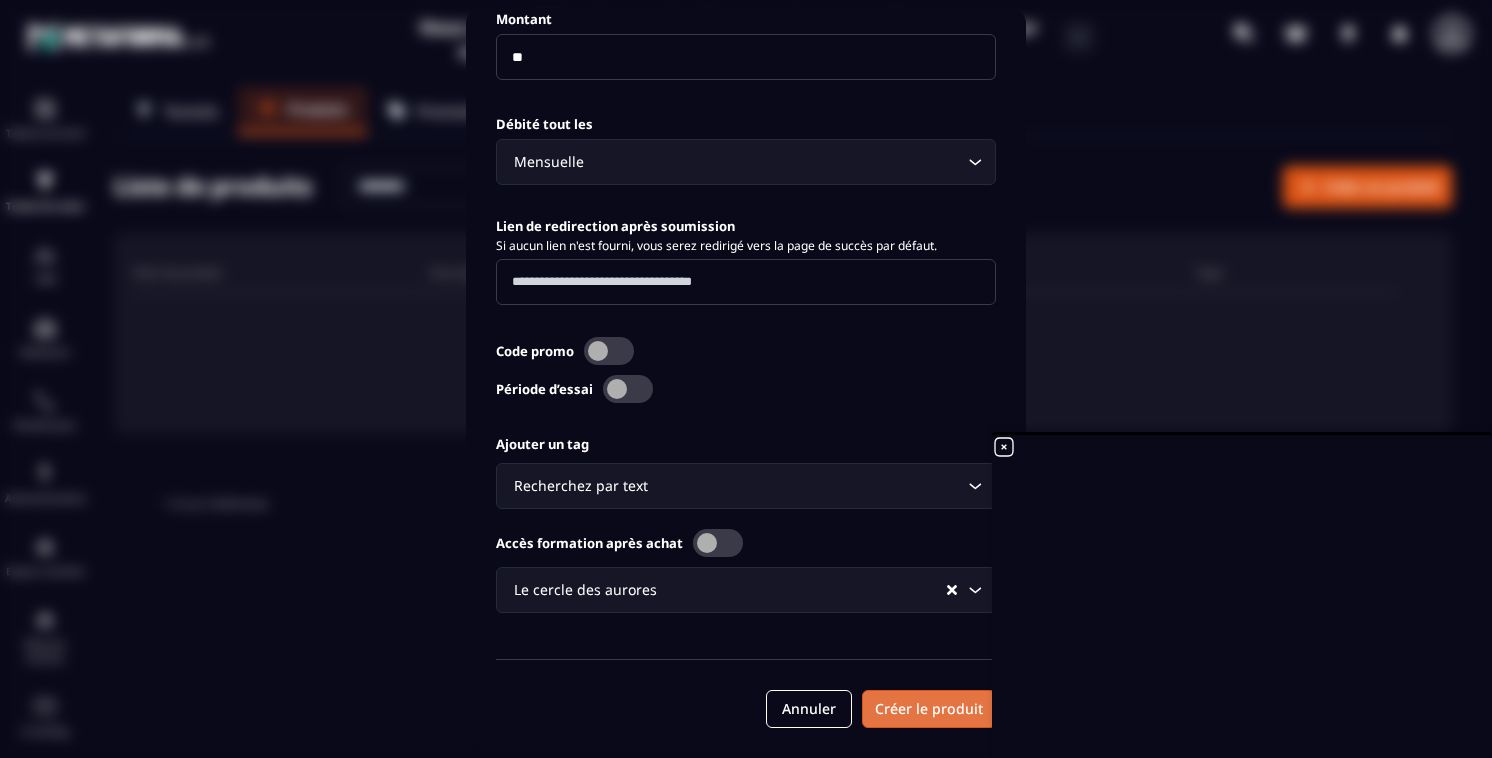 click on "Créer le produit" at bounding box center (929, 709) 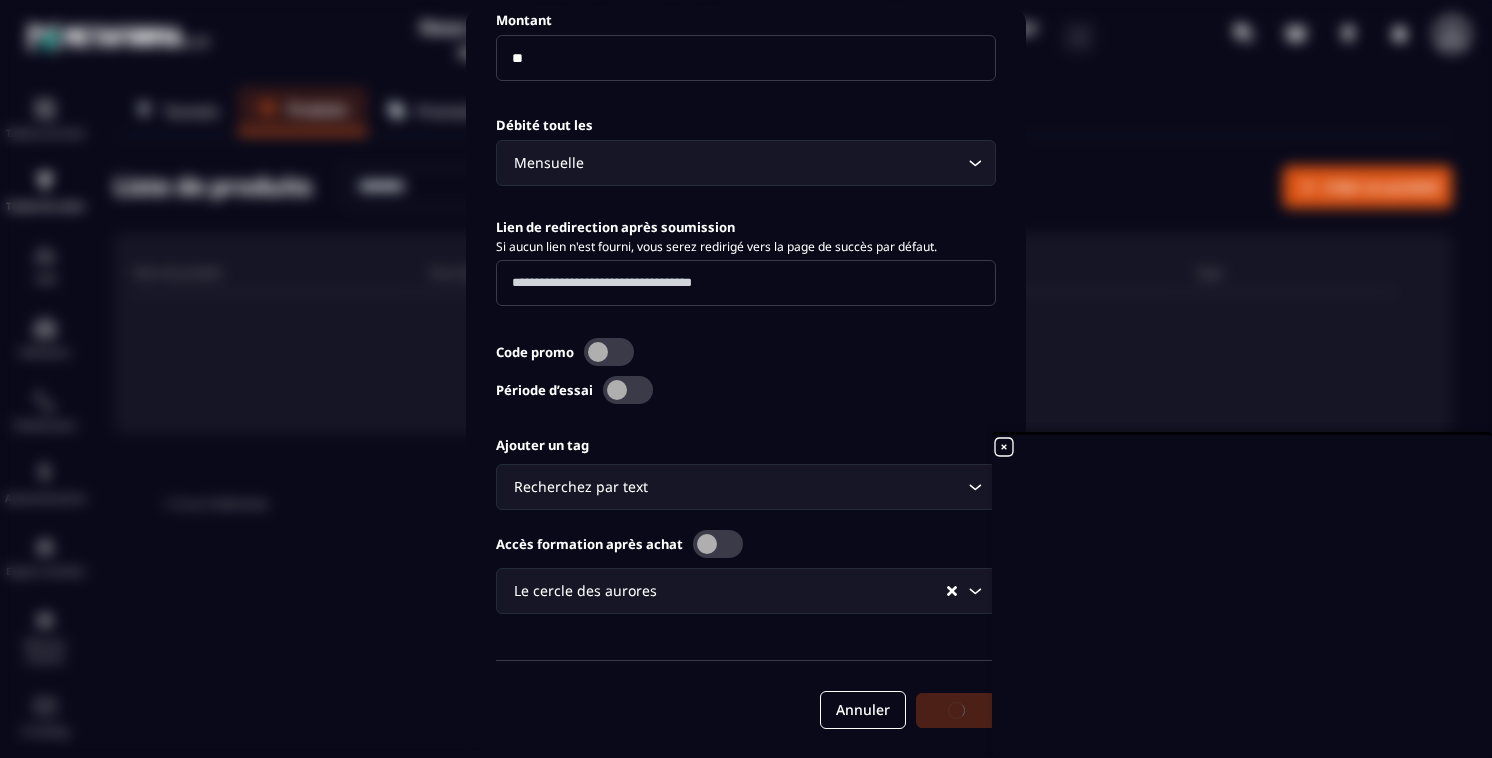 scroll, scrollTop: 1017, scrollLeft: 0, axis: vertical 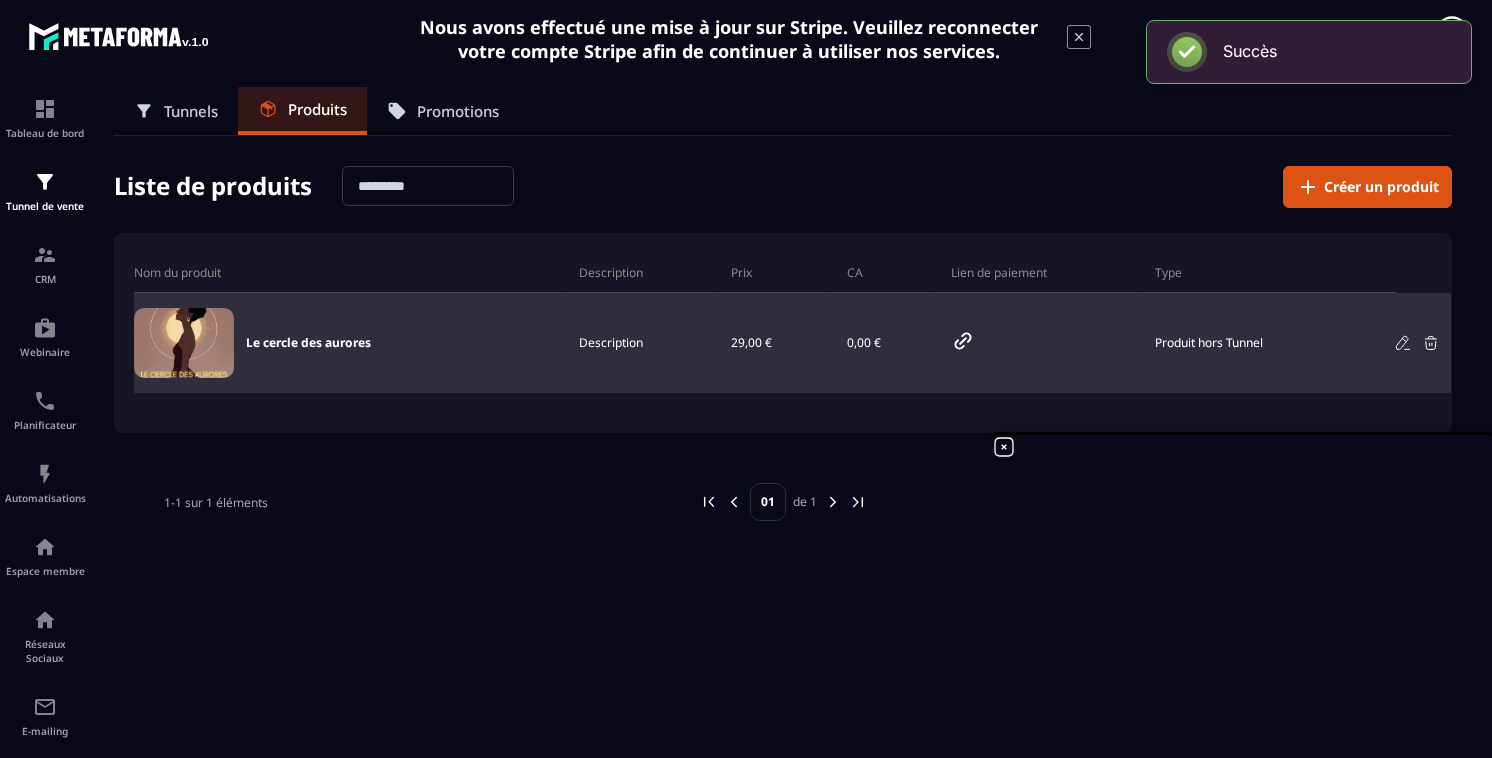 click 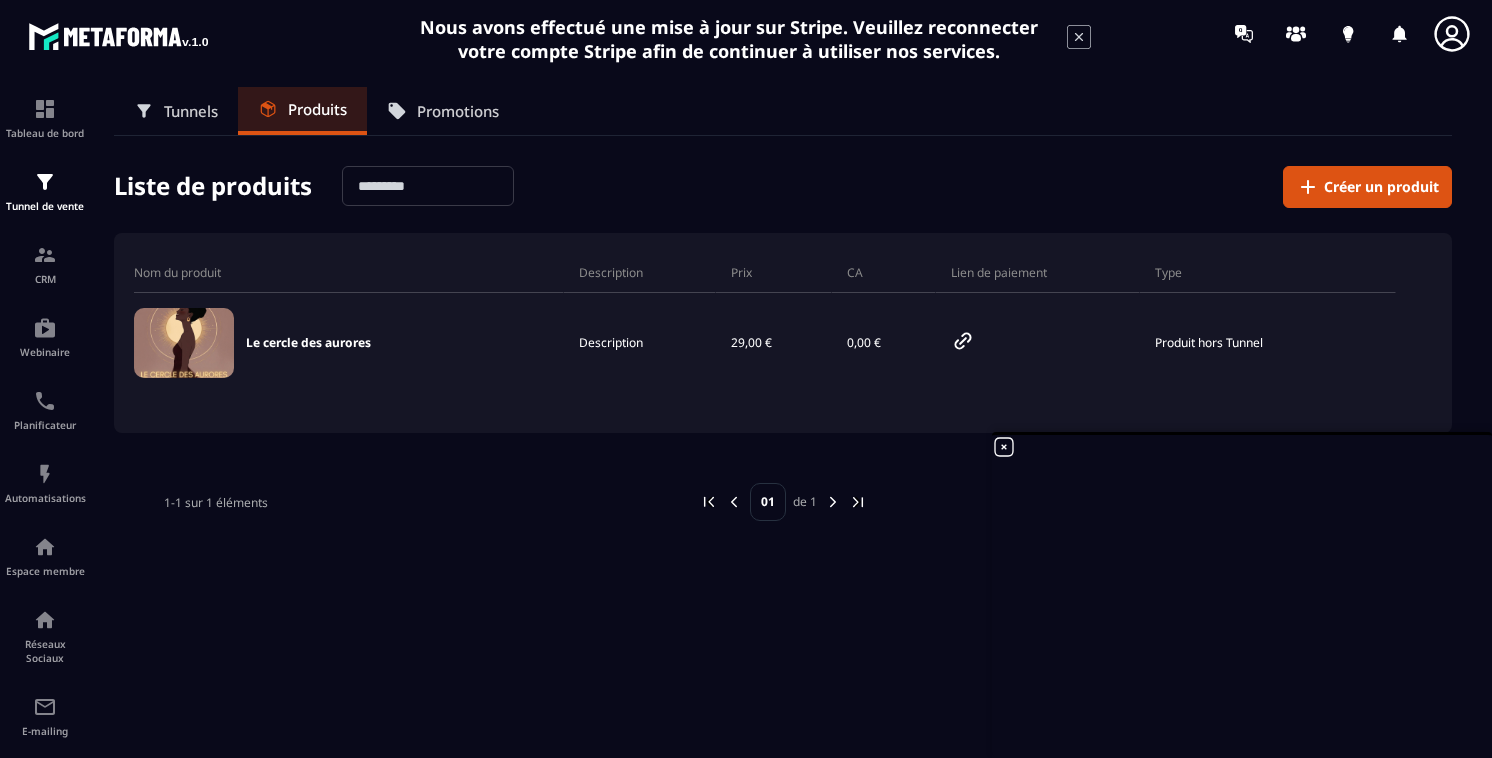click on "Promotions" at bounding box center [443, 111] 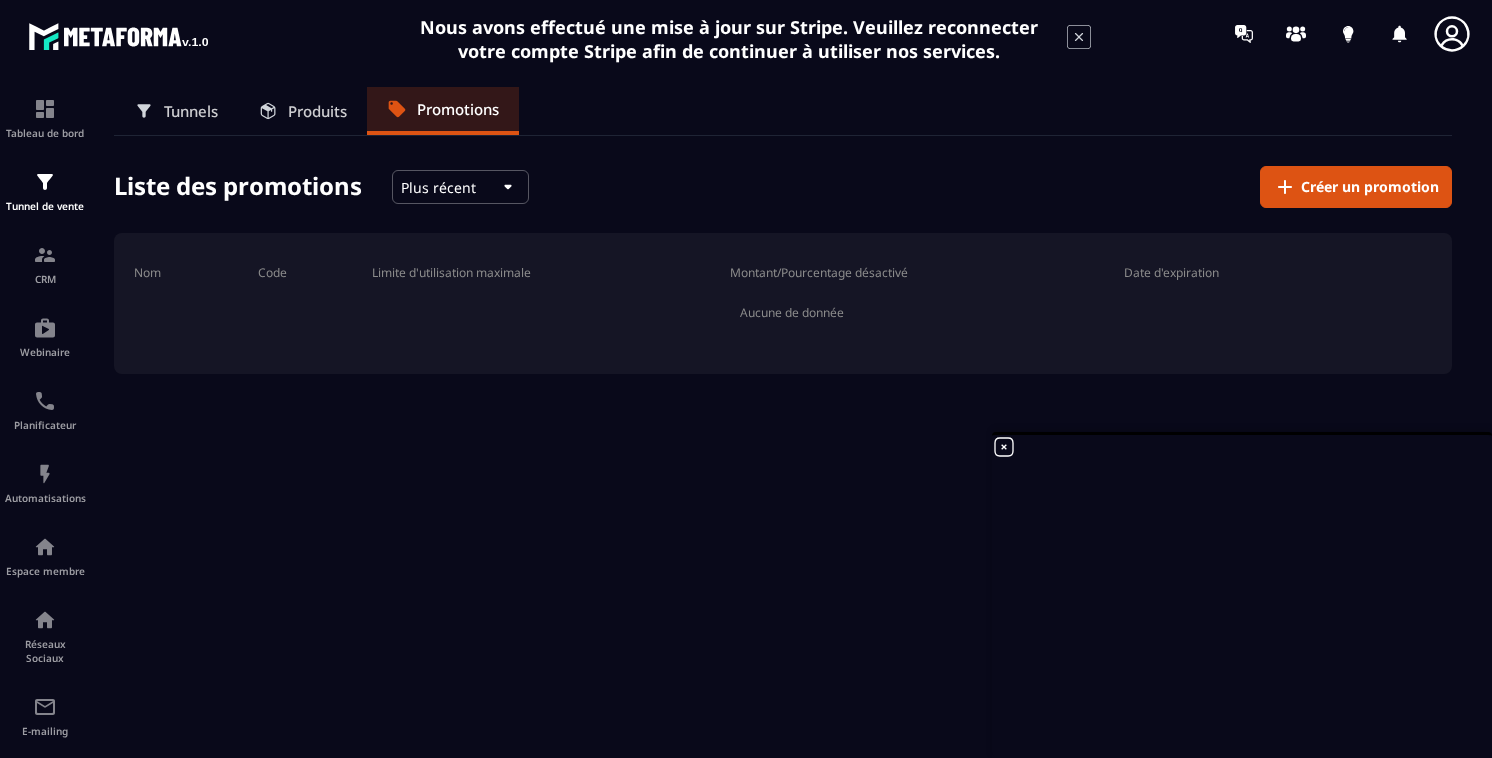 click on "Tunnels" at bounding box center [191, 111] 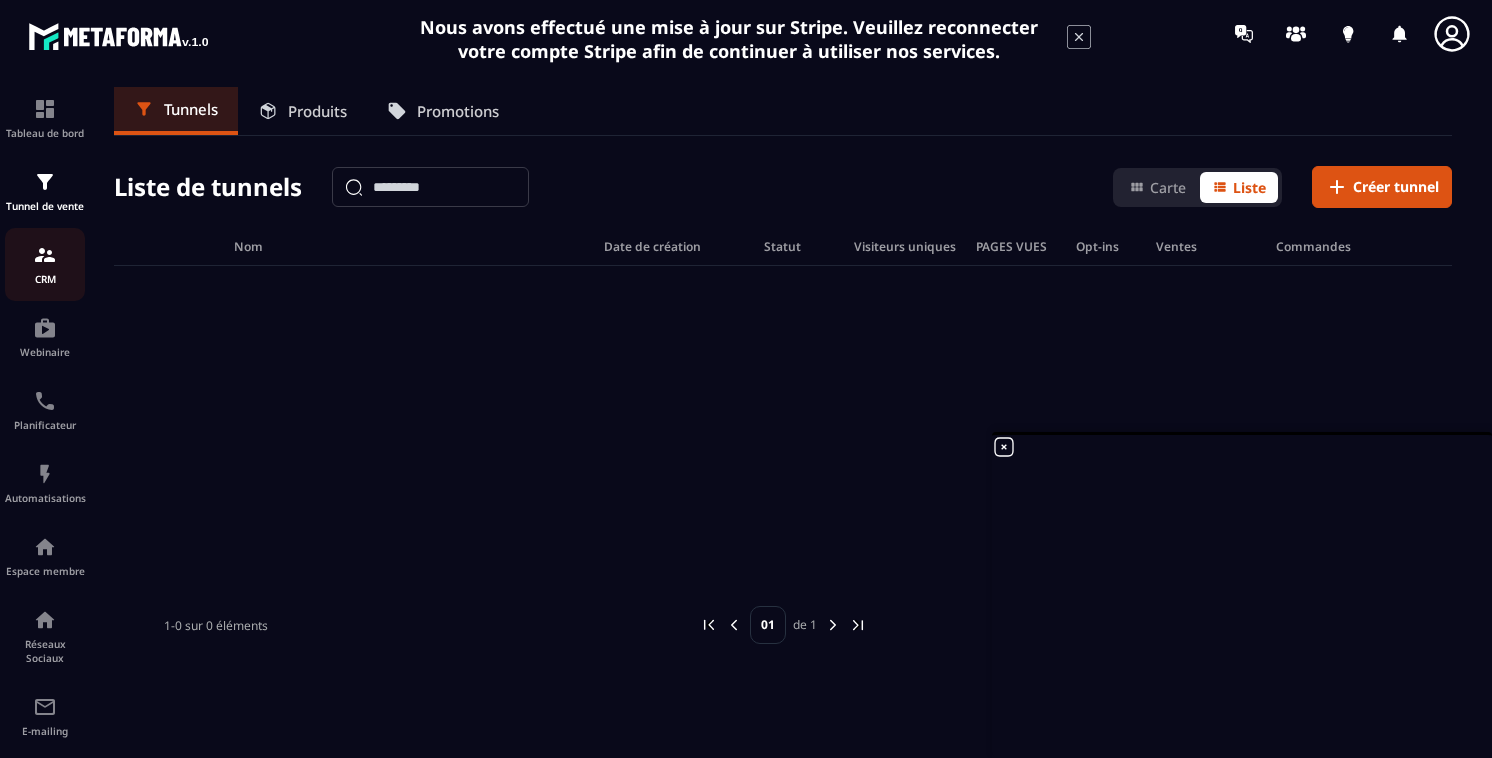 click at bounding box center [45, 255] 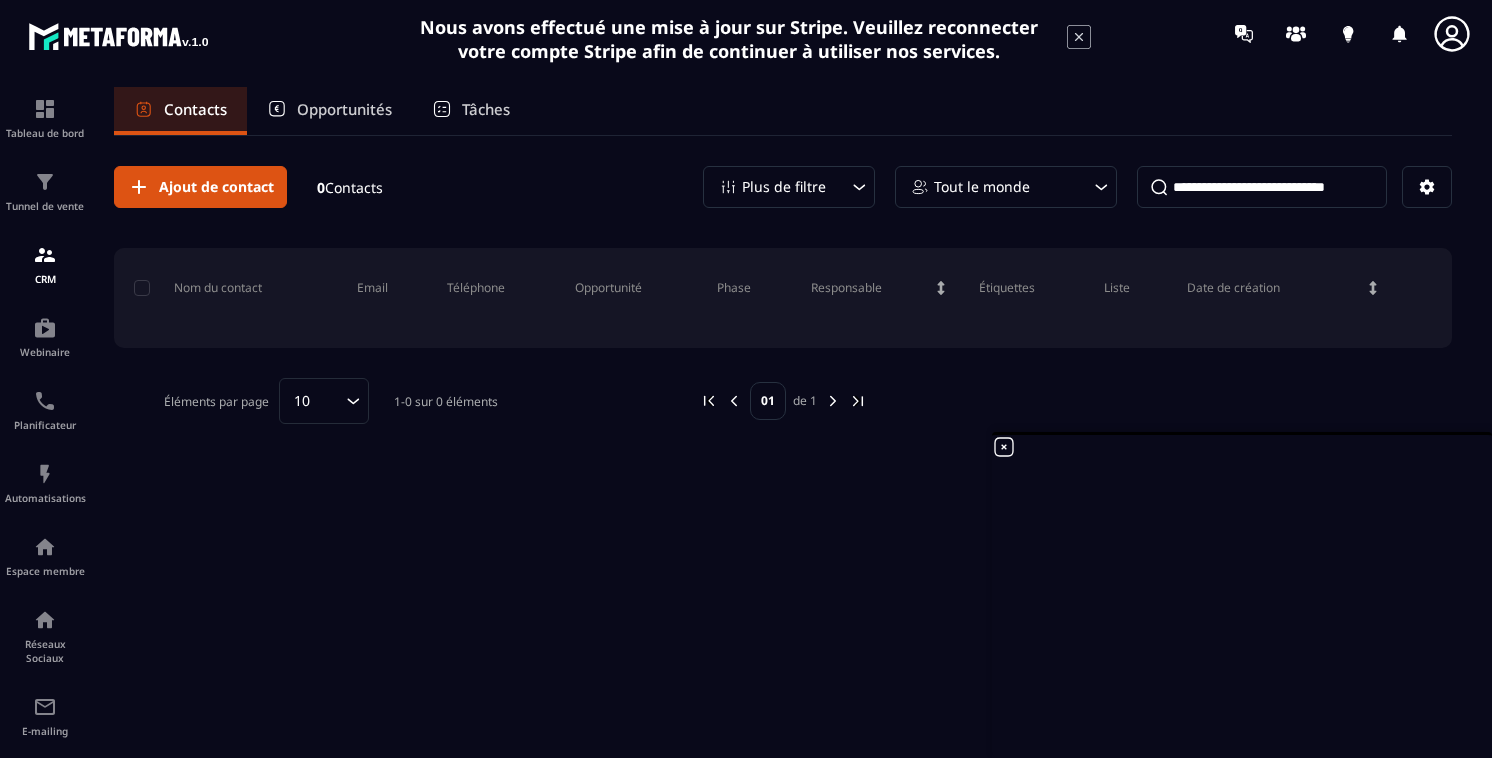 click 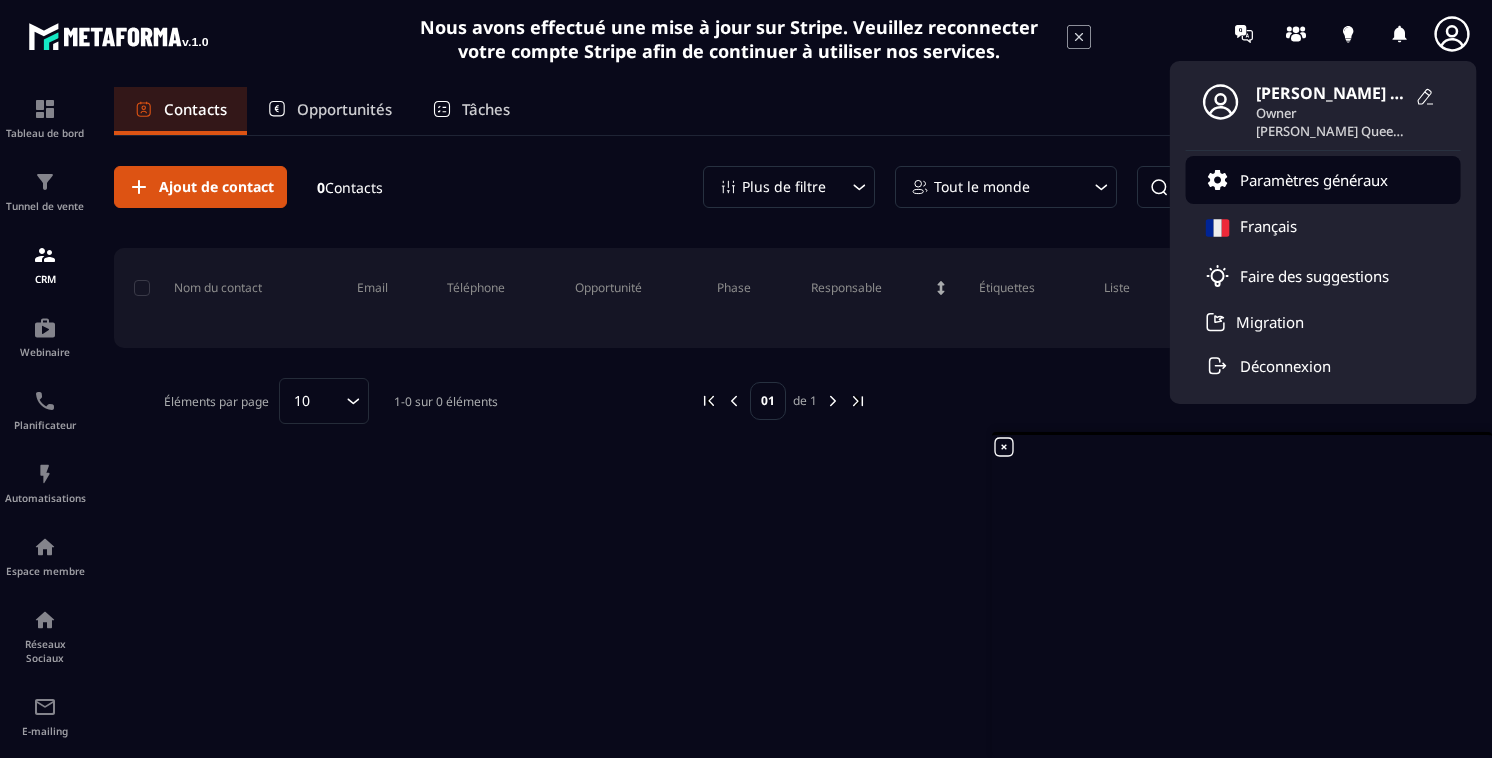 click on "Paramètres généraux" at bounding box center [1314, 180] 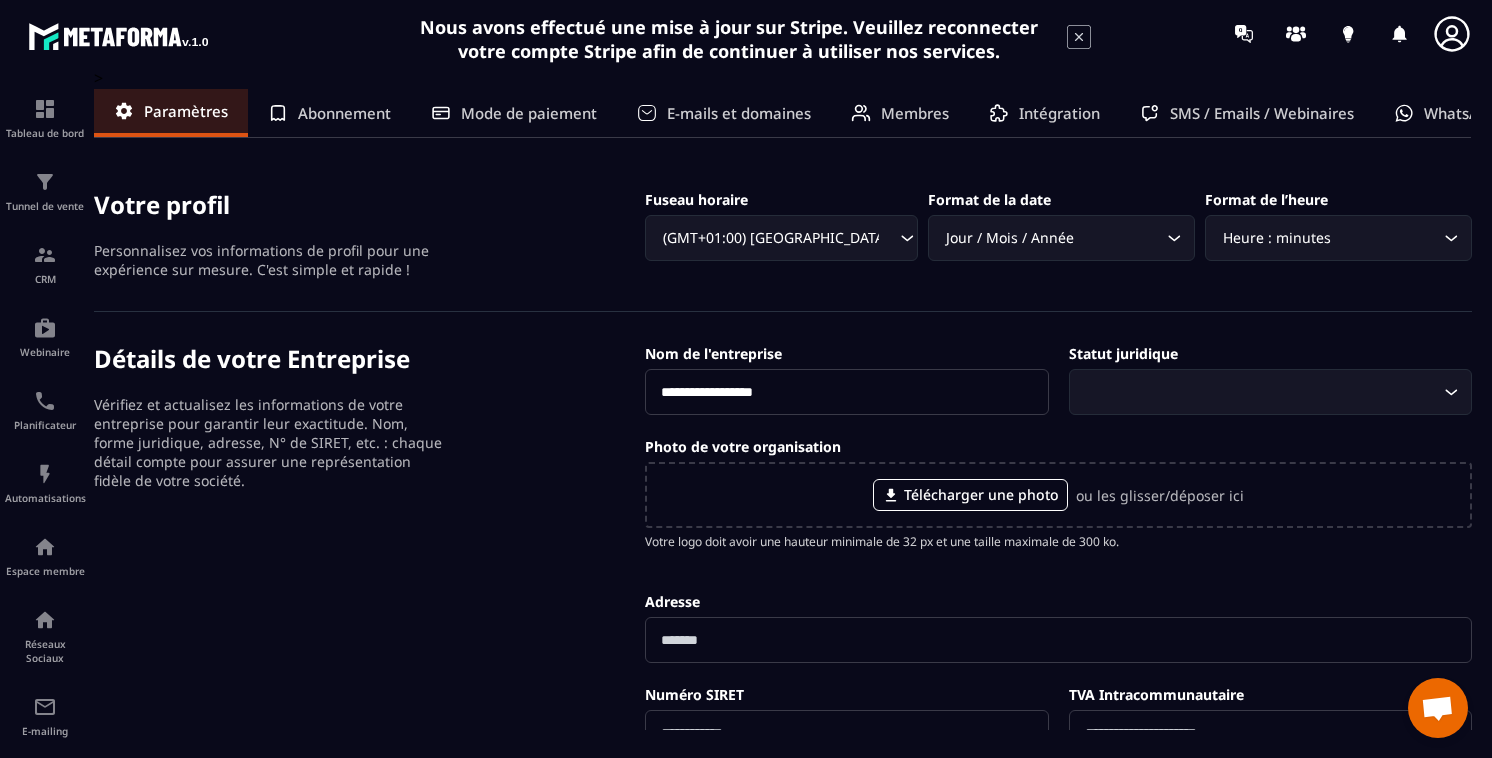 click 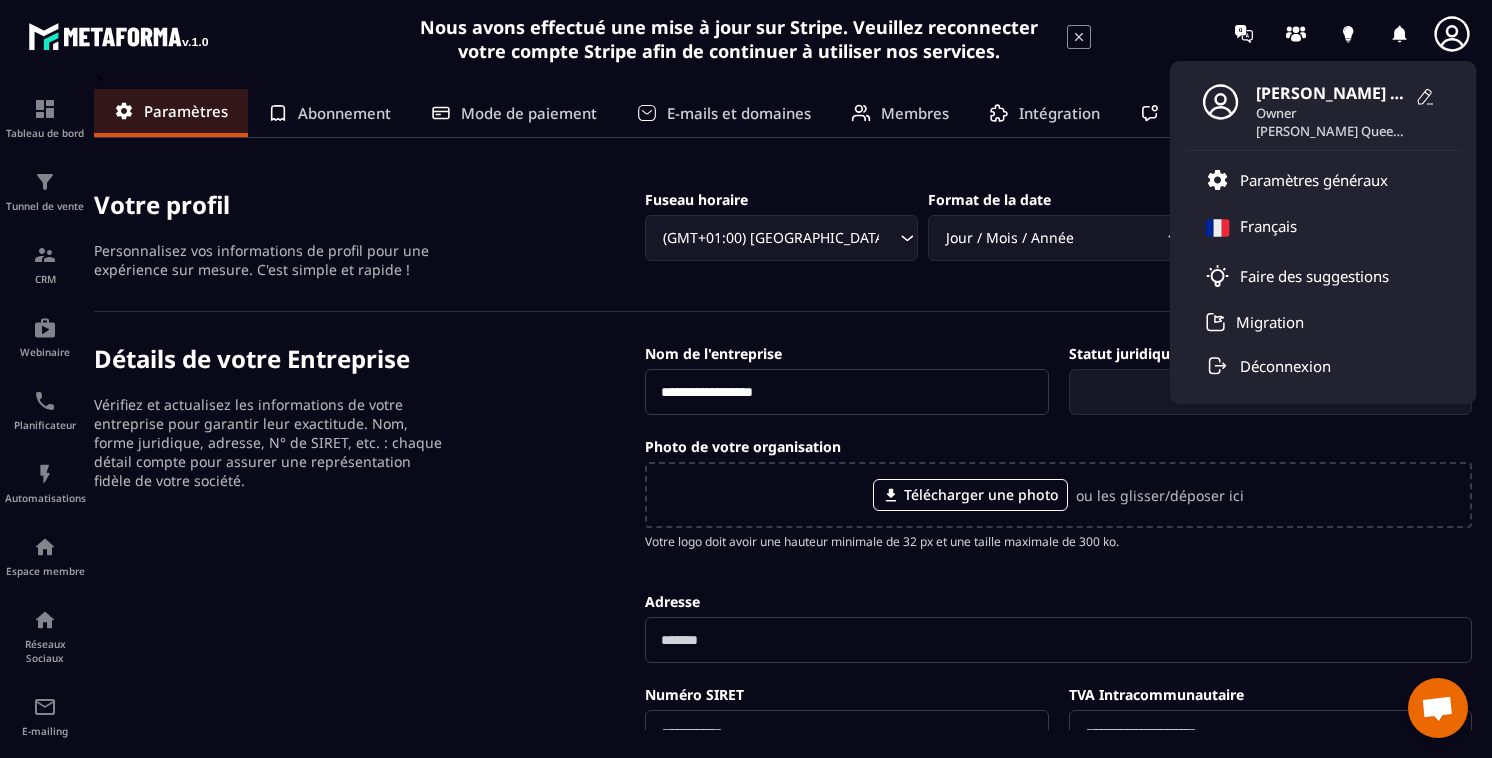 click on "Abonnement" at bounding box center [344, 113] 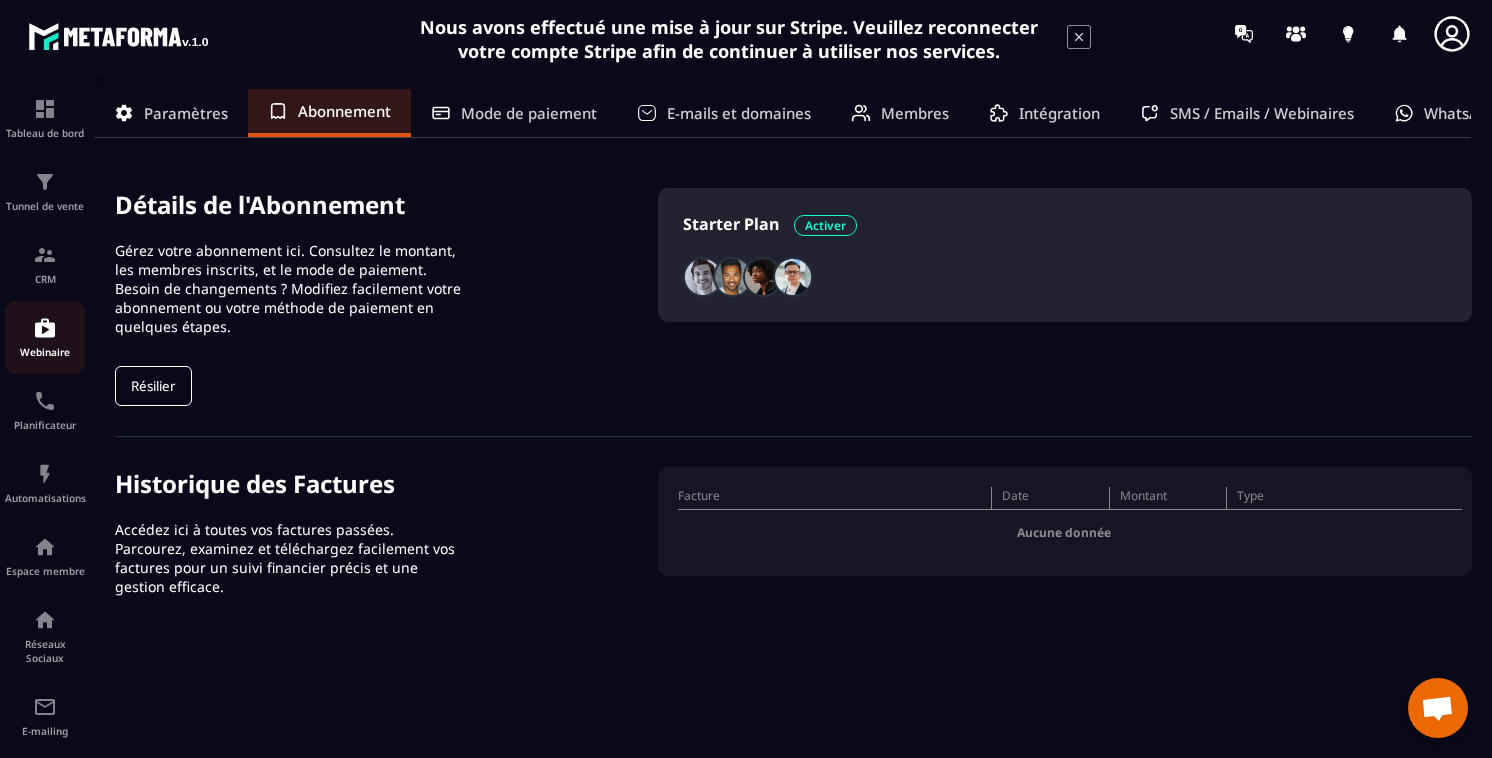 click on "Webinaire" at bounding box center (45, 352) 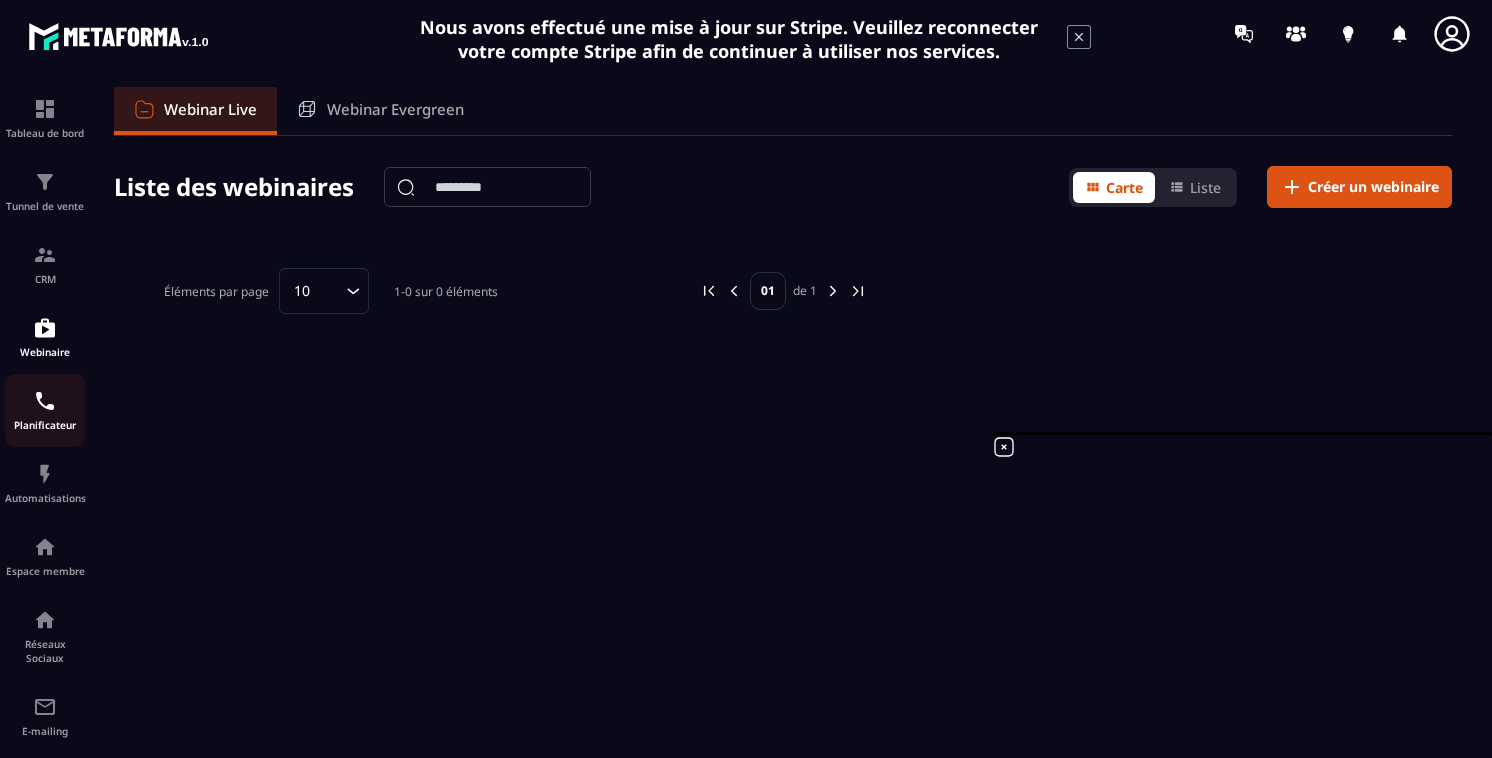 click at bounding box center (45, 401) 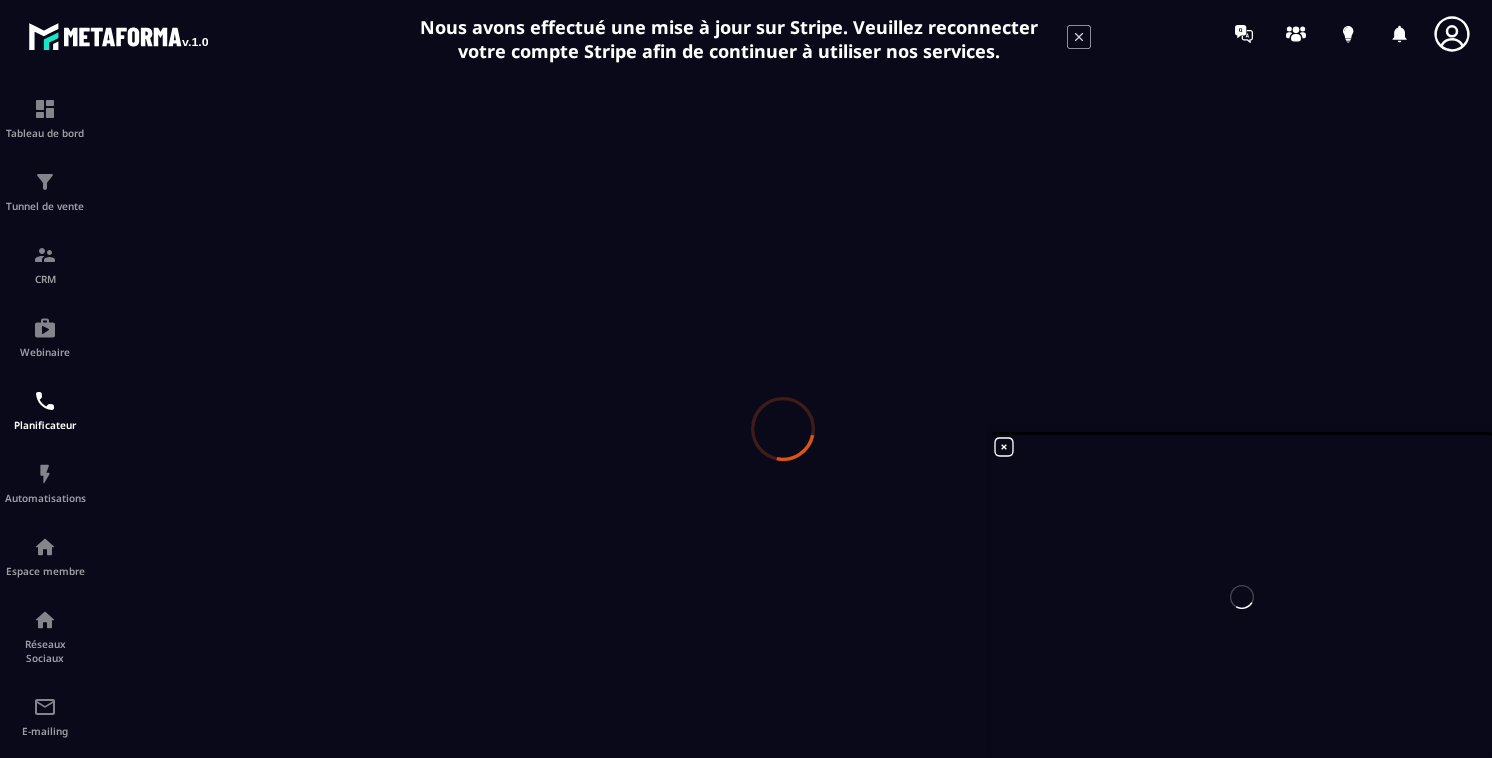 scroll, scrollTop: 0, scrollLeft: 0, axis: both 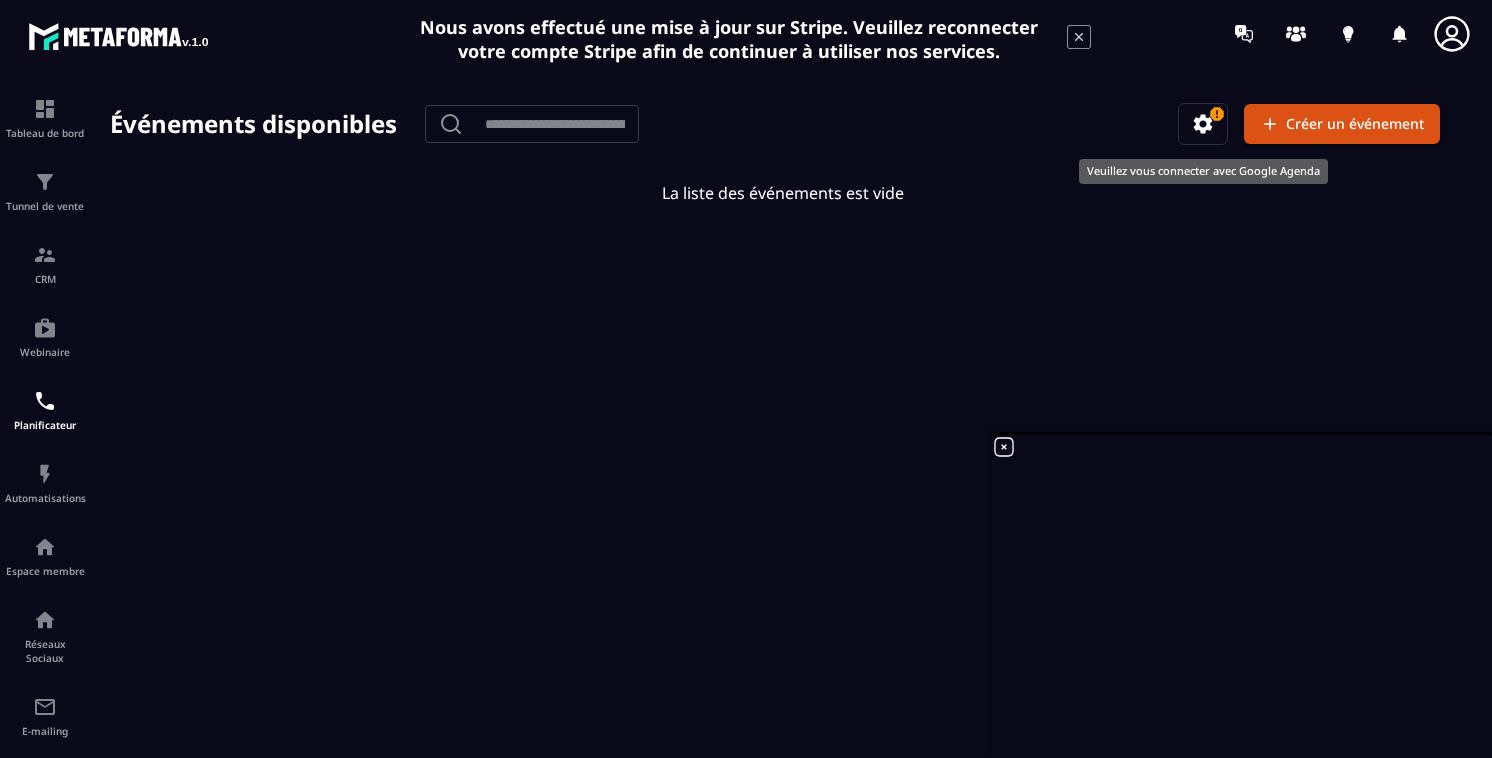 click 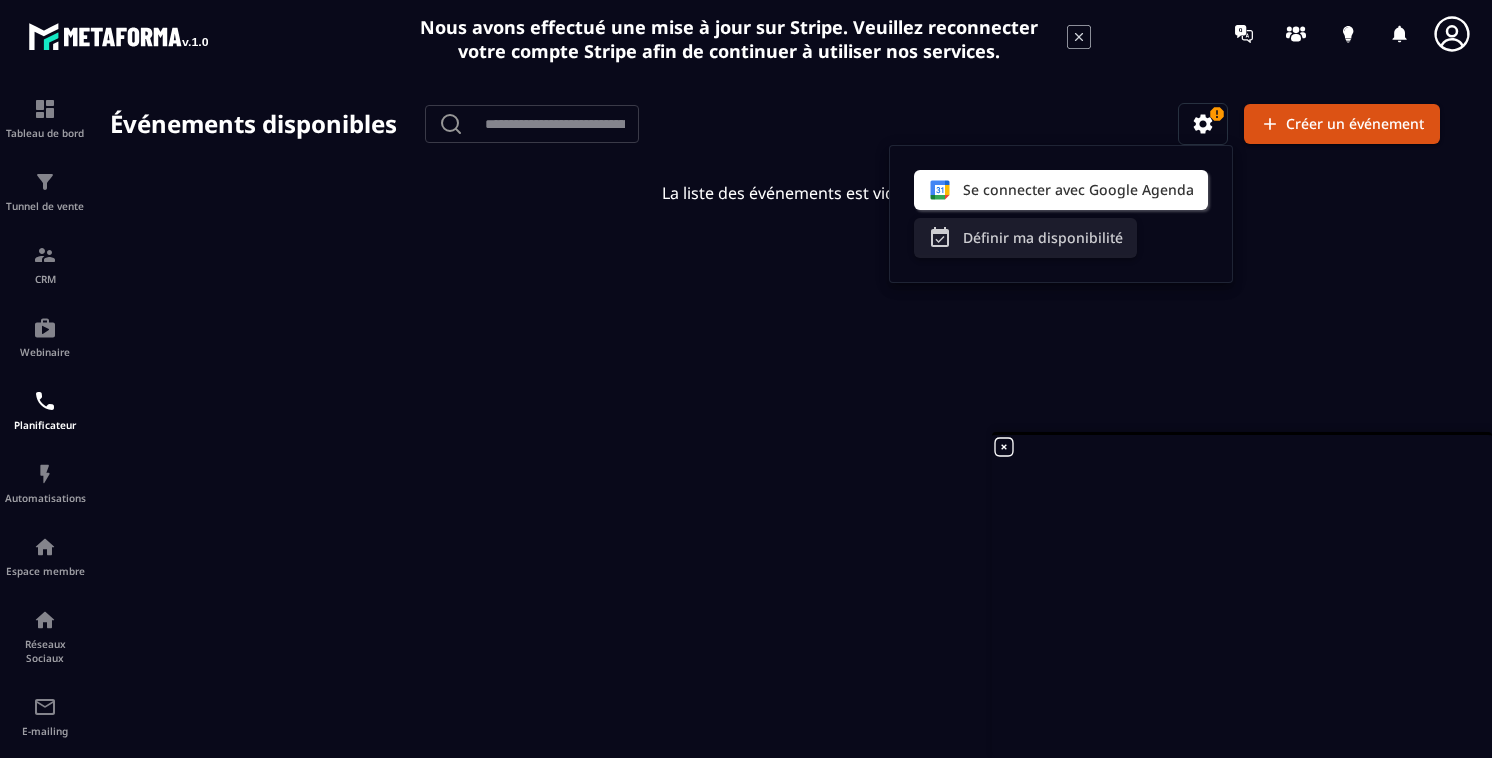 click on "Définir ma disponibilité" at bounding box center (1025, 238) 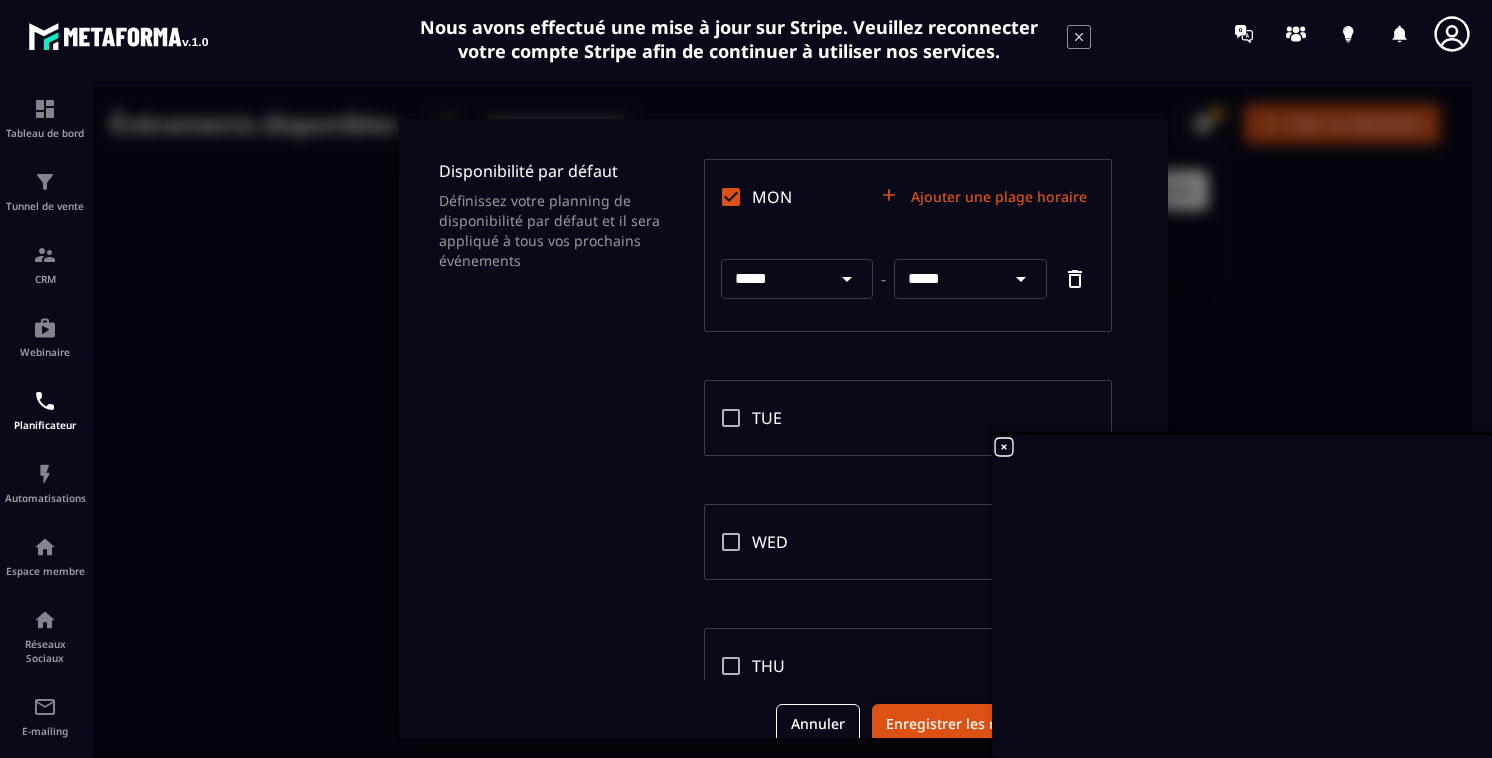 click on "*****" at bounding box center [774, 279] 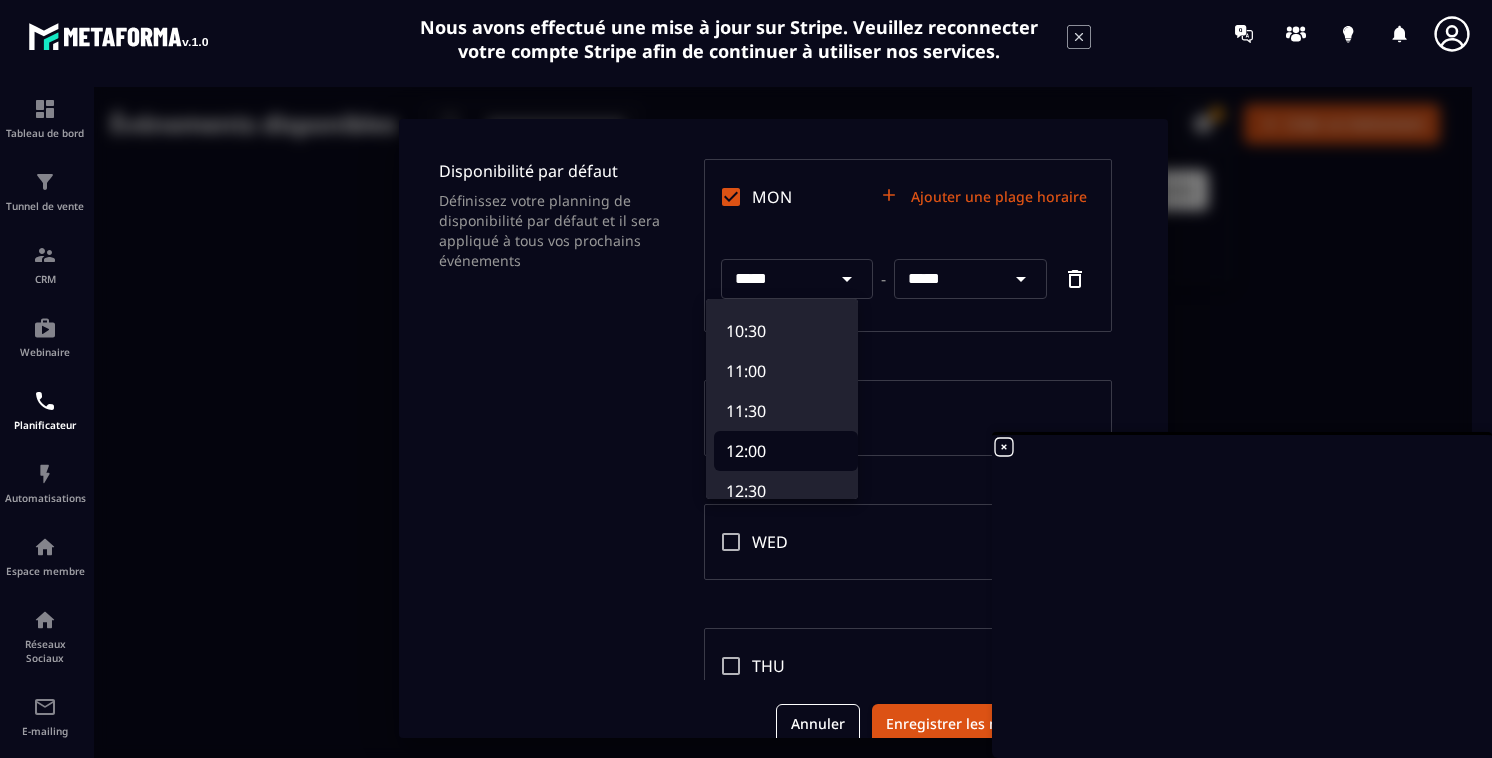 scroll, scrollTop: 1049, scrollLeft: 0, axis: vertical 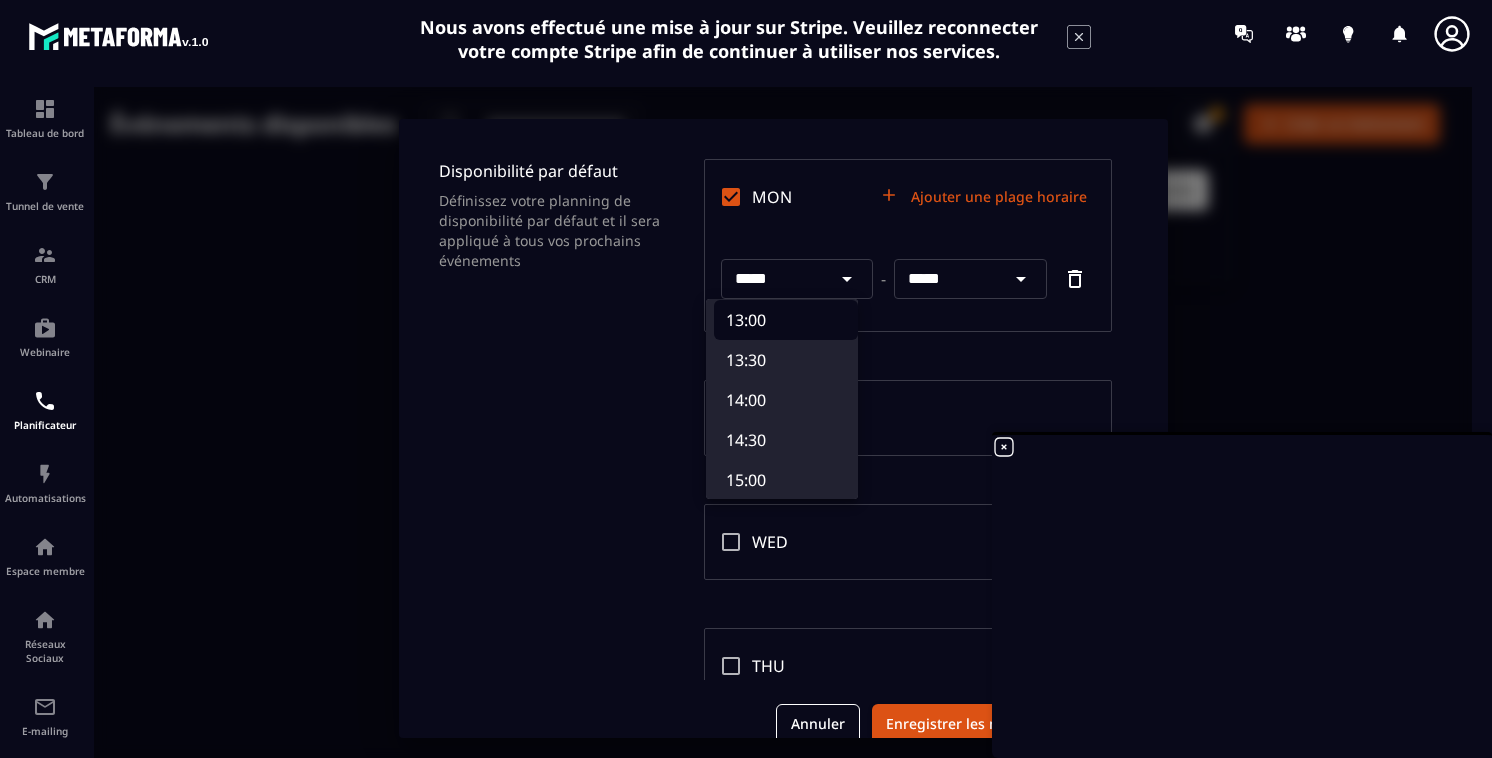 click at bounding box center [783, 428] 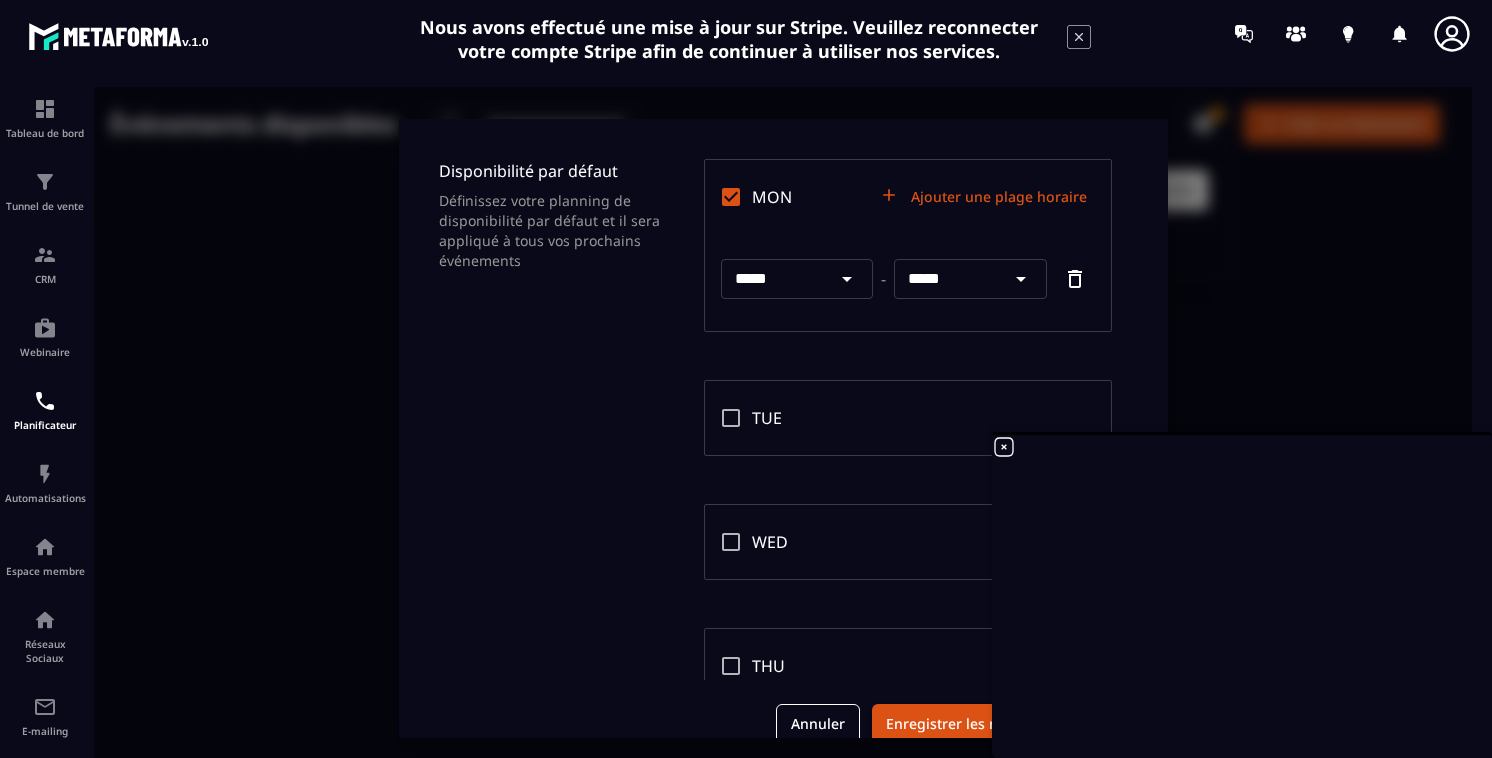 click at bounding box center (891, 197) 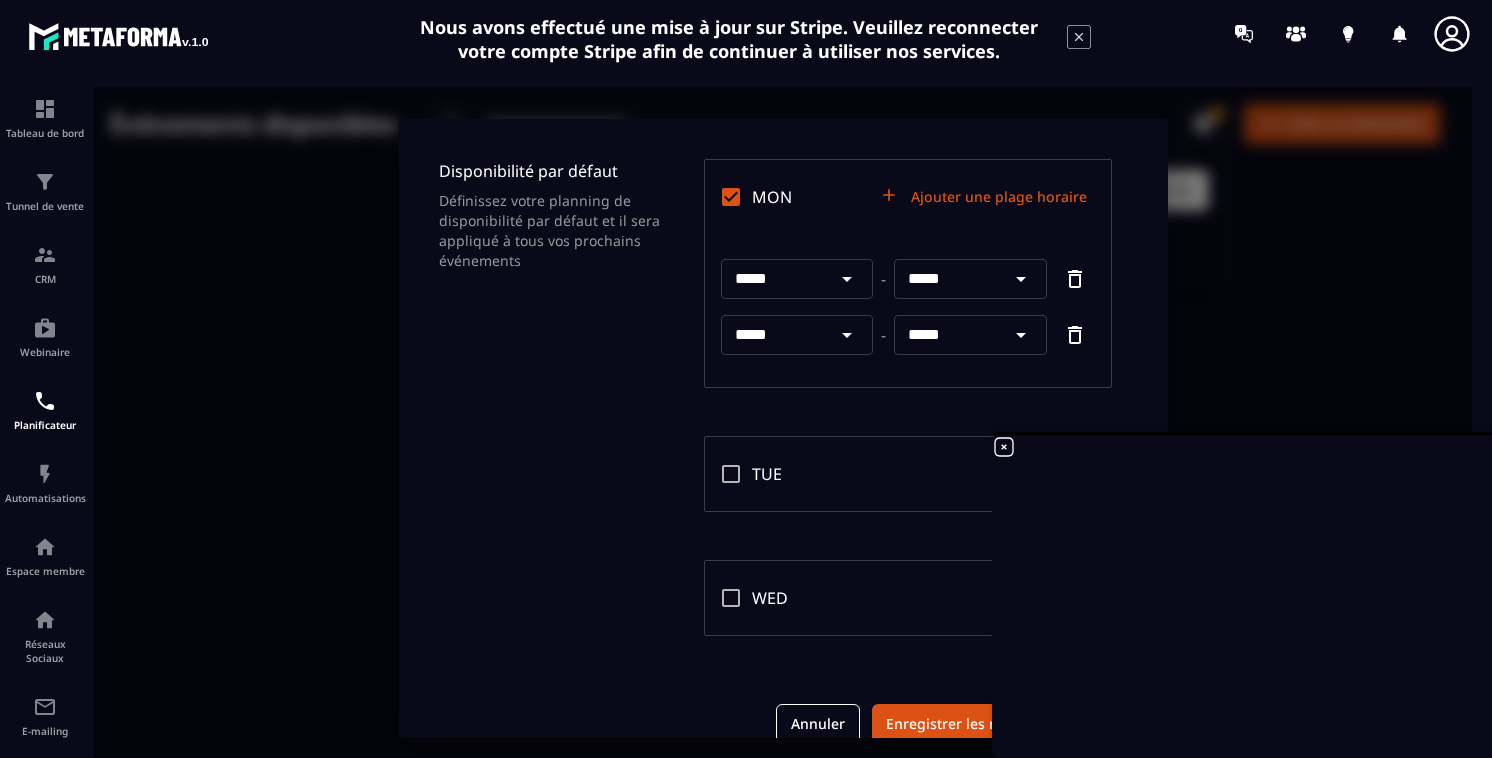 click on "*****" at bounding box center (774, 279) 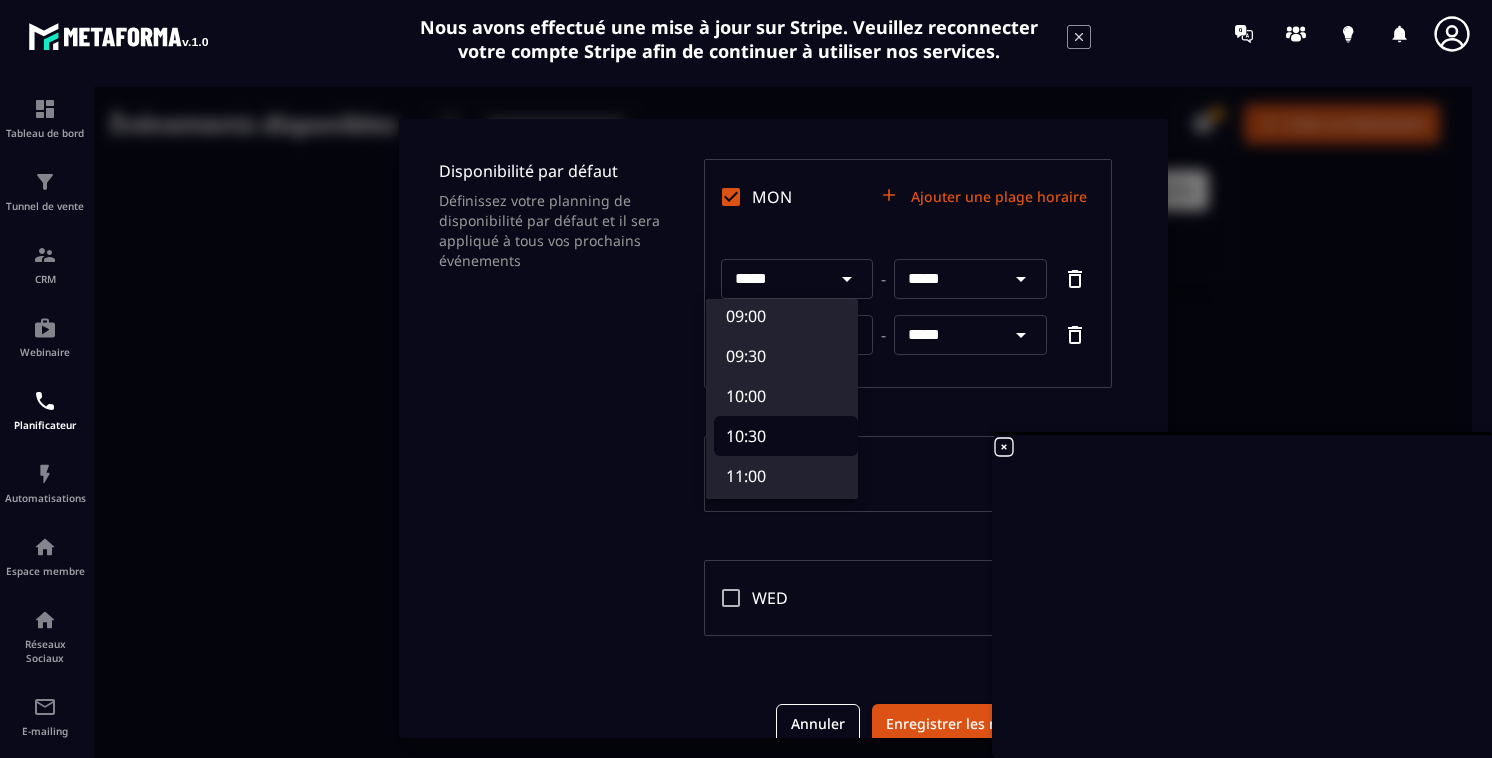 scroll, scrollTop: 768, scrollLeft: 0, axis: vertical 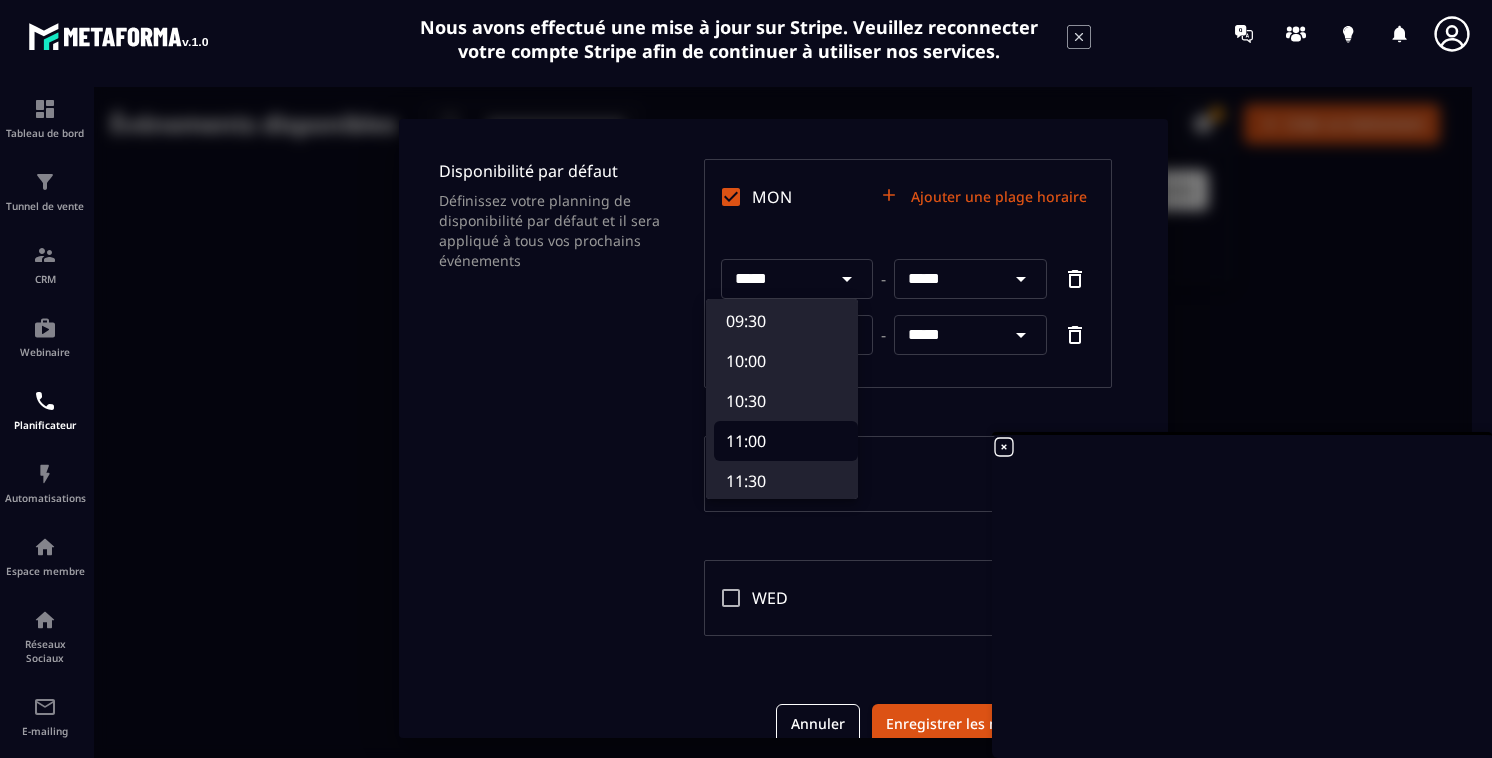 click on "11:00" at bounding box center (786, 441) 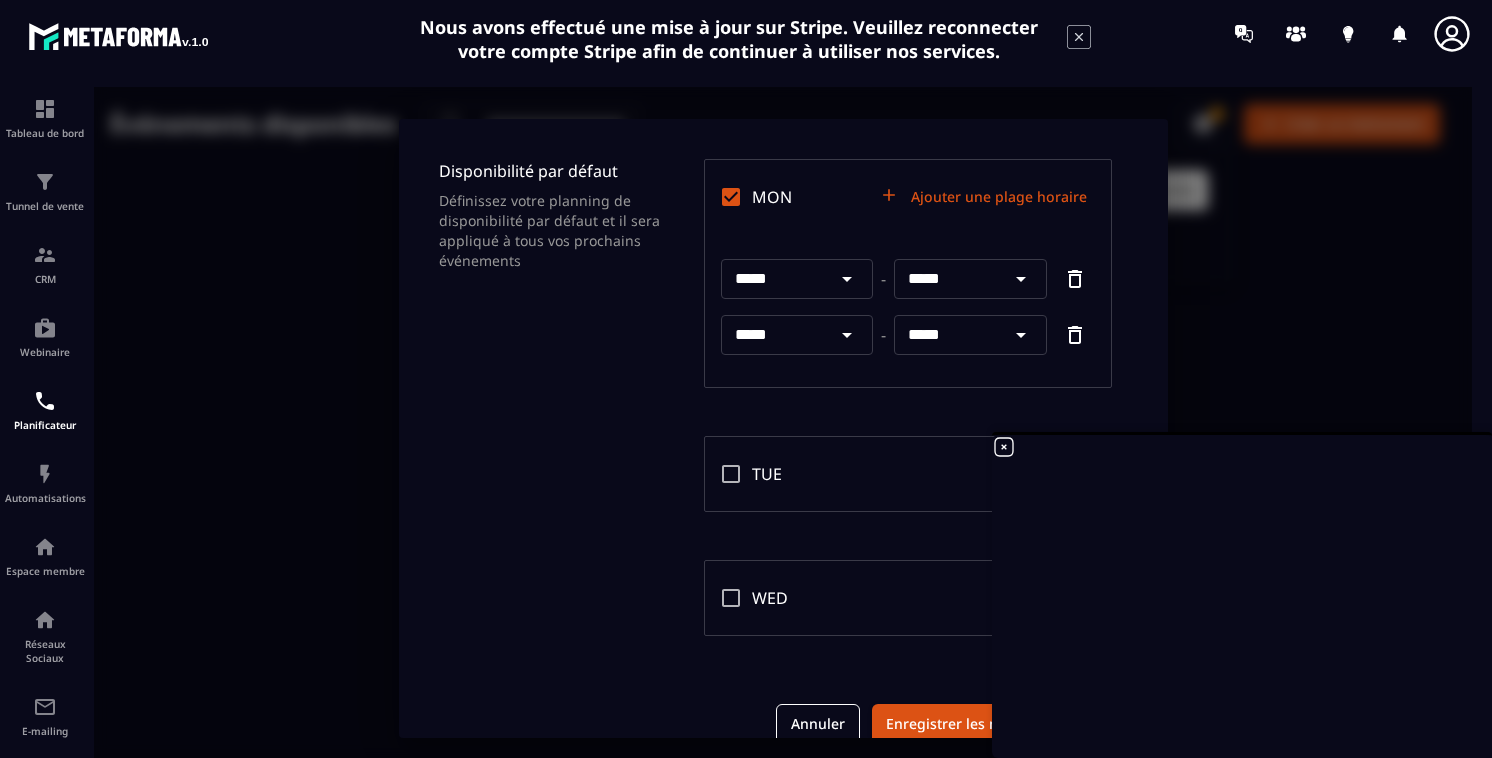 click on "*****" at bounding box center (947, 279) 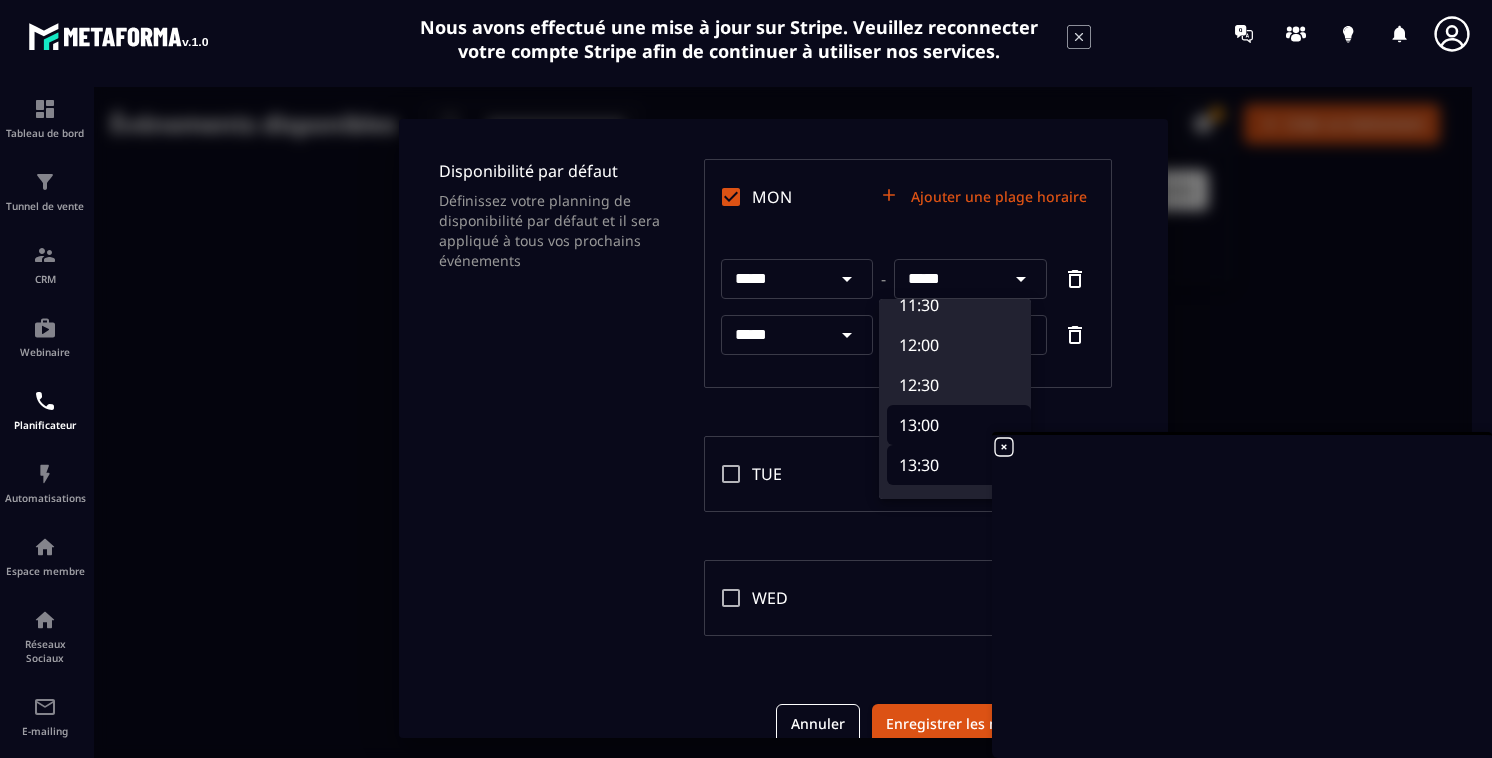scroll, scrollTop: 940, scrollLeft: 0, axis: vertical 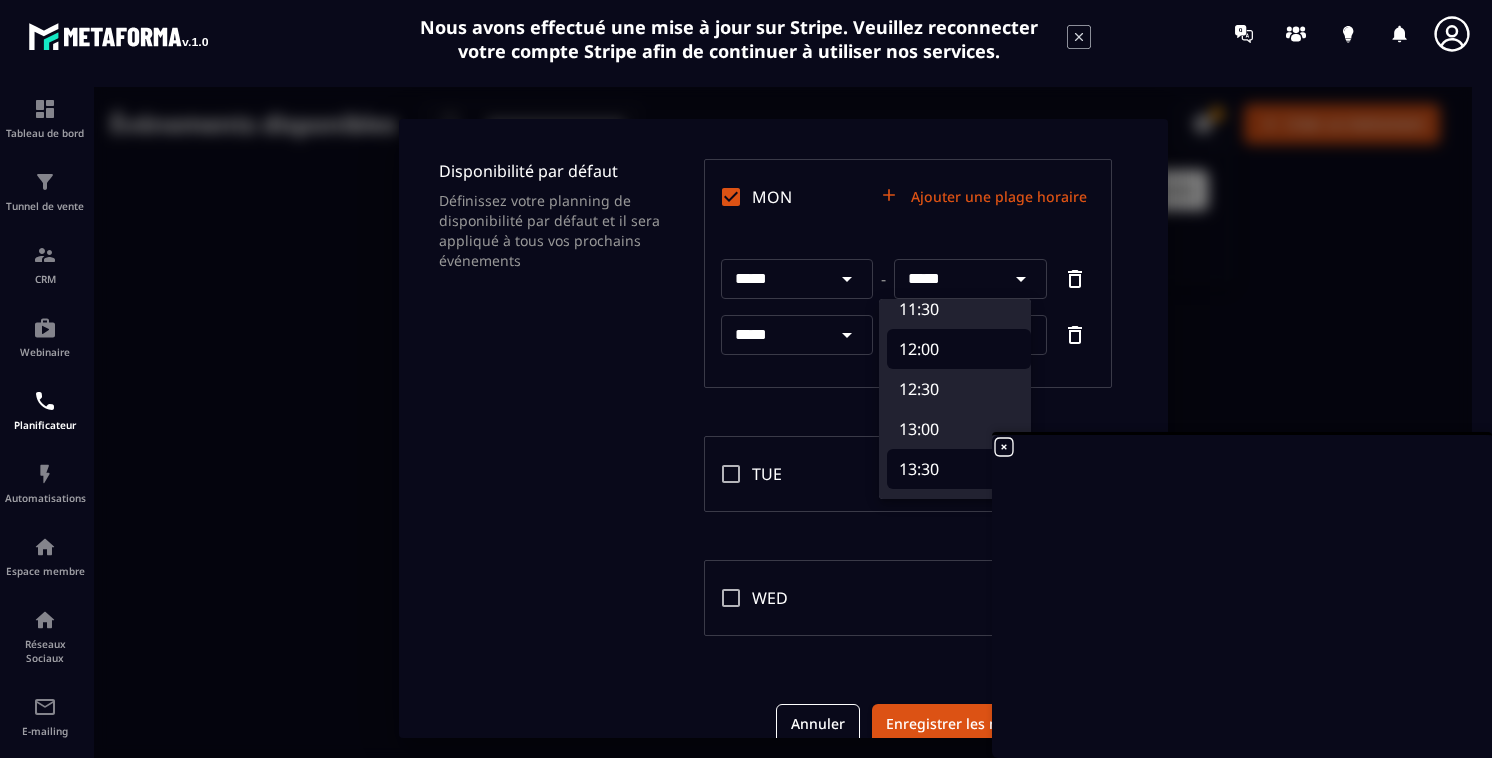 click on "12:00" at bounding box center [959, 349] 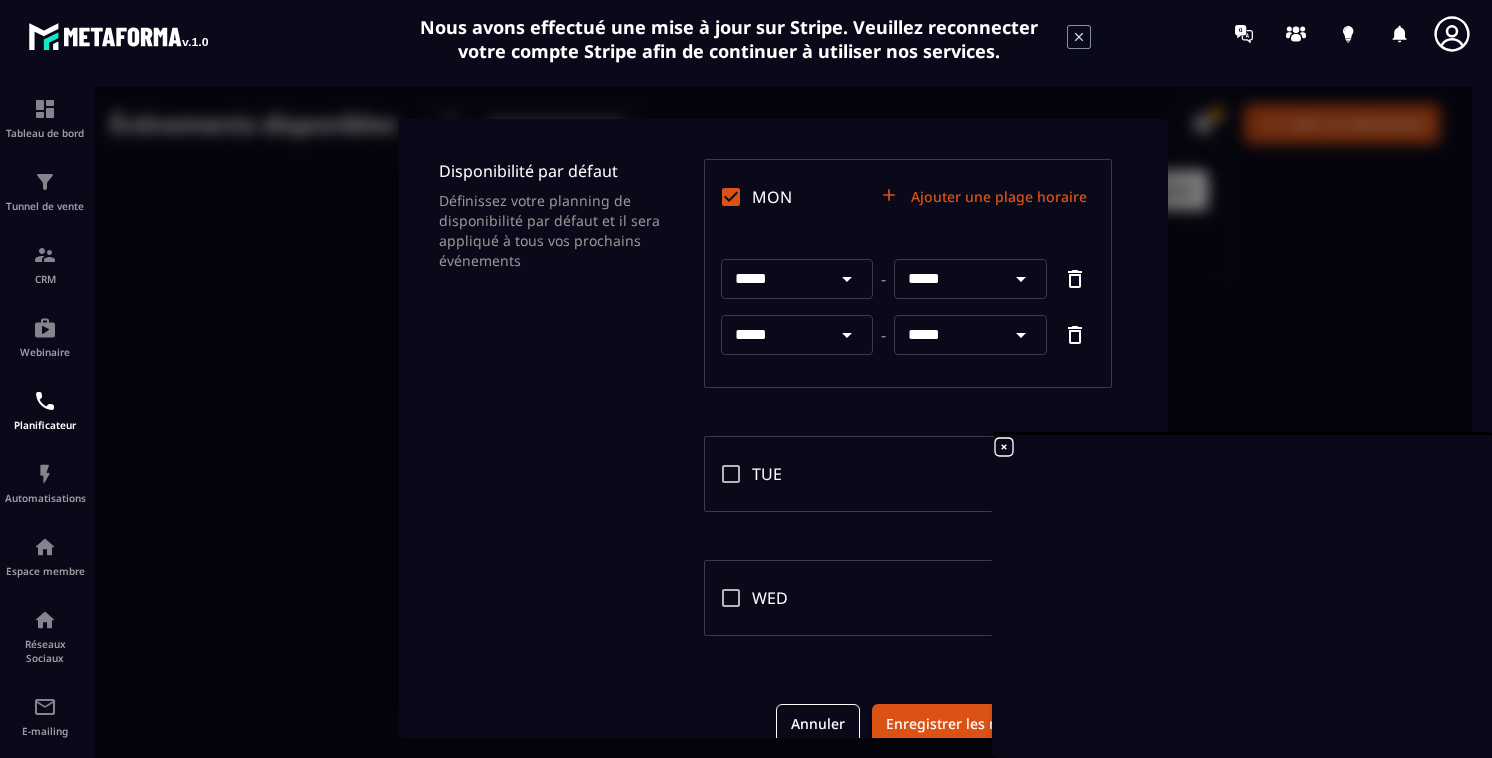click on "*****" at bounding box center (947, 335) 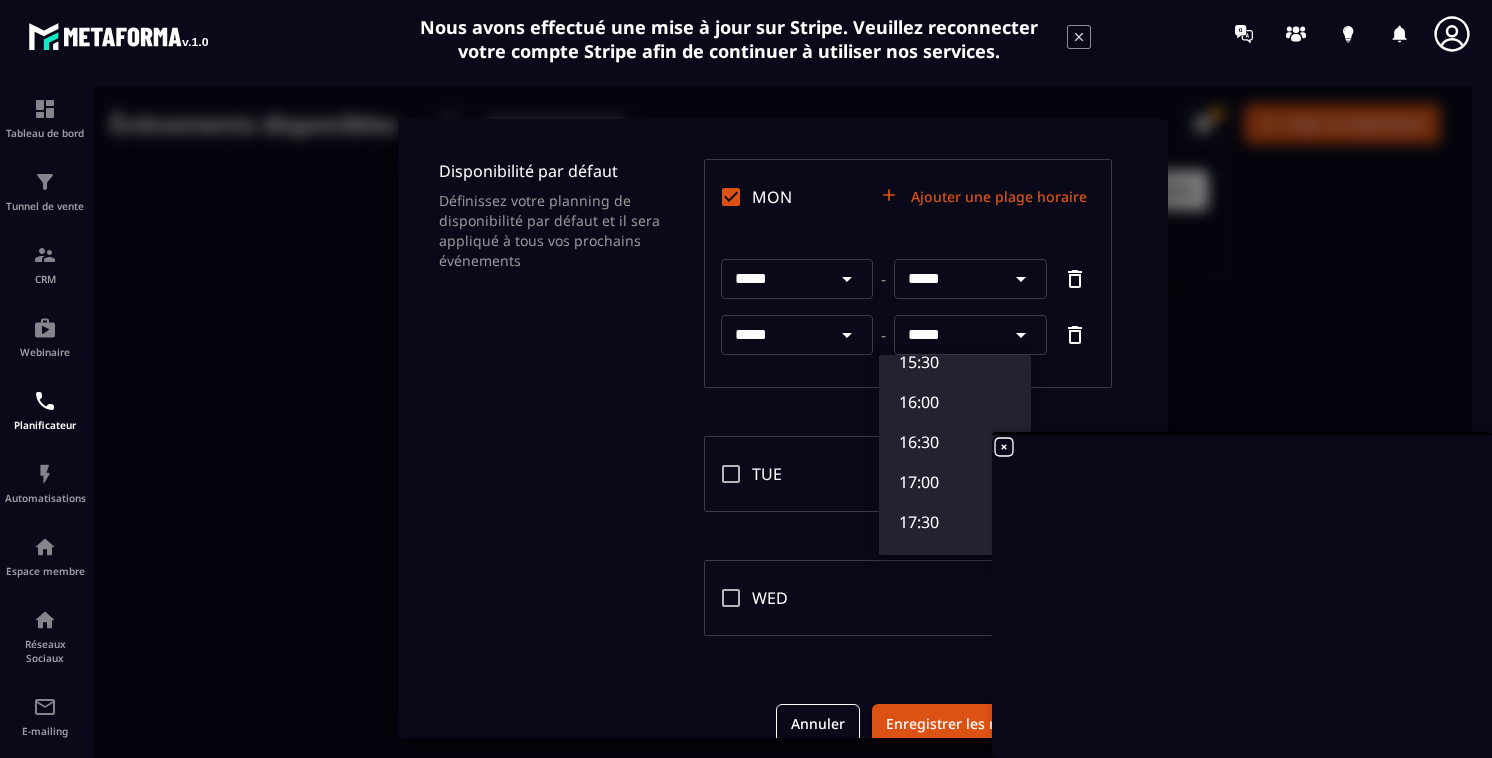 scroll, scrollTop: 1418, scrollLeft: 0, axis: vertical 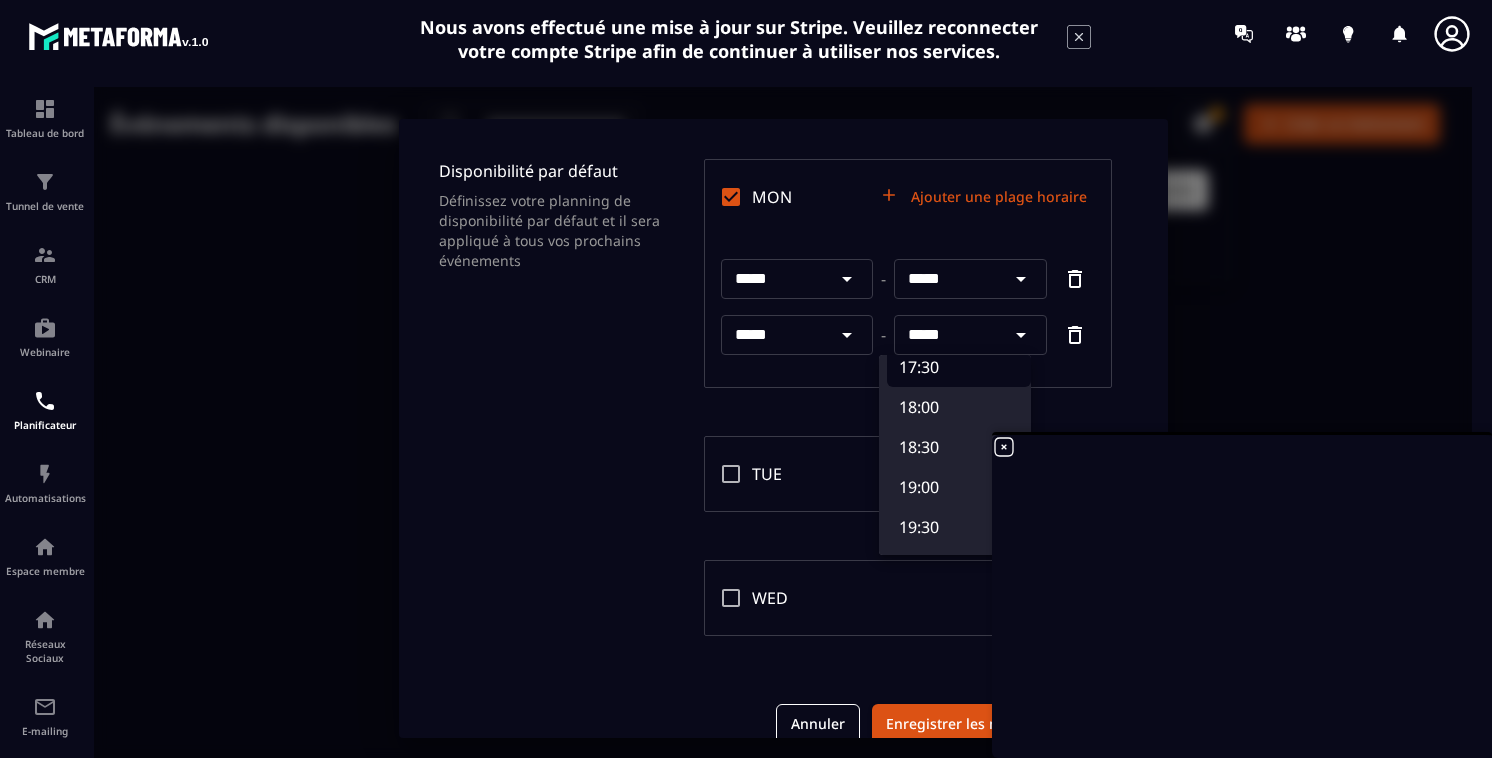 click on "17:30" at bounding box center (959, 367) 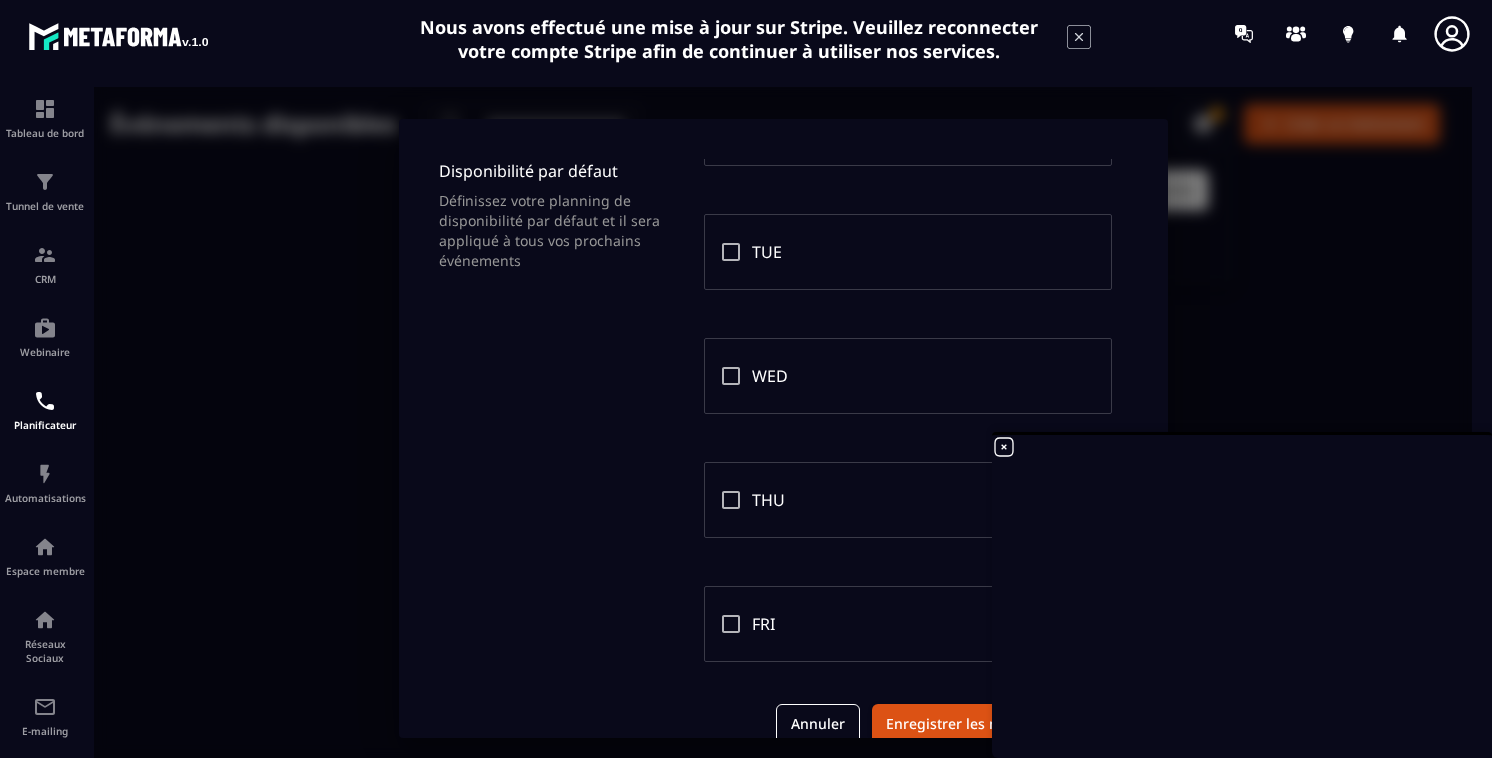 scroll, scrollTop: 240, scrollLeft: 0, axis: vertical 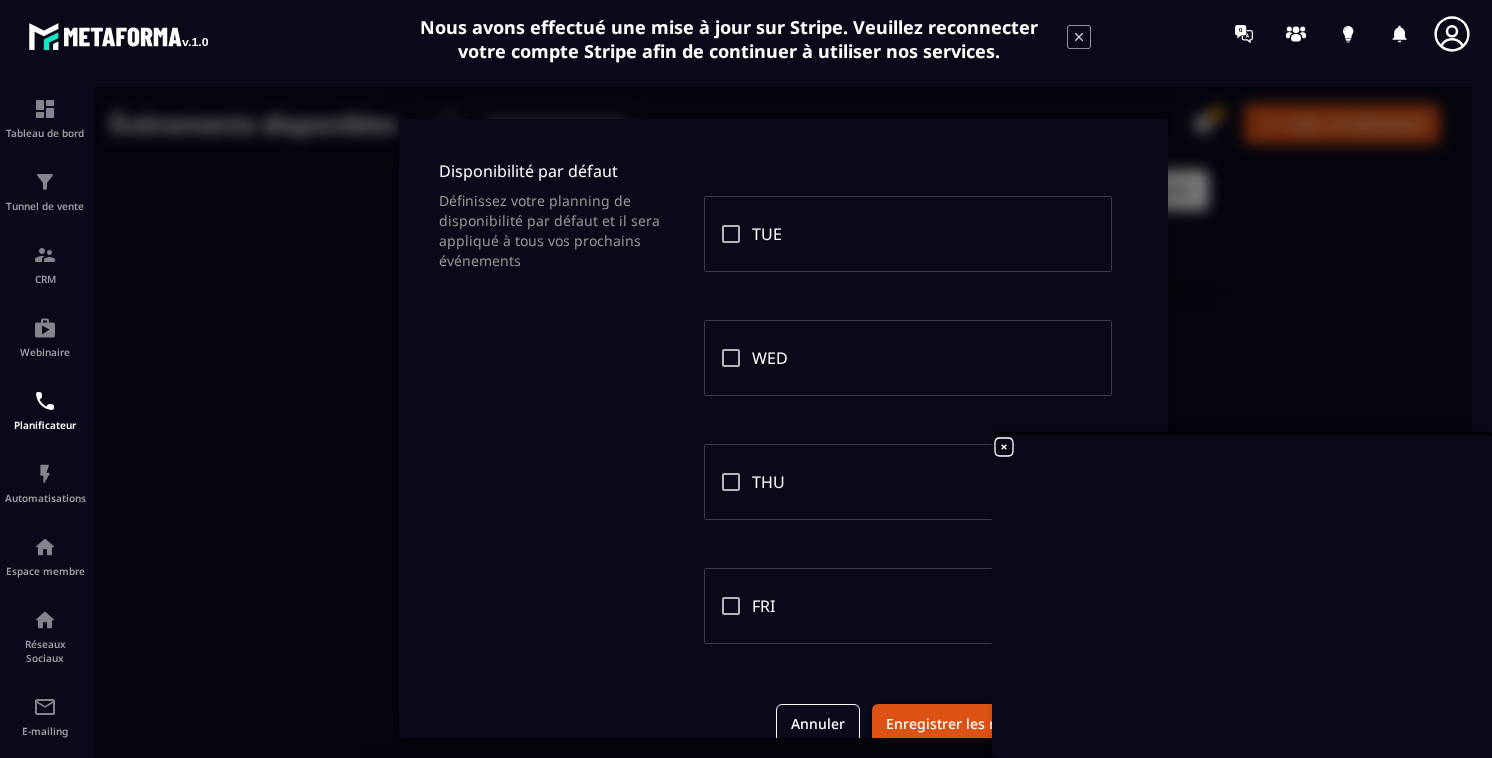 click on "WED" at bounding box center [908, 358] 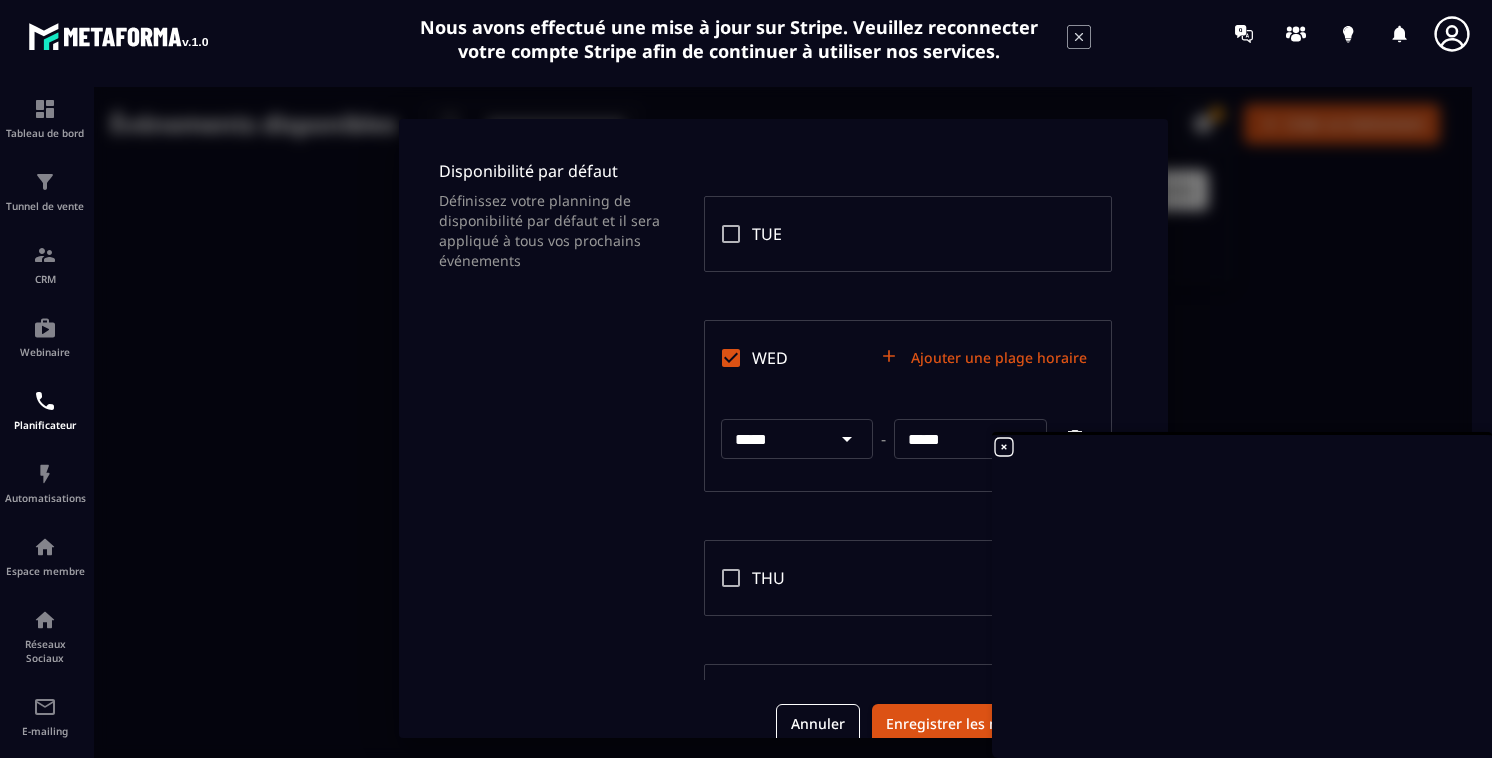 click on "*****" at bounding box center (774, 439) 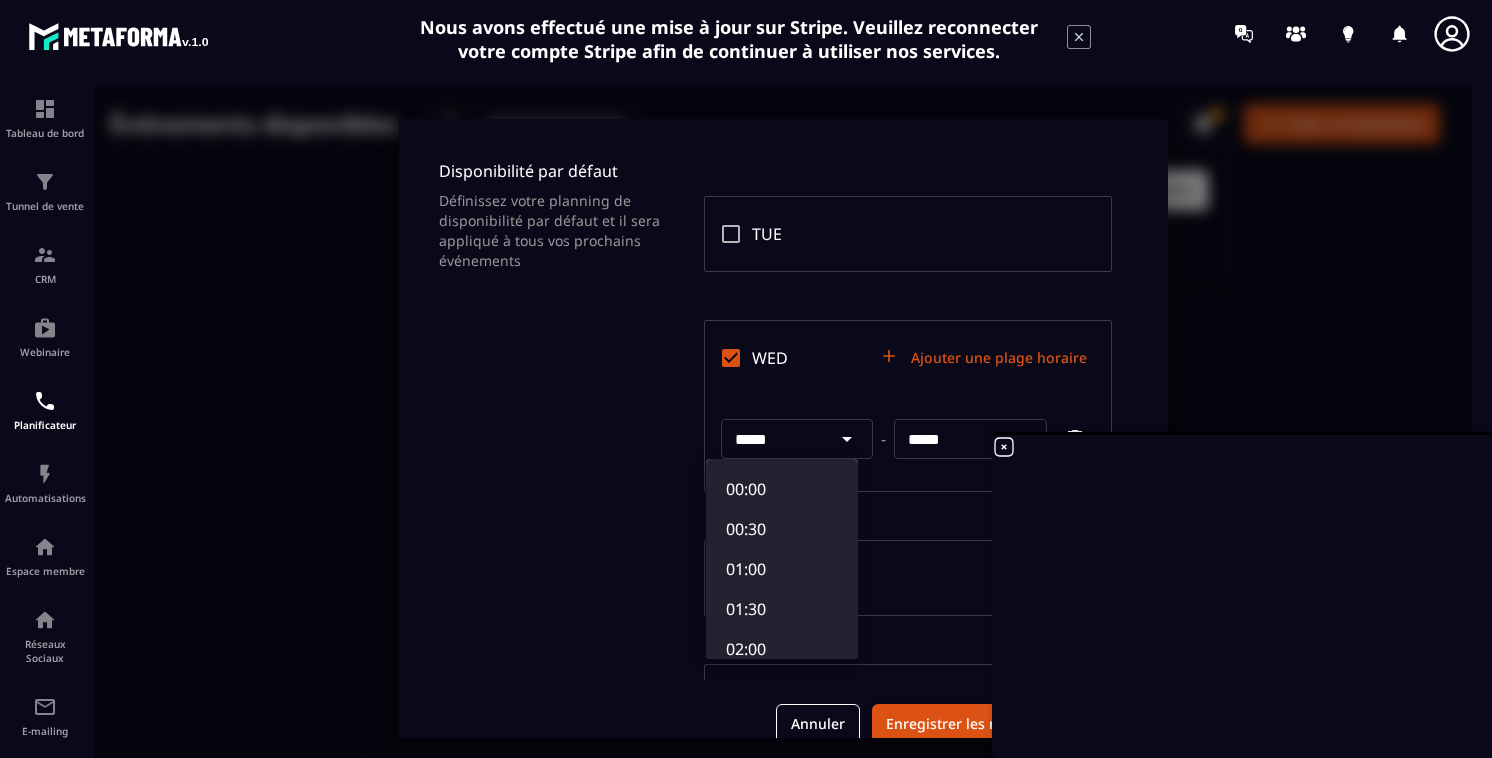 click at bounding box center (783, 428) 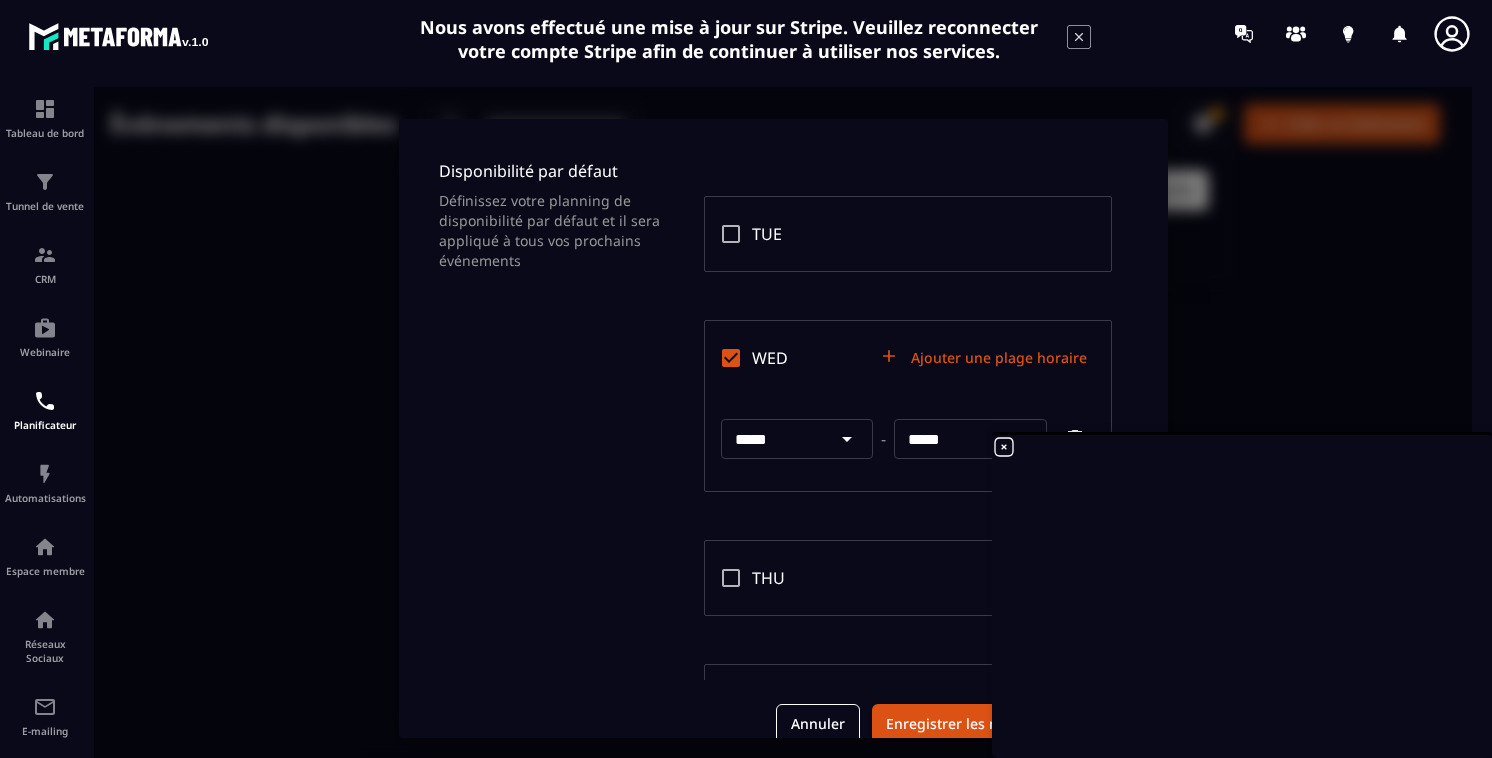 click on "*****" at bounding box center [947, 439] 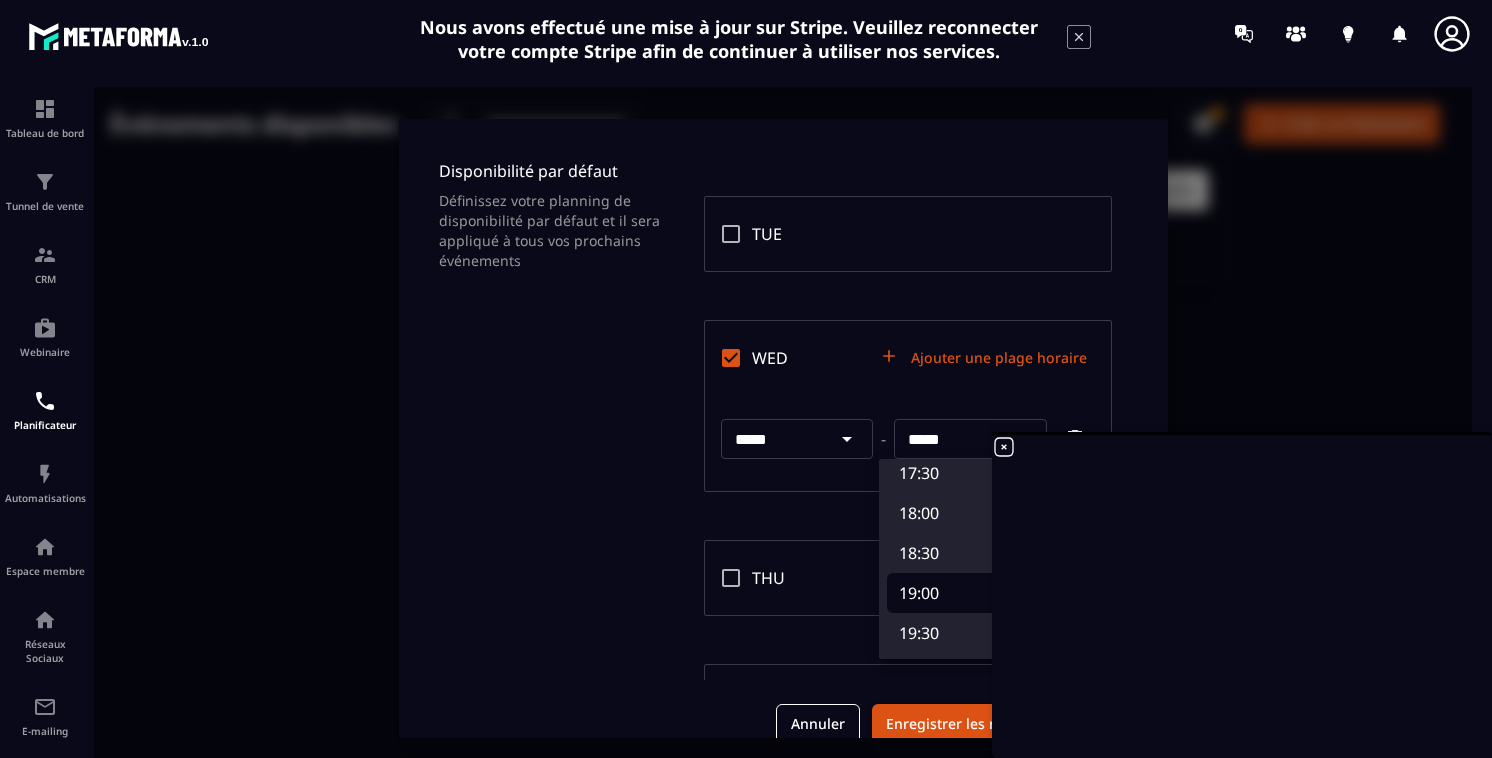scroll, scrollTop: 1445, scrollLeft: 0, axis: vertical 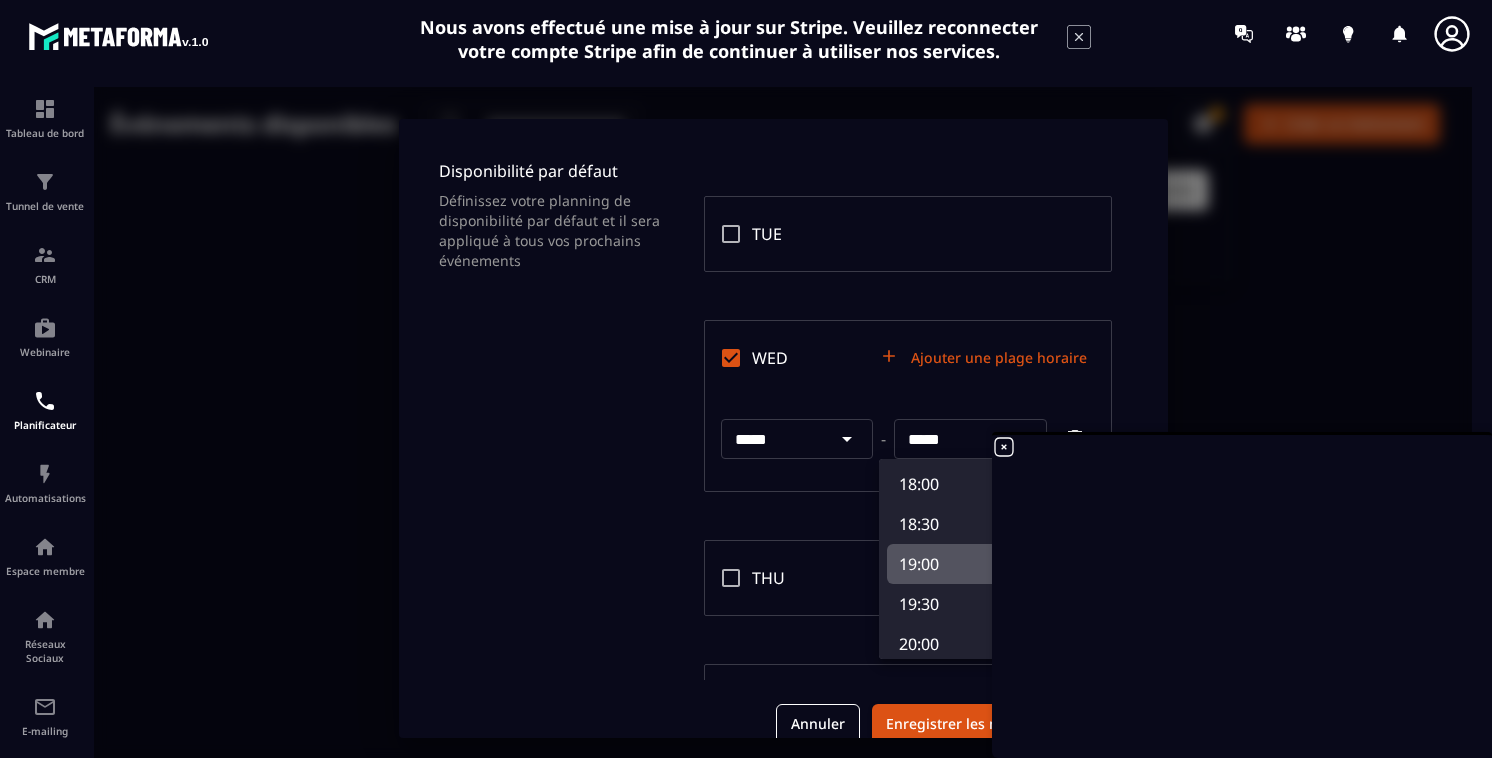 click on "19:00" at bounding box center [959, 564] 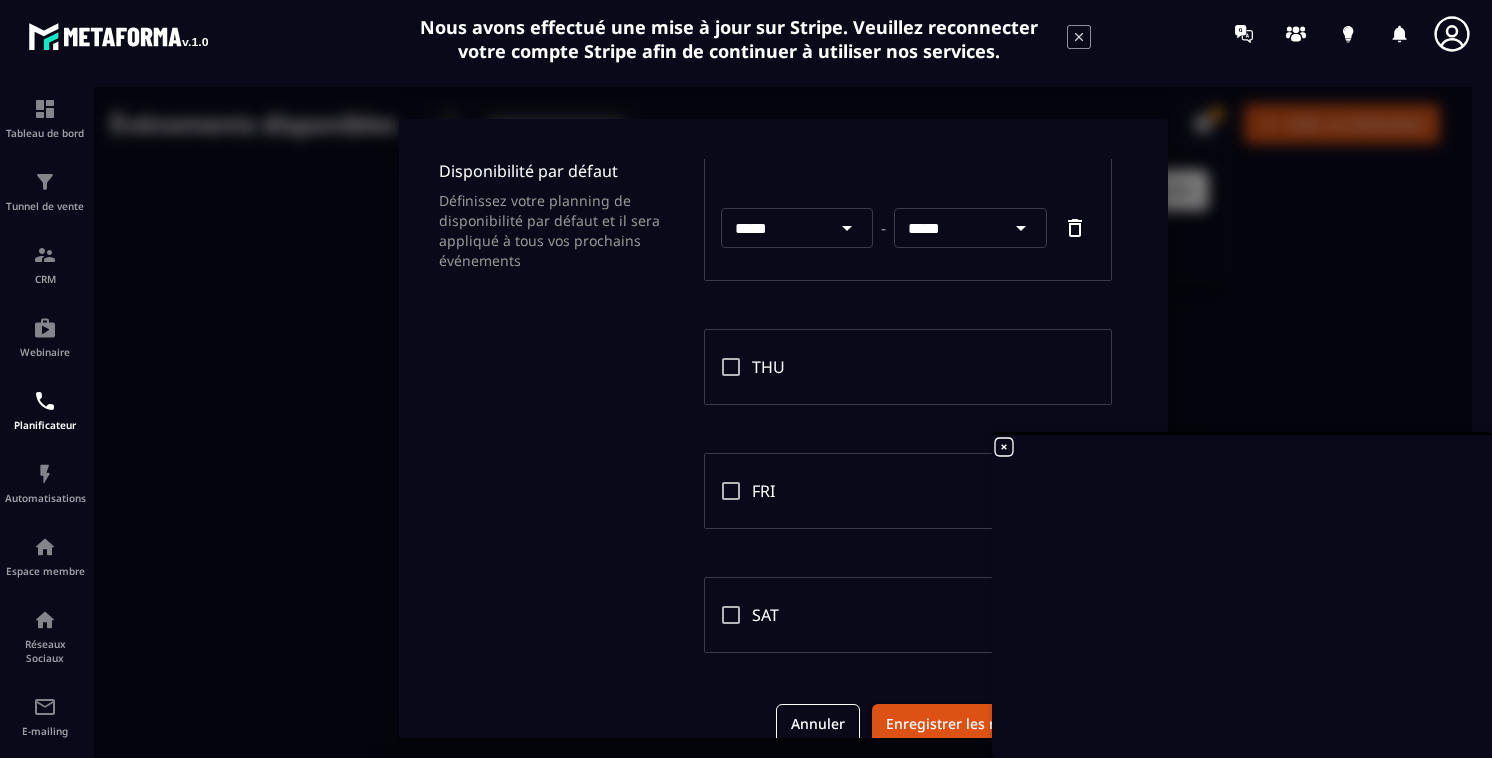 scroll, scrollTop: 535, scrollLeft: 0, axis: vertical 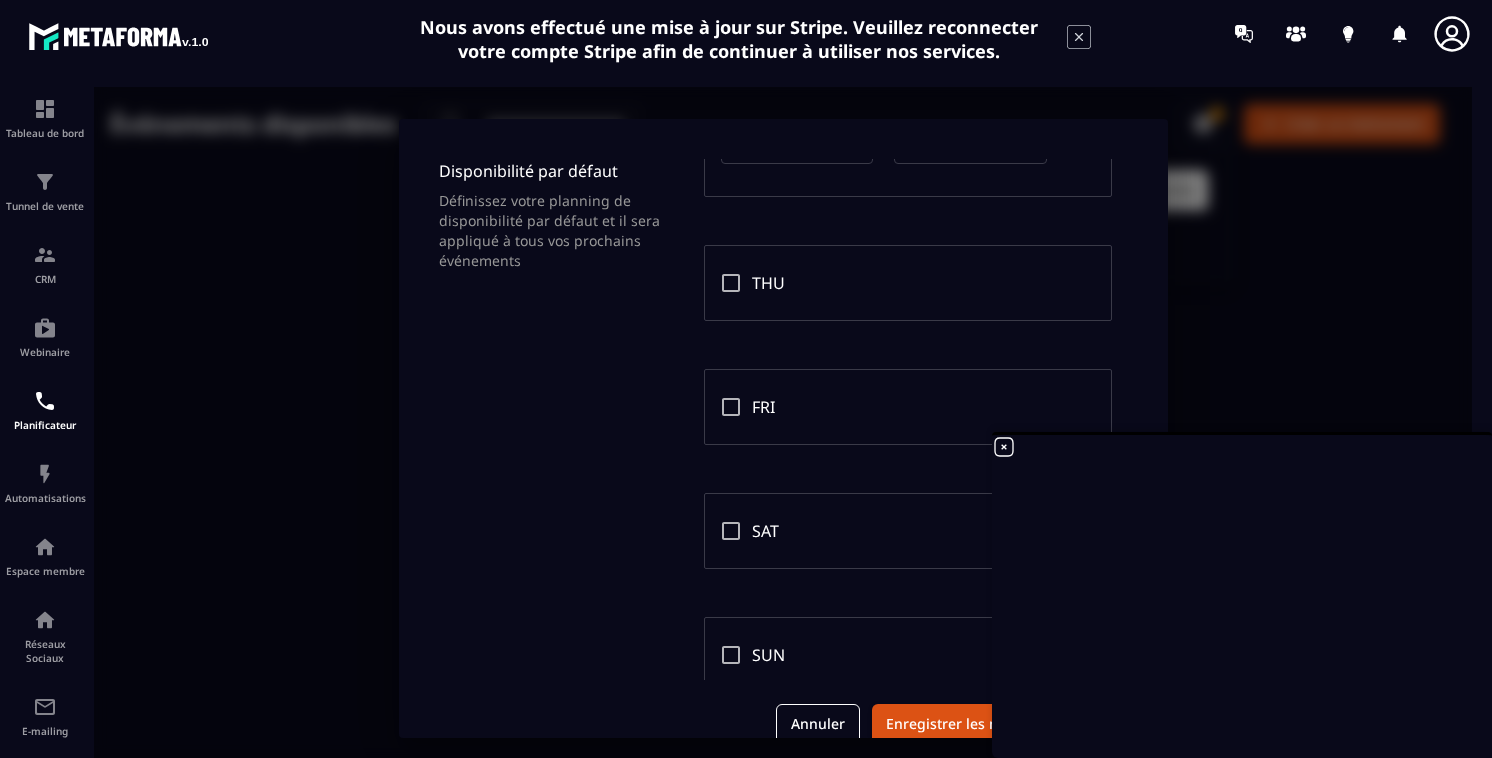 click on "THU" at bounding box center [768, 283] 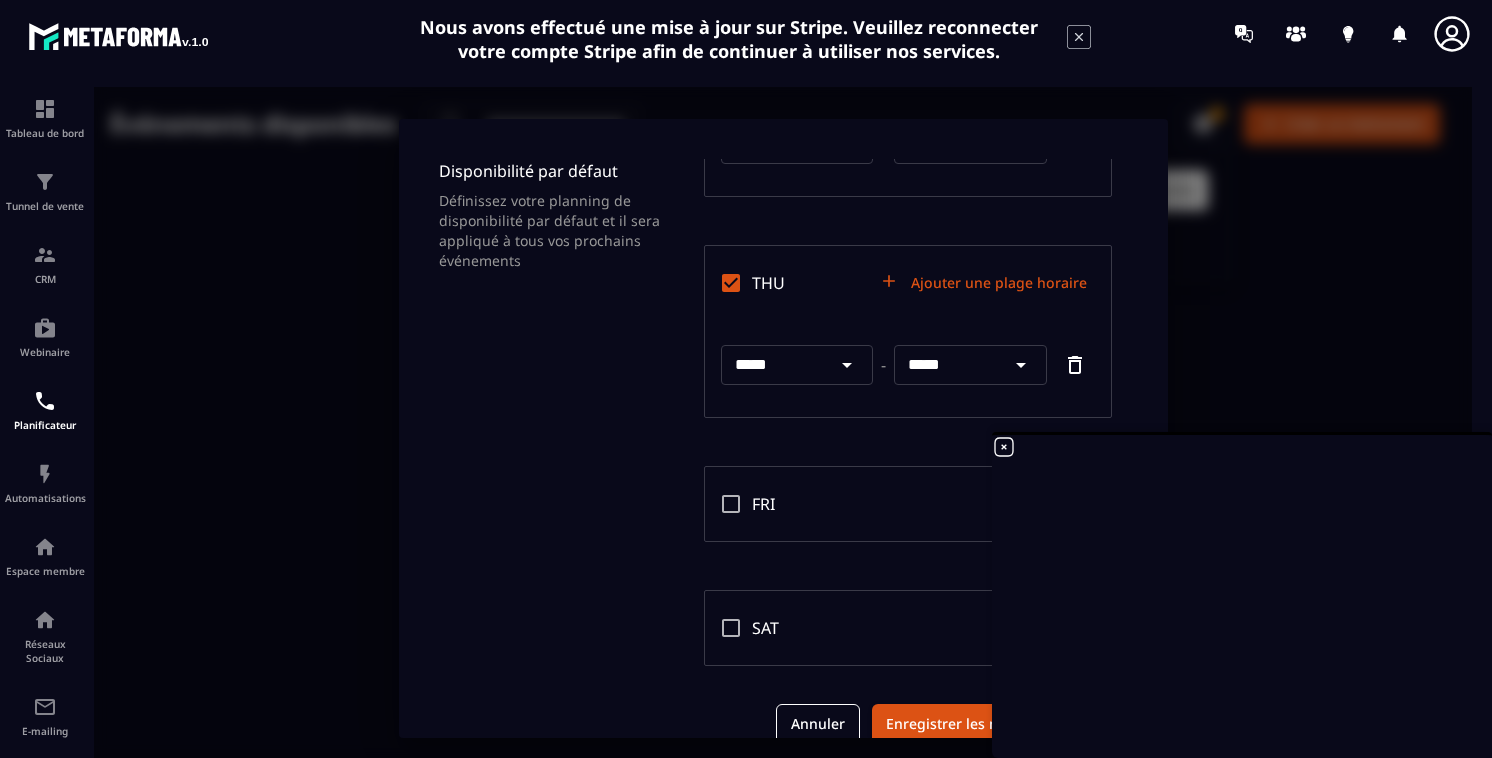 scroll, scrollTop: 531, scrollLeft: 0, axis: vertical 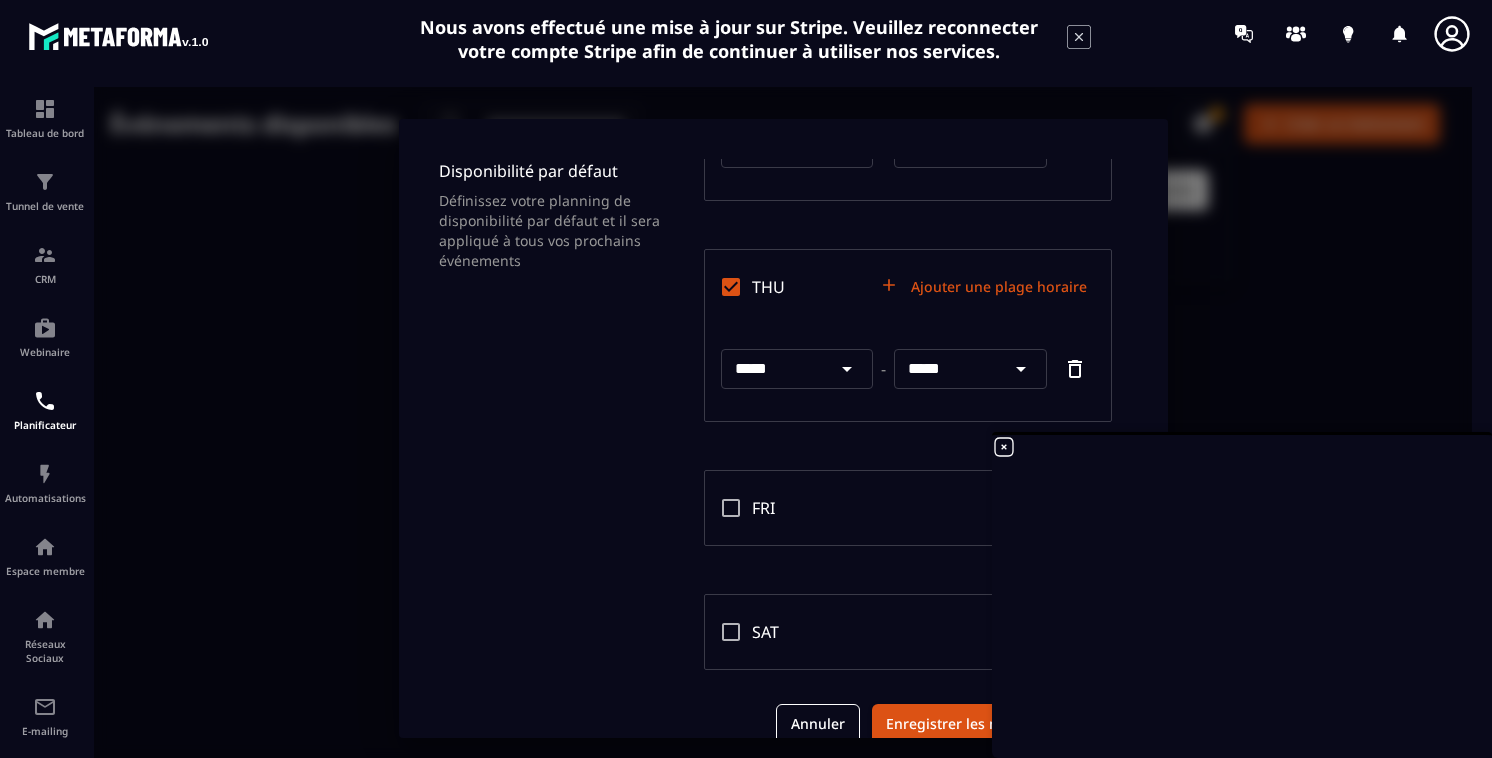 click on "*****" at bounding box center (947, 369) 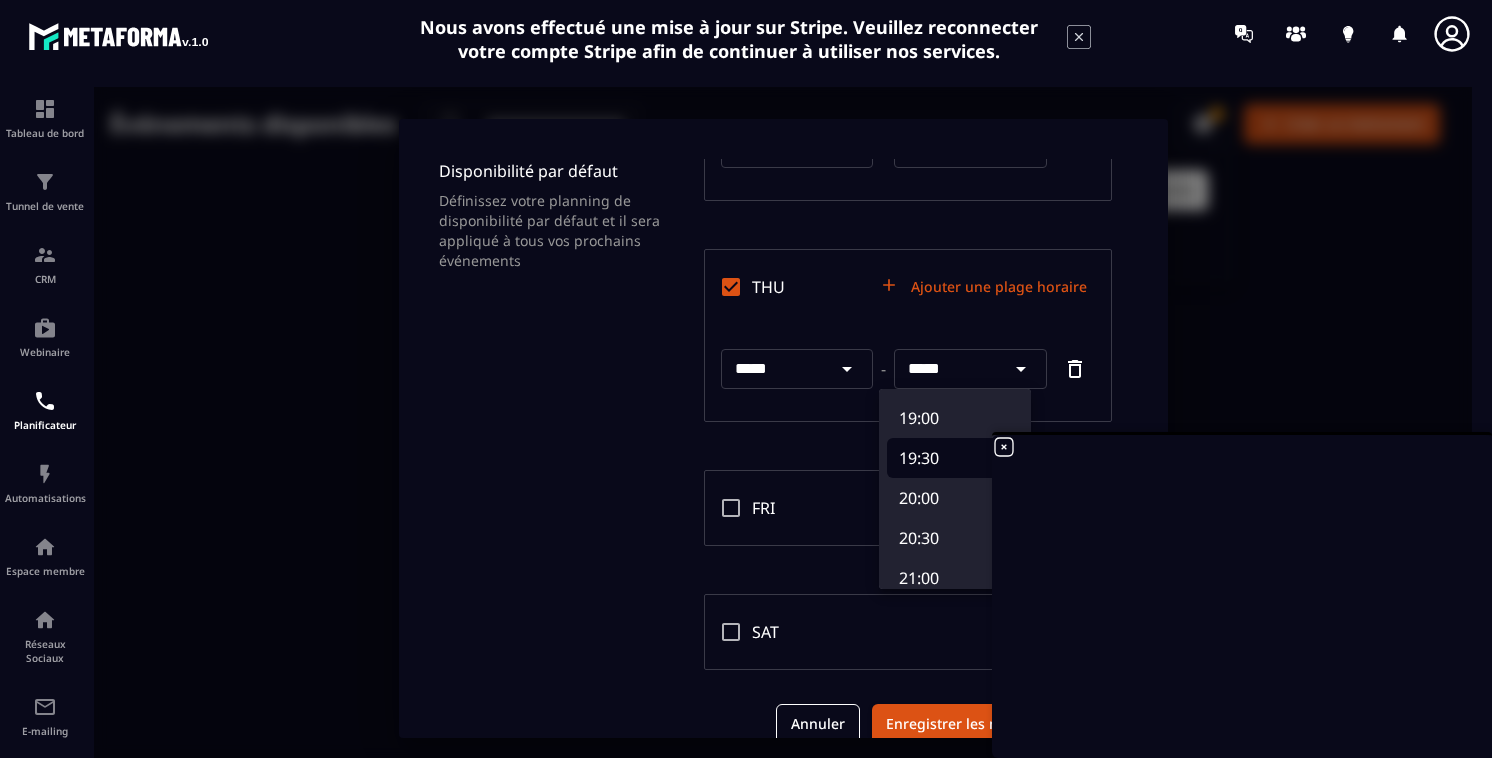 scroll, scrollTop: 1519, scrollLeft: 0, axis: vertical 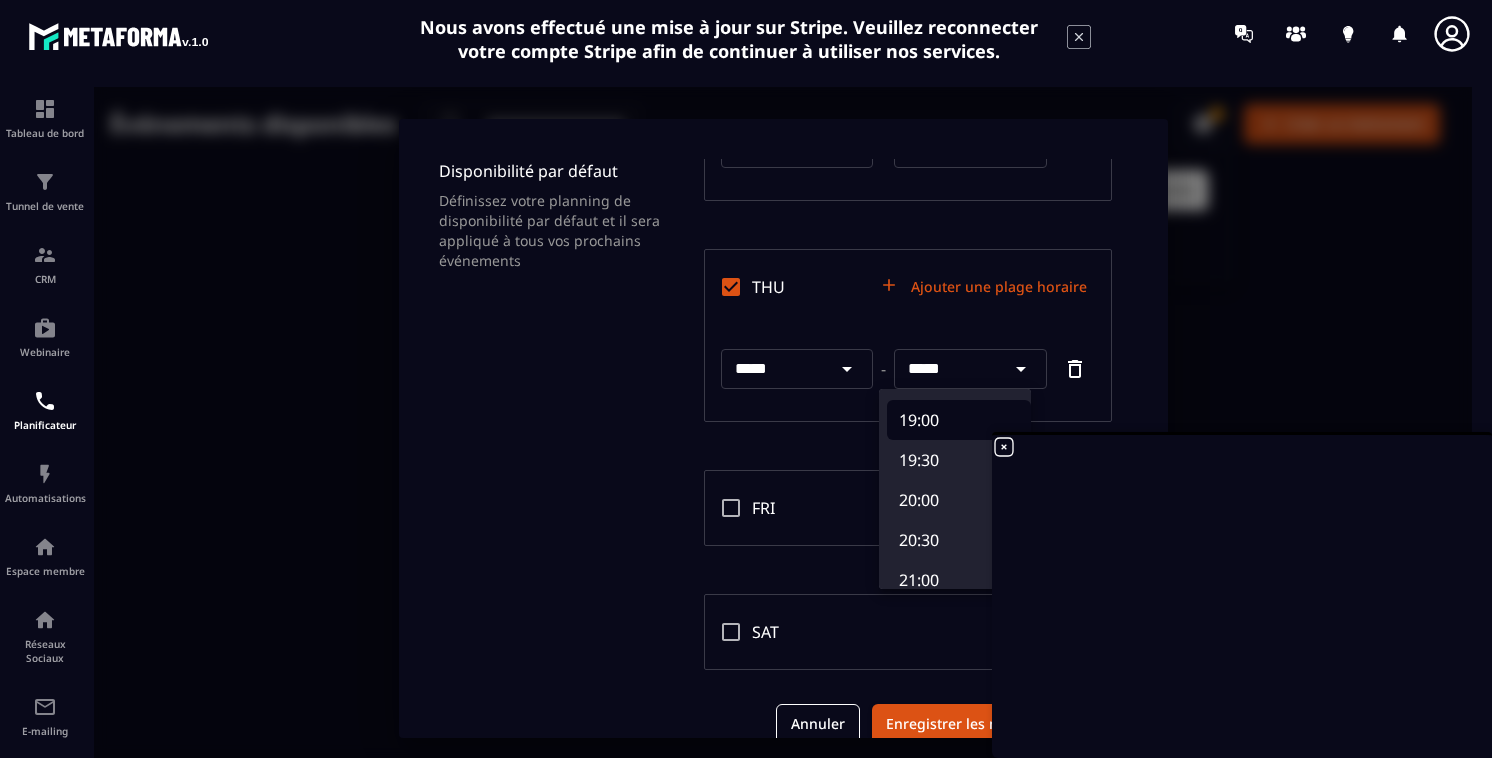 click on "19:00" at bounding box center [959, 420] 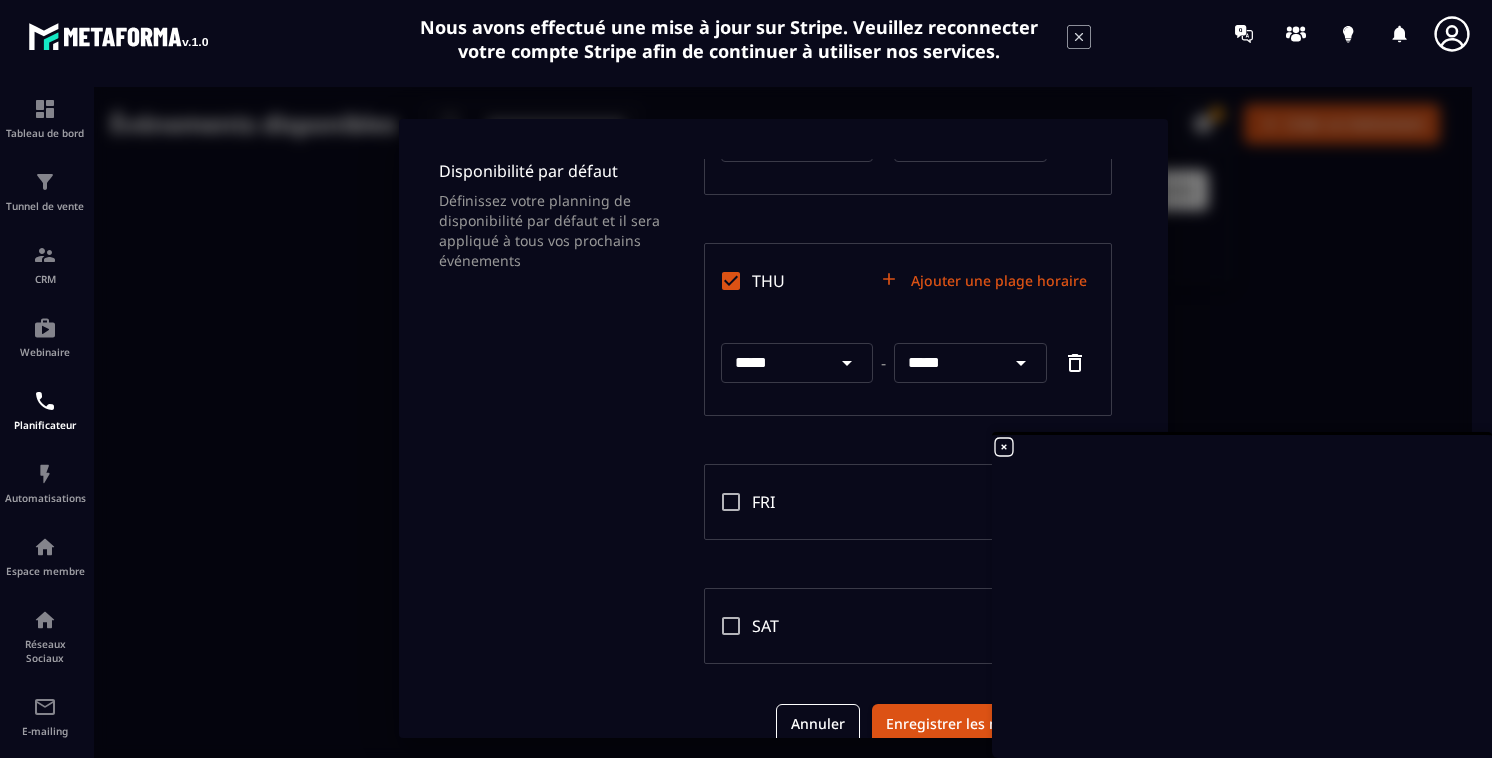 scroll, scrollTop: 644, scrollLeft: 0, axis: vertical 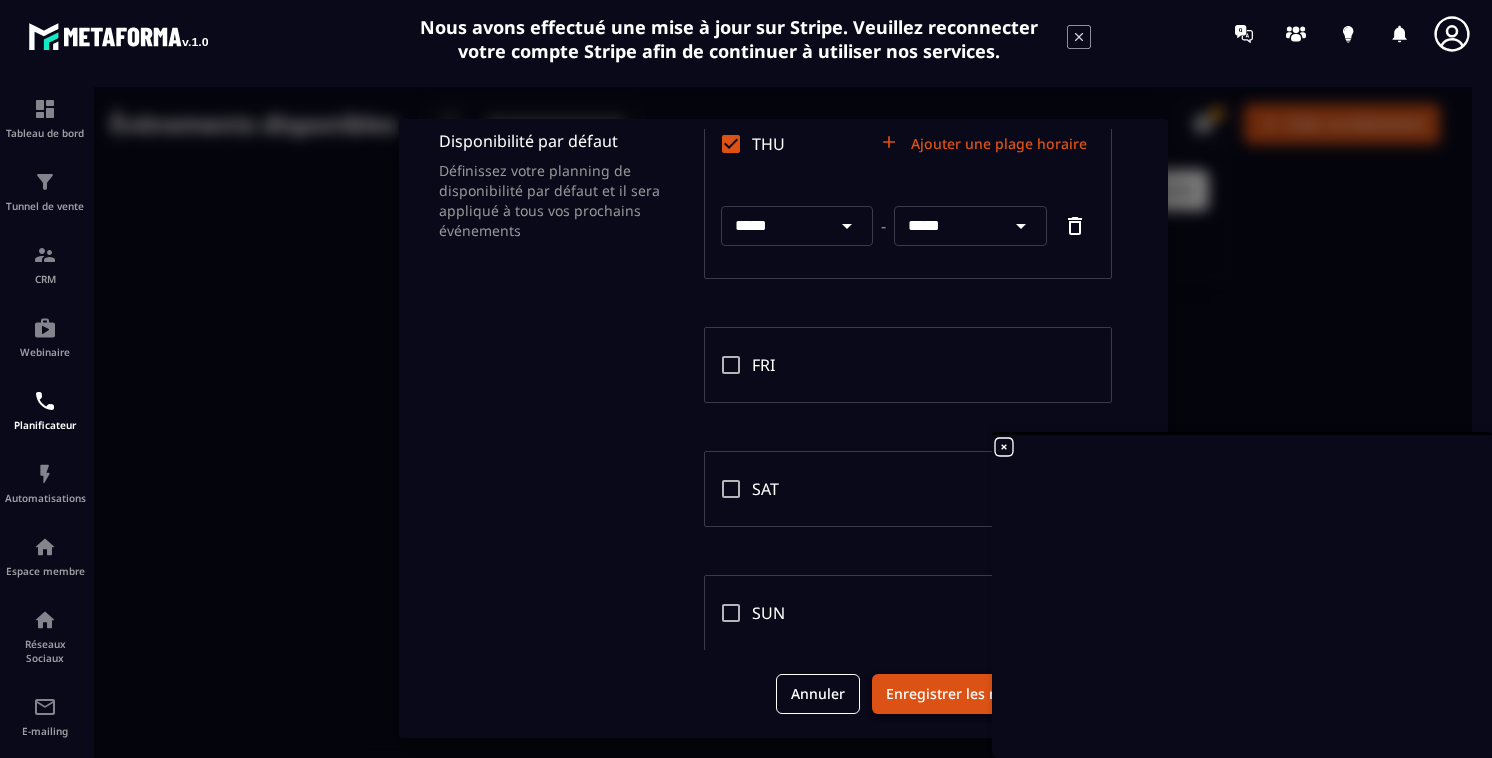 click on "Enregistrer les modifications" at bounding box center [984, 694] 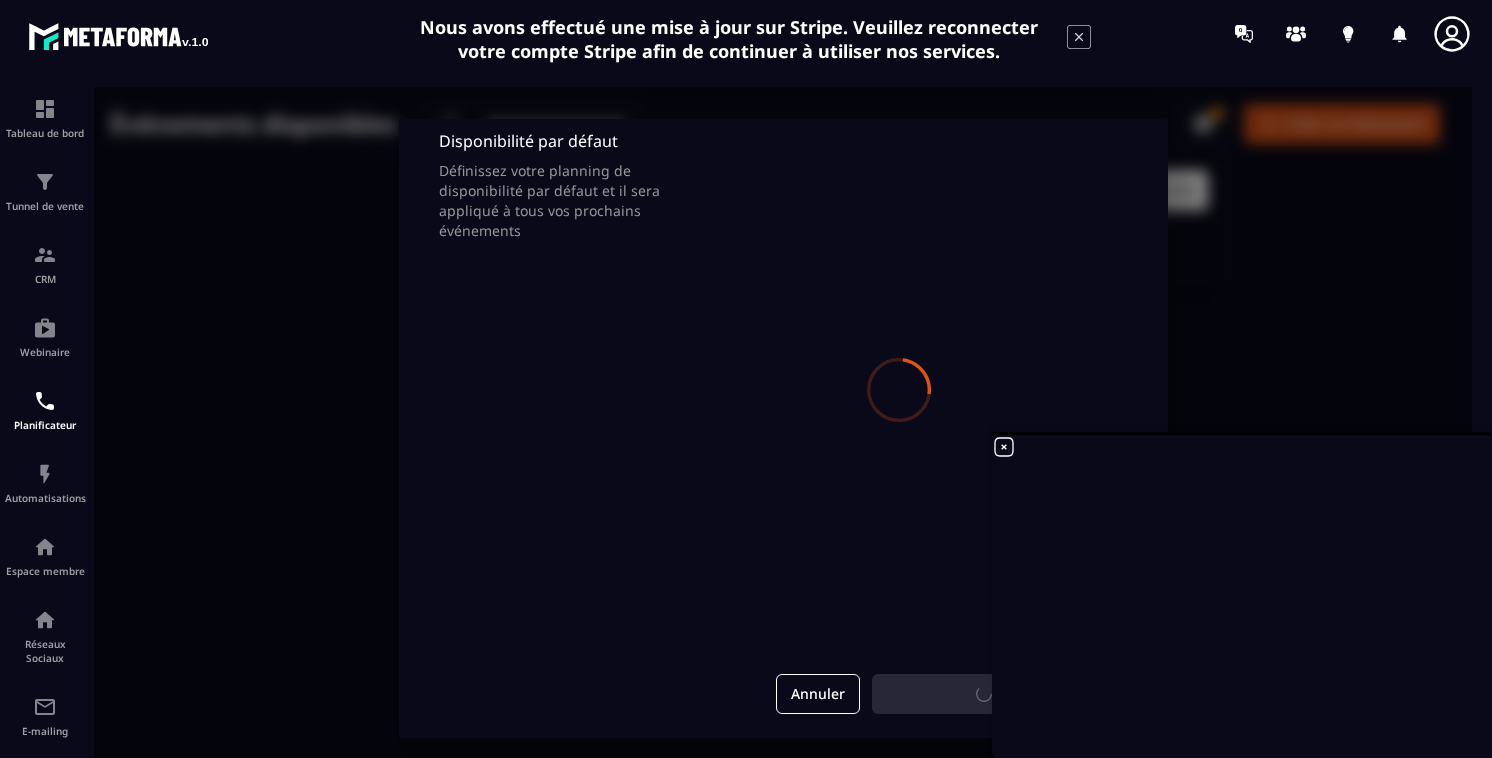 scroll, scrollTop: 0, scrollLeft: 0, axis: both 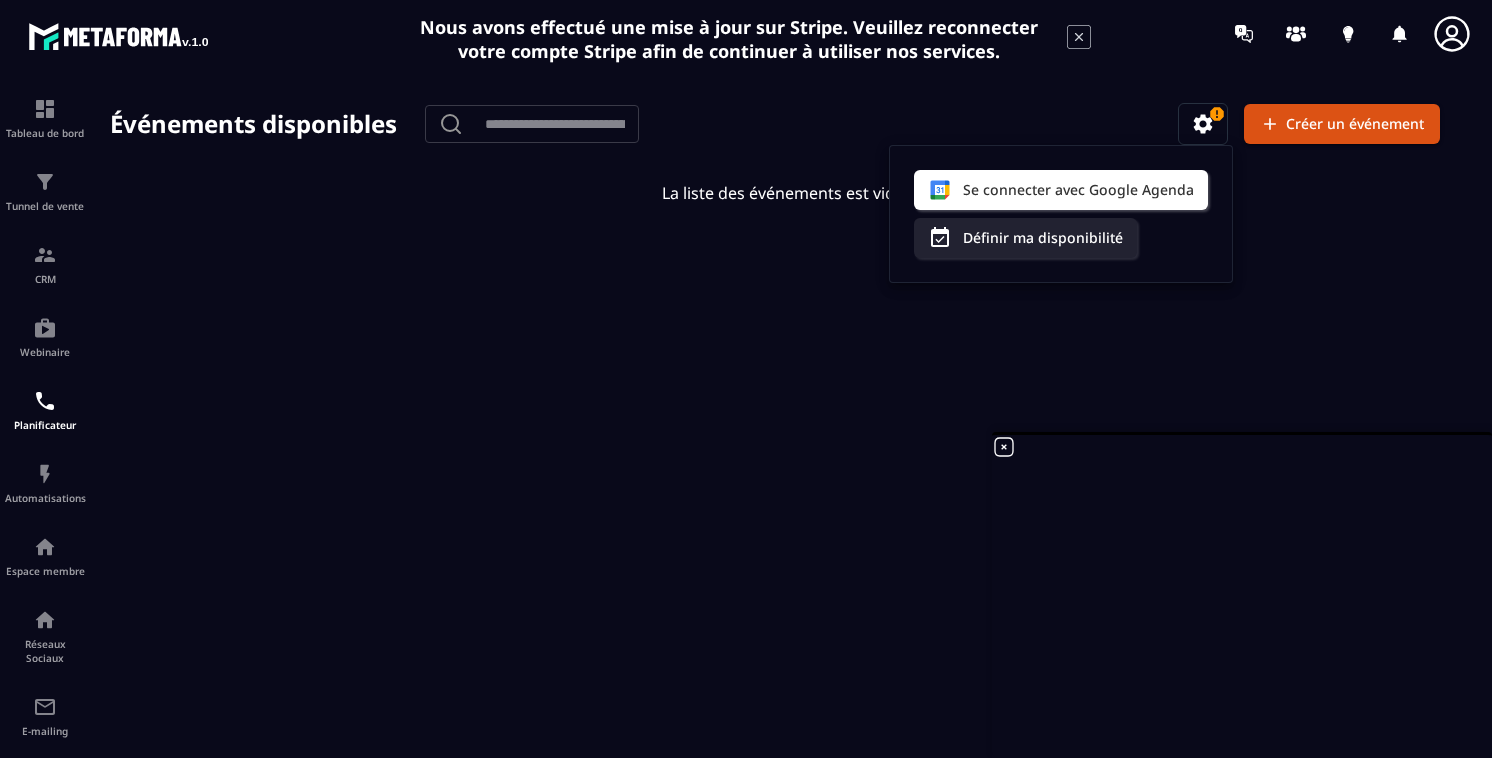 click at bounding box center (783, 428) 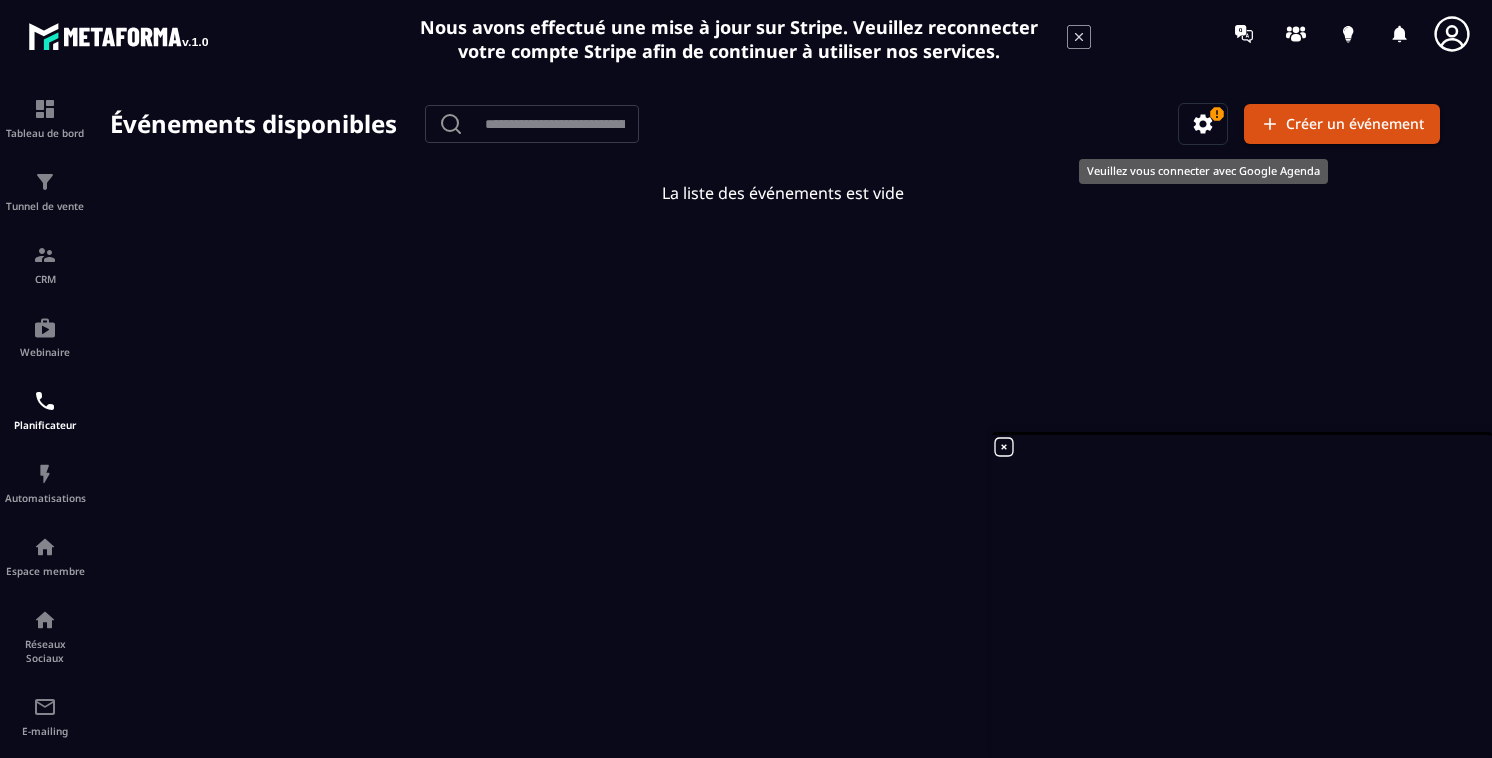 click 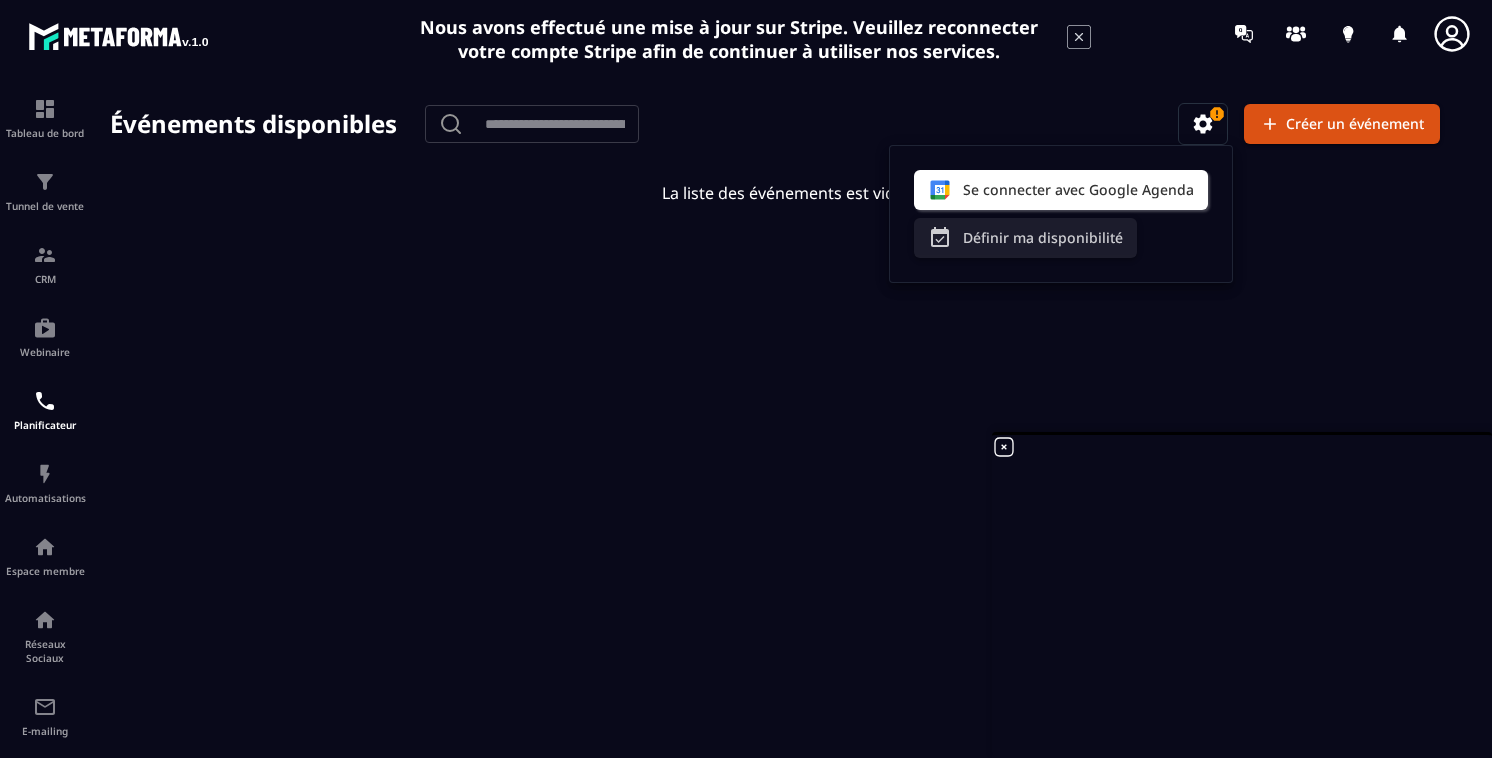 click on "Définir ma disponibilité" at bounding box center (1025, 238) 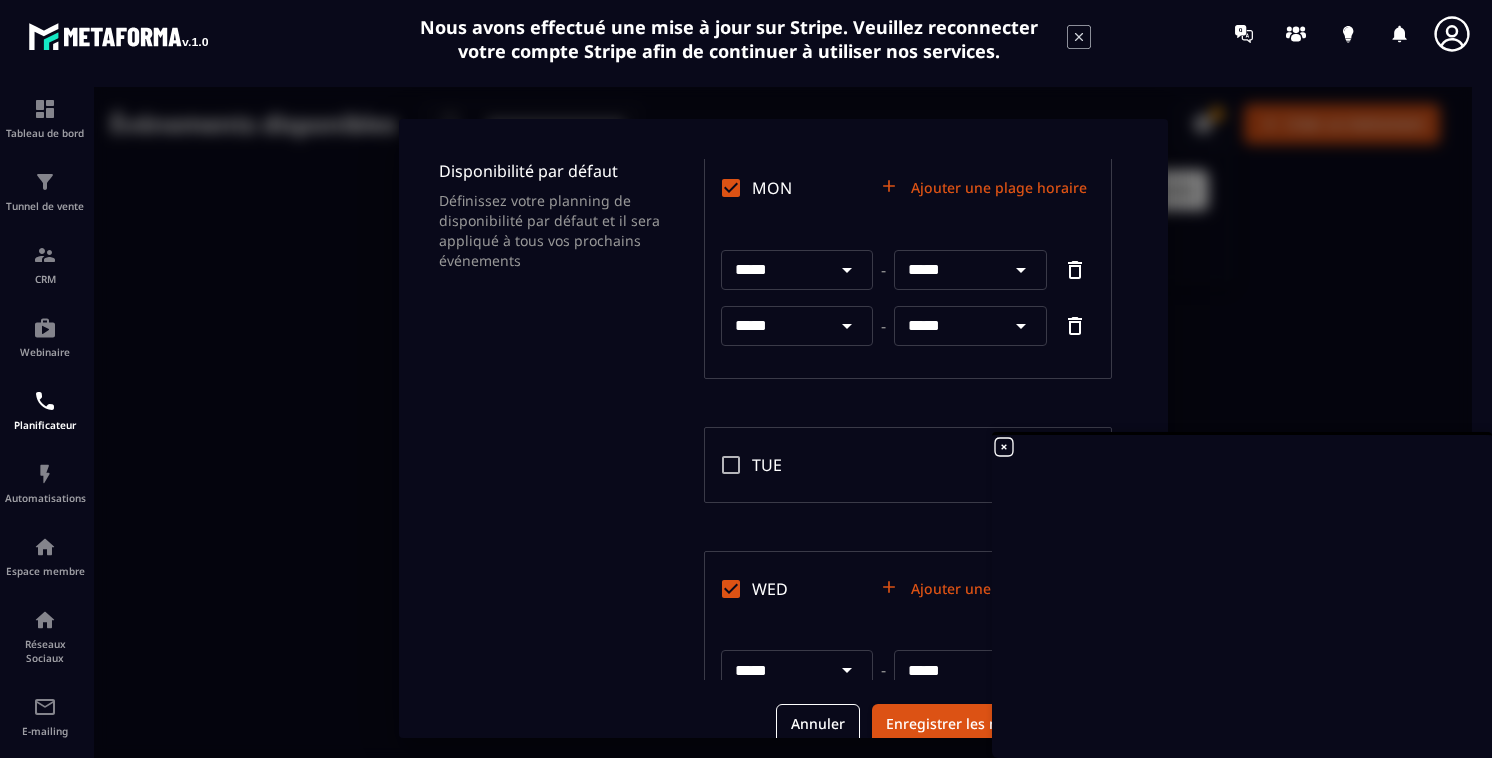 scroll, scrollTop: 29, scrollLeft: 0, axis: vertical 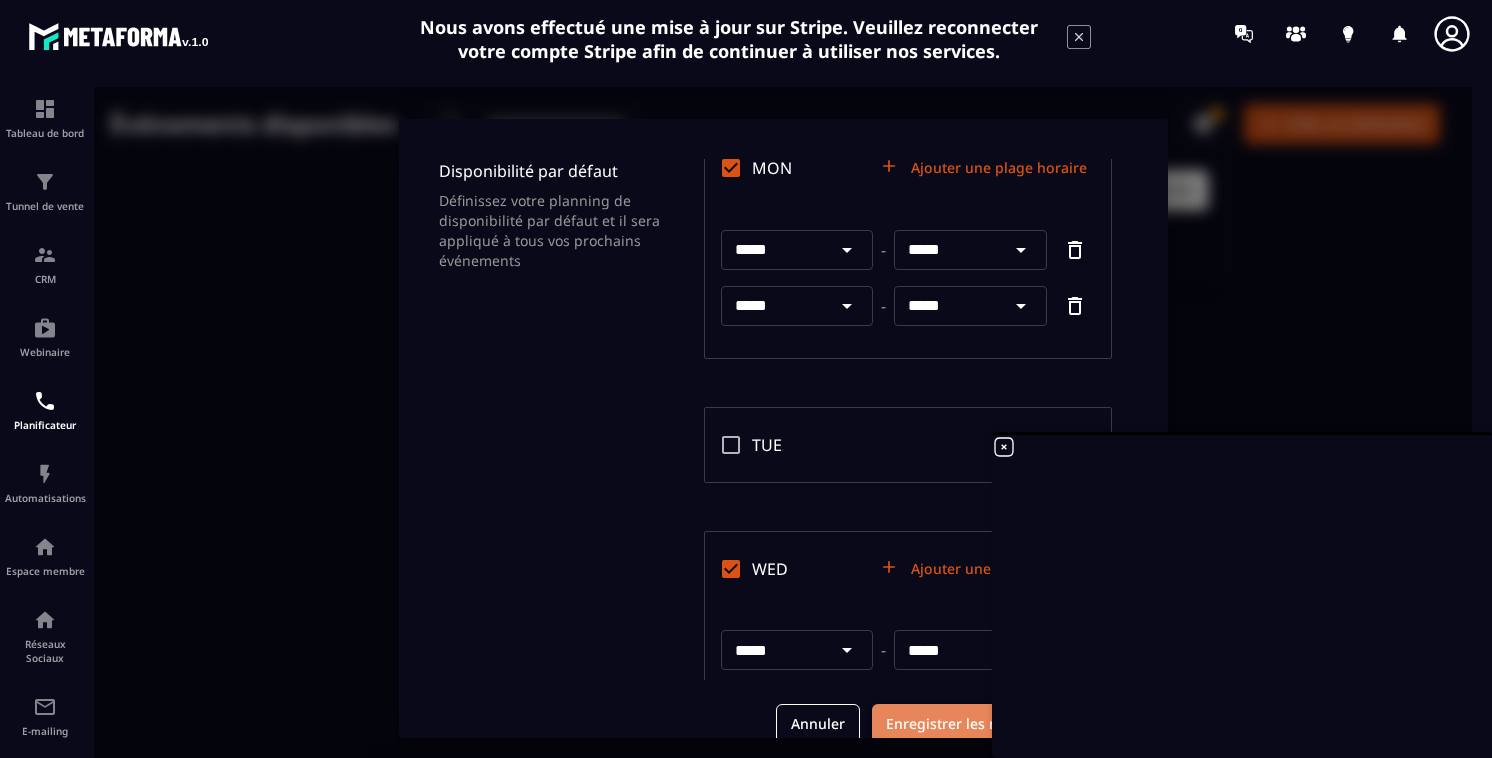 click on "Enregistrer les modifications" at bounding box center [984, 724] 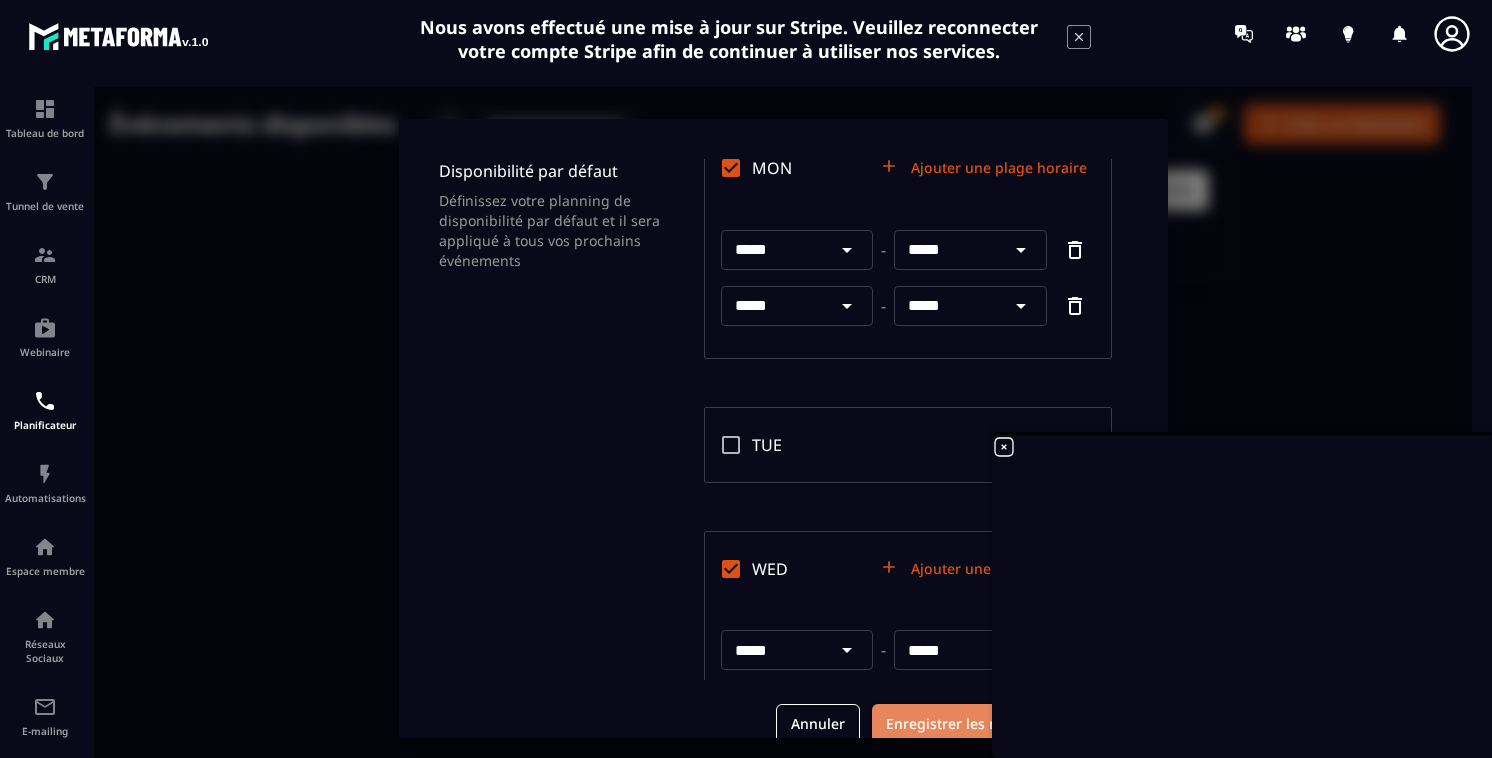 scroll, scrollTop: 0, scrollLeft: 0, axis: both 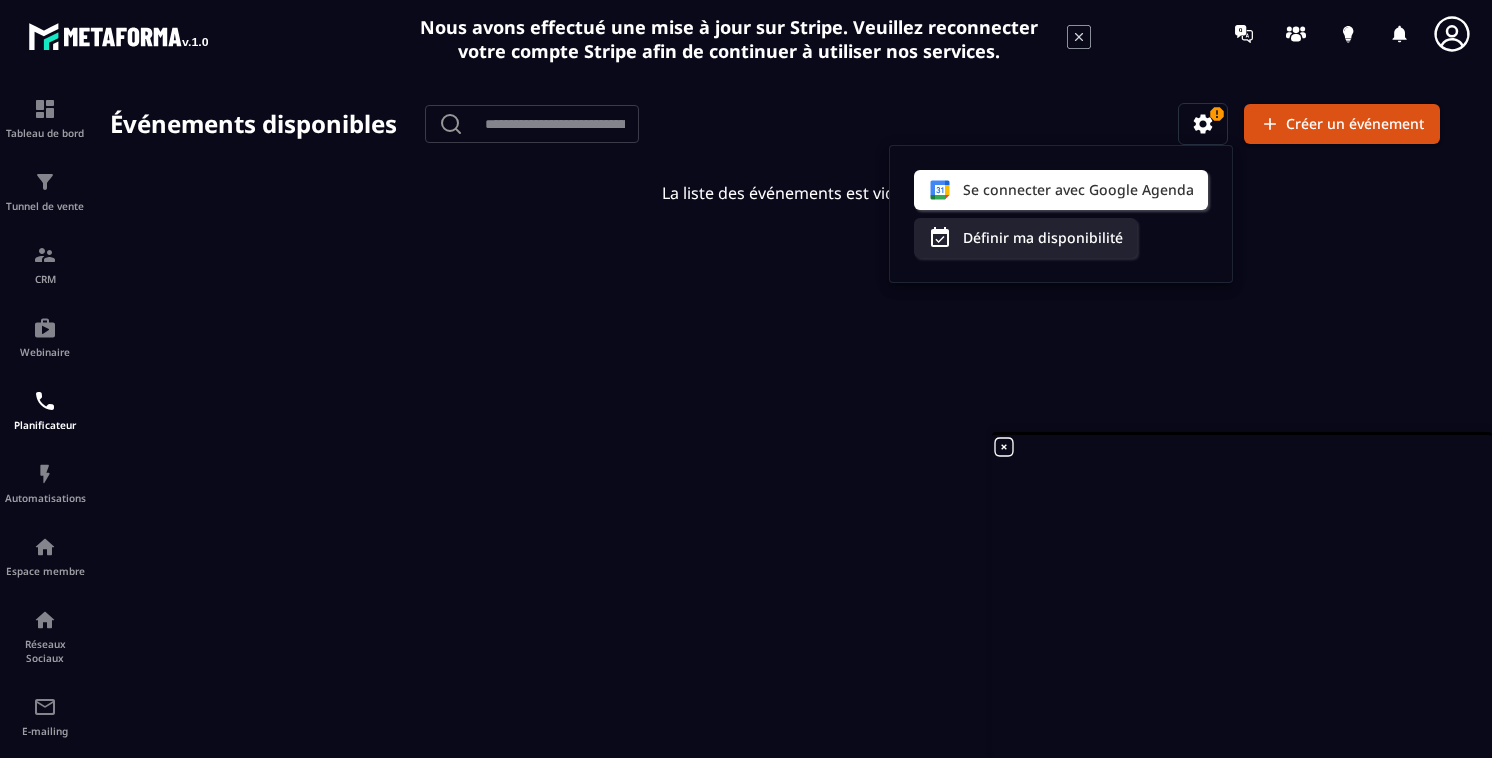 click at bounding box center [783, 428] 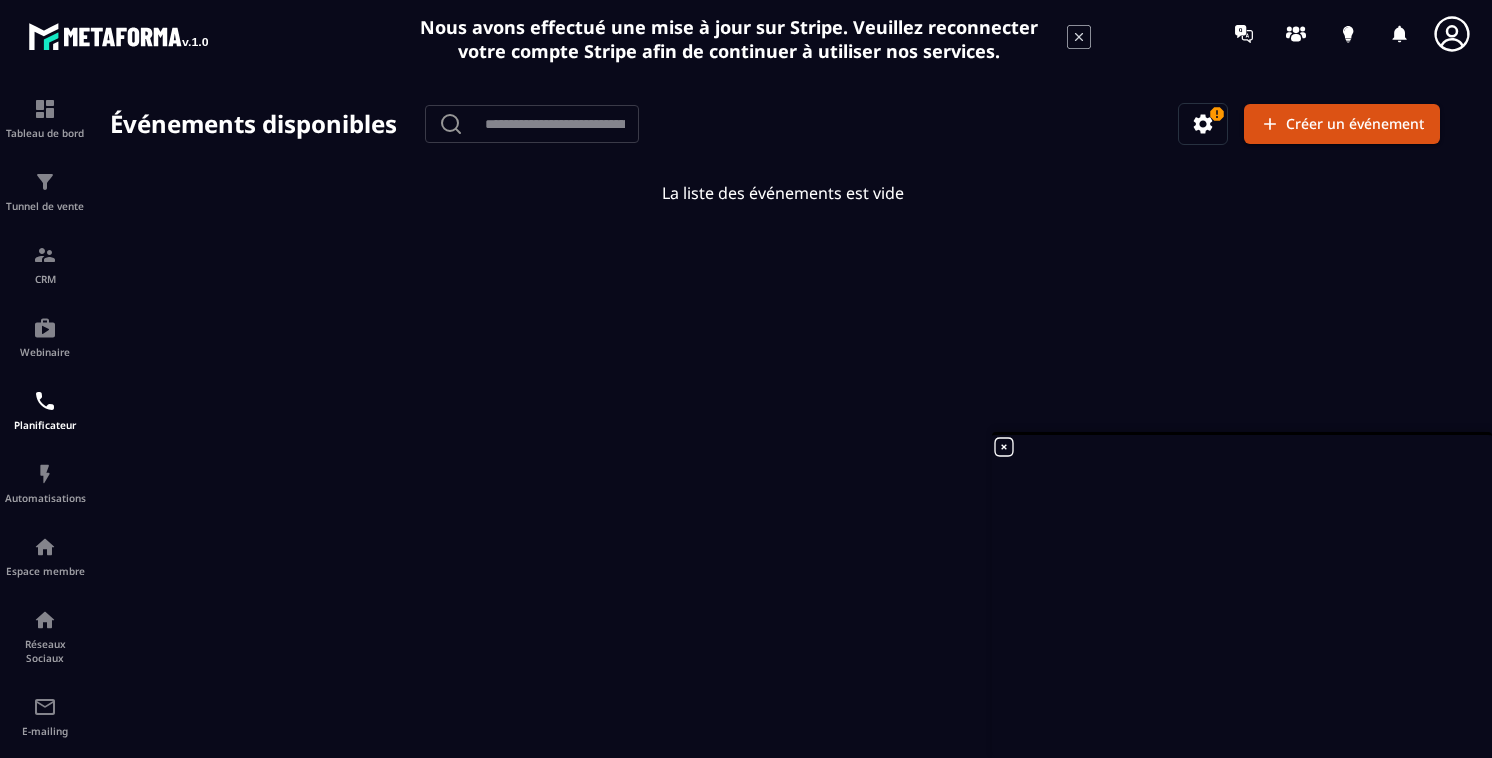 click on "Créer un événement" at bounding box center (1342, 124) 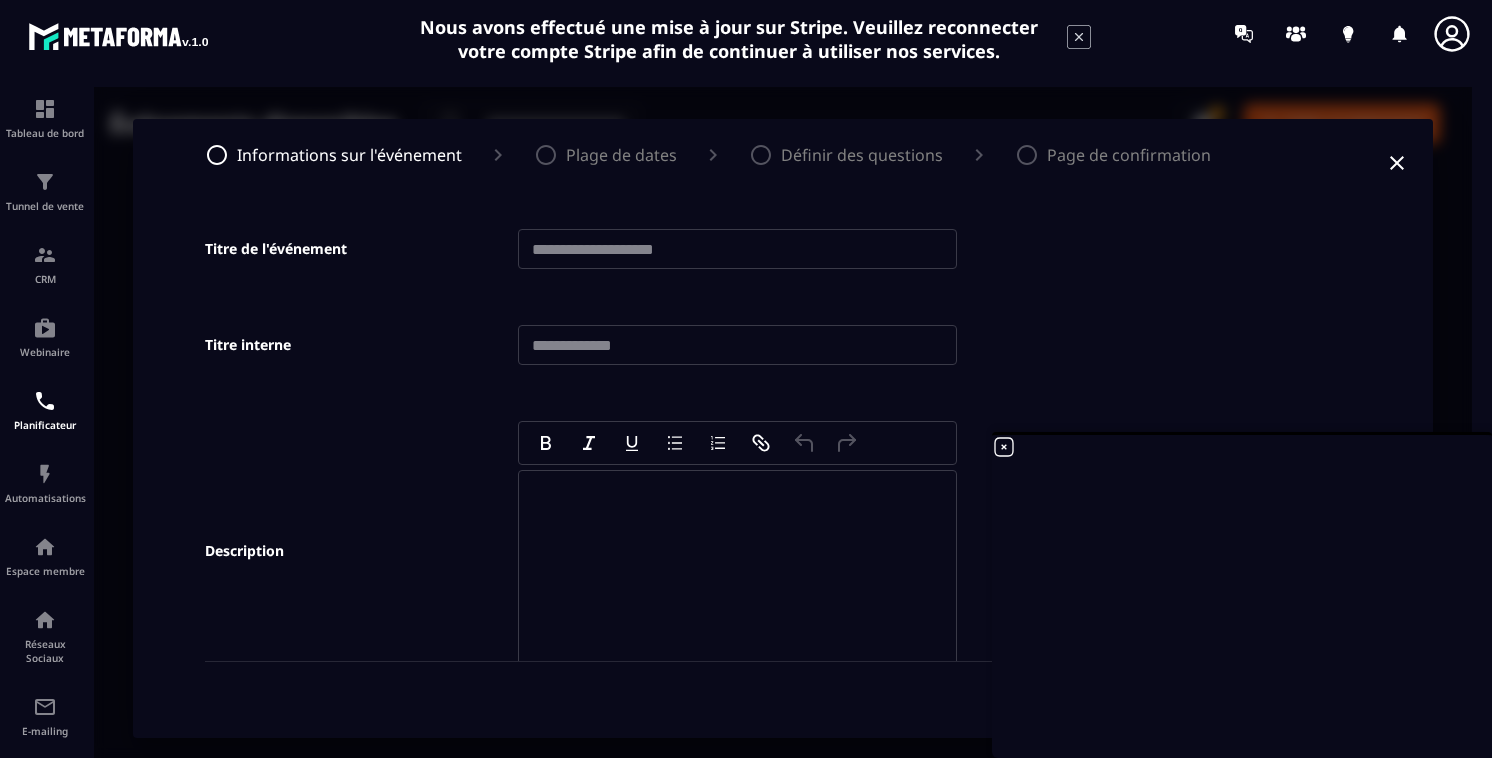 click at bounding box center (737, 249) 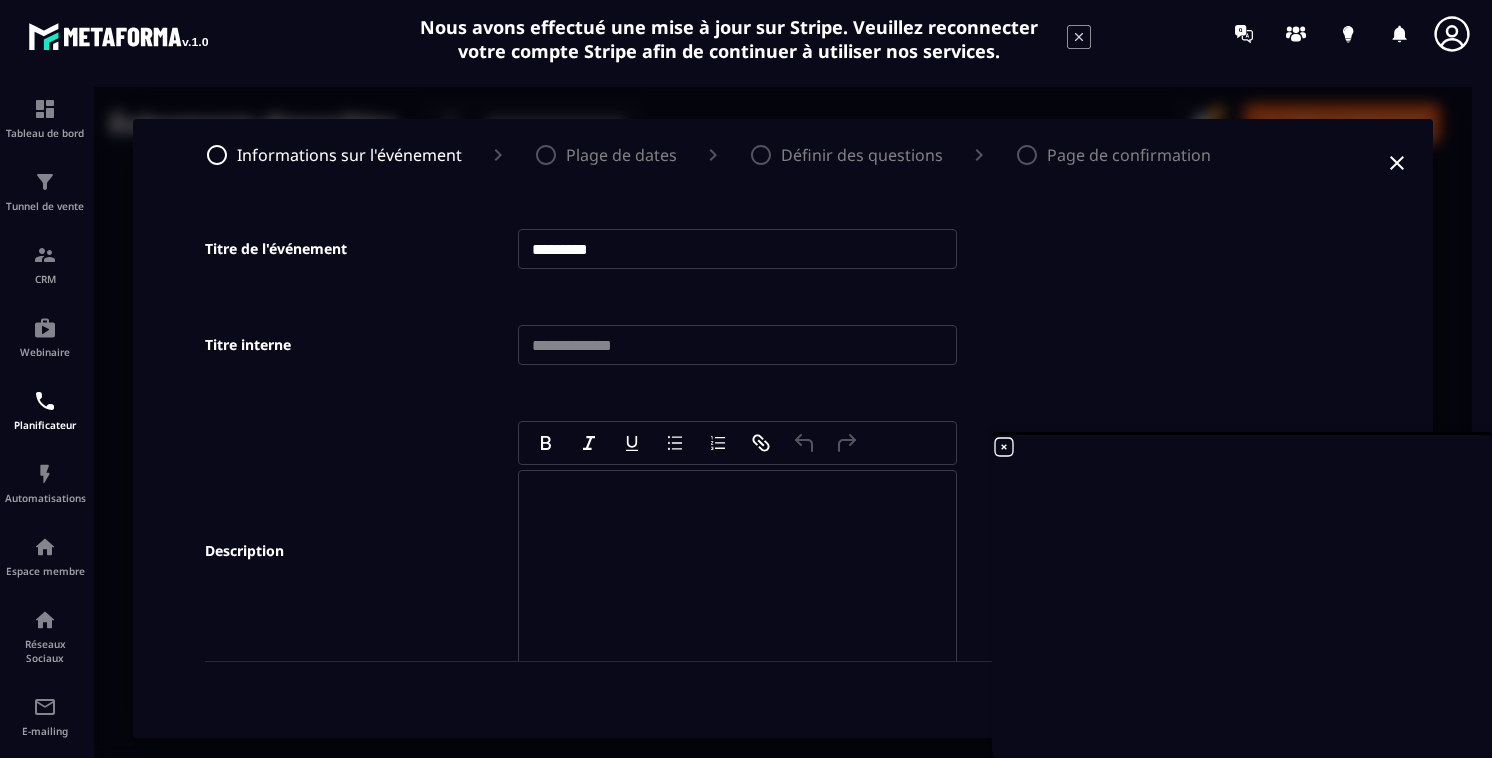 type on "*********" 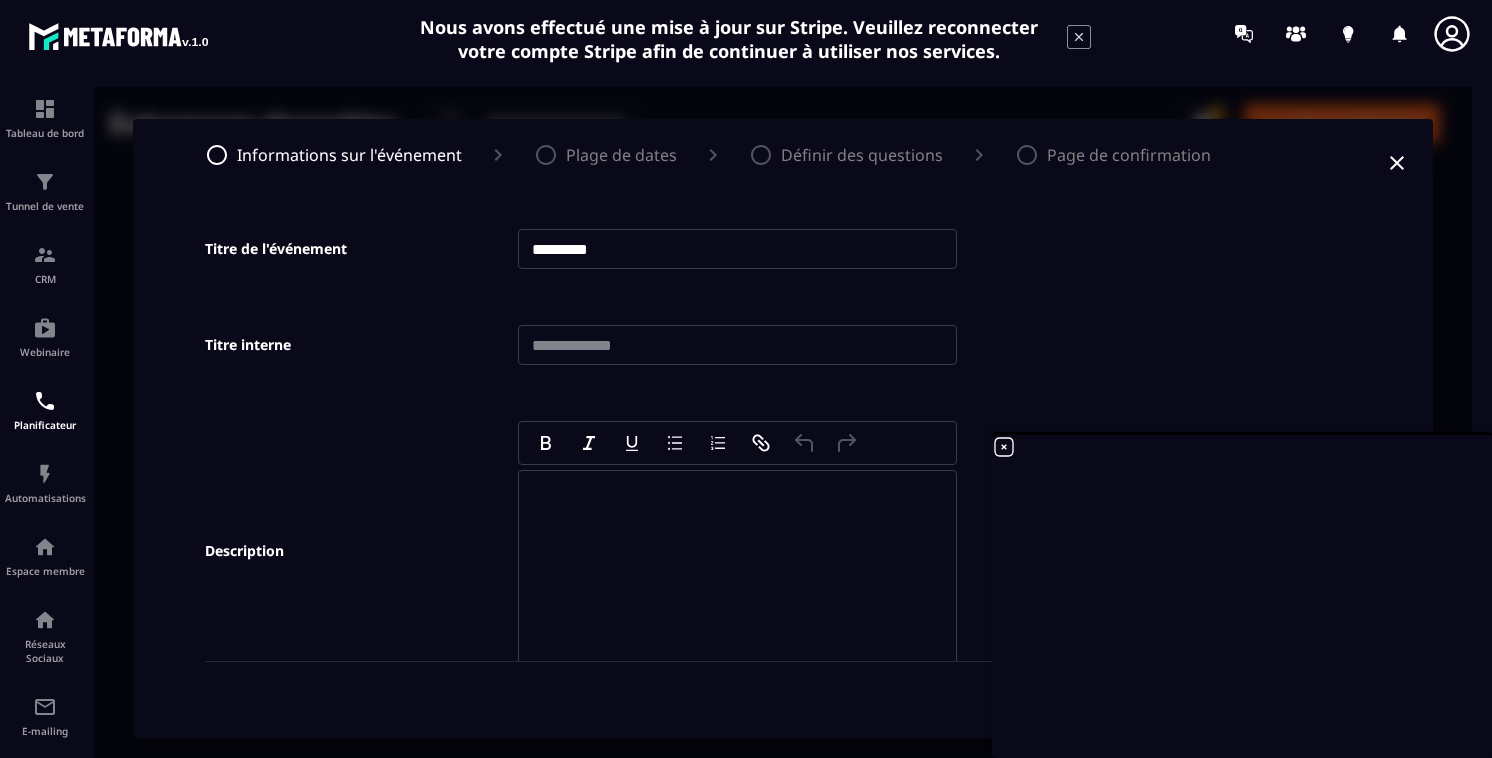 click at bounding box center (737, 345) 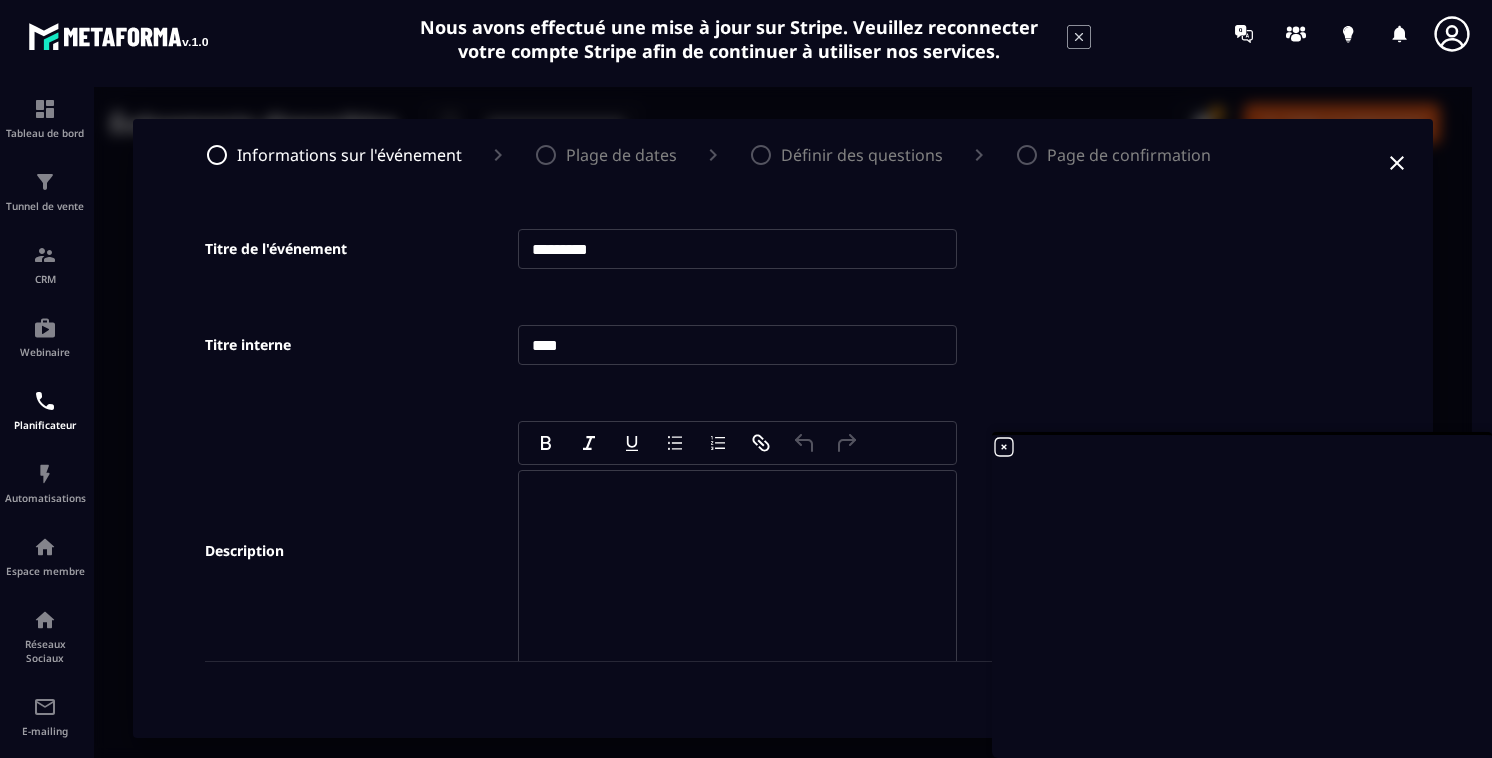 type on "****" 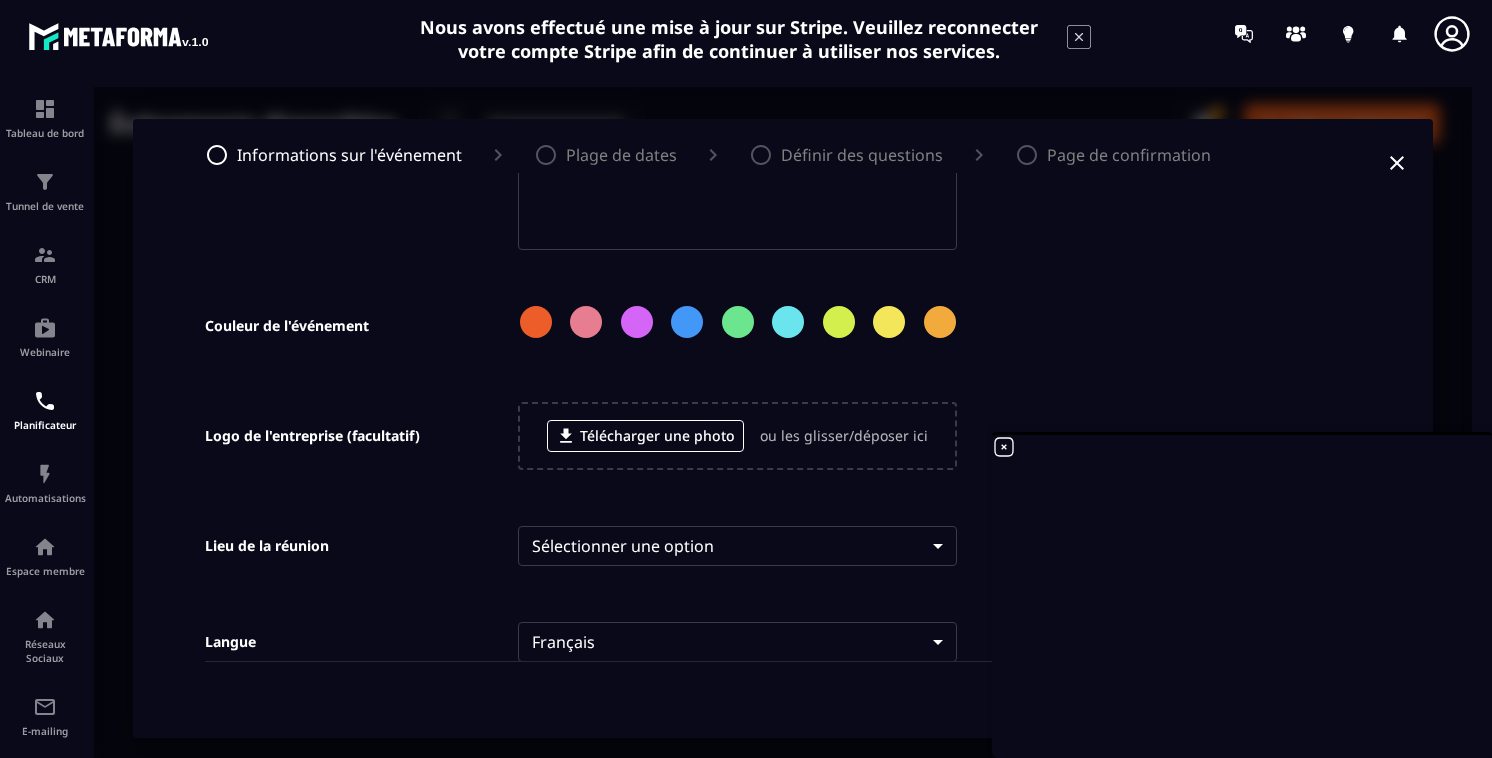 scroll, scrollTop: 468, scrollLeft: 0, axis: vertical 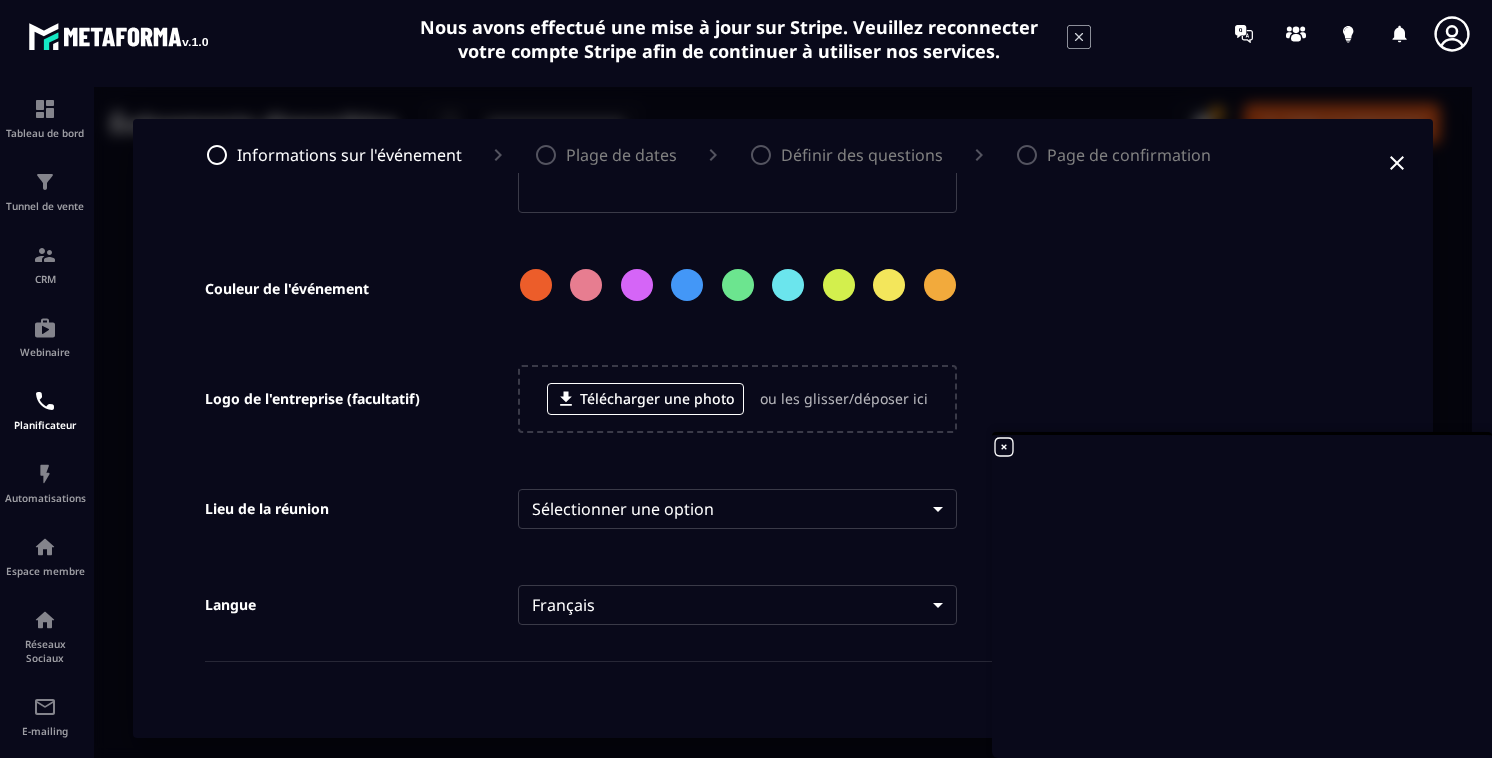 click at bounding box center (637, 285) 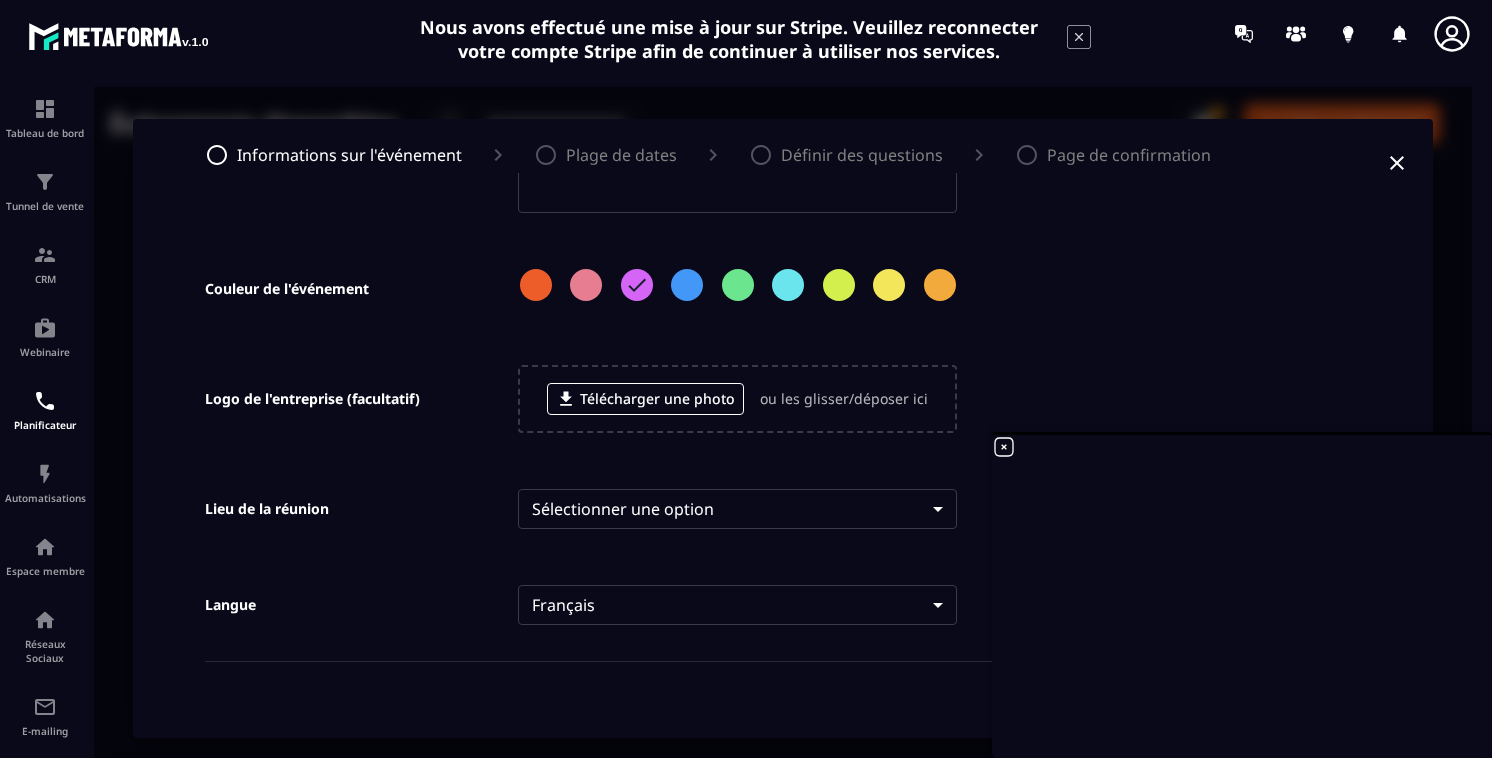 click on "**********" at bounding box center [783, 428] 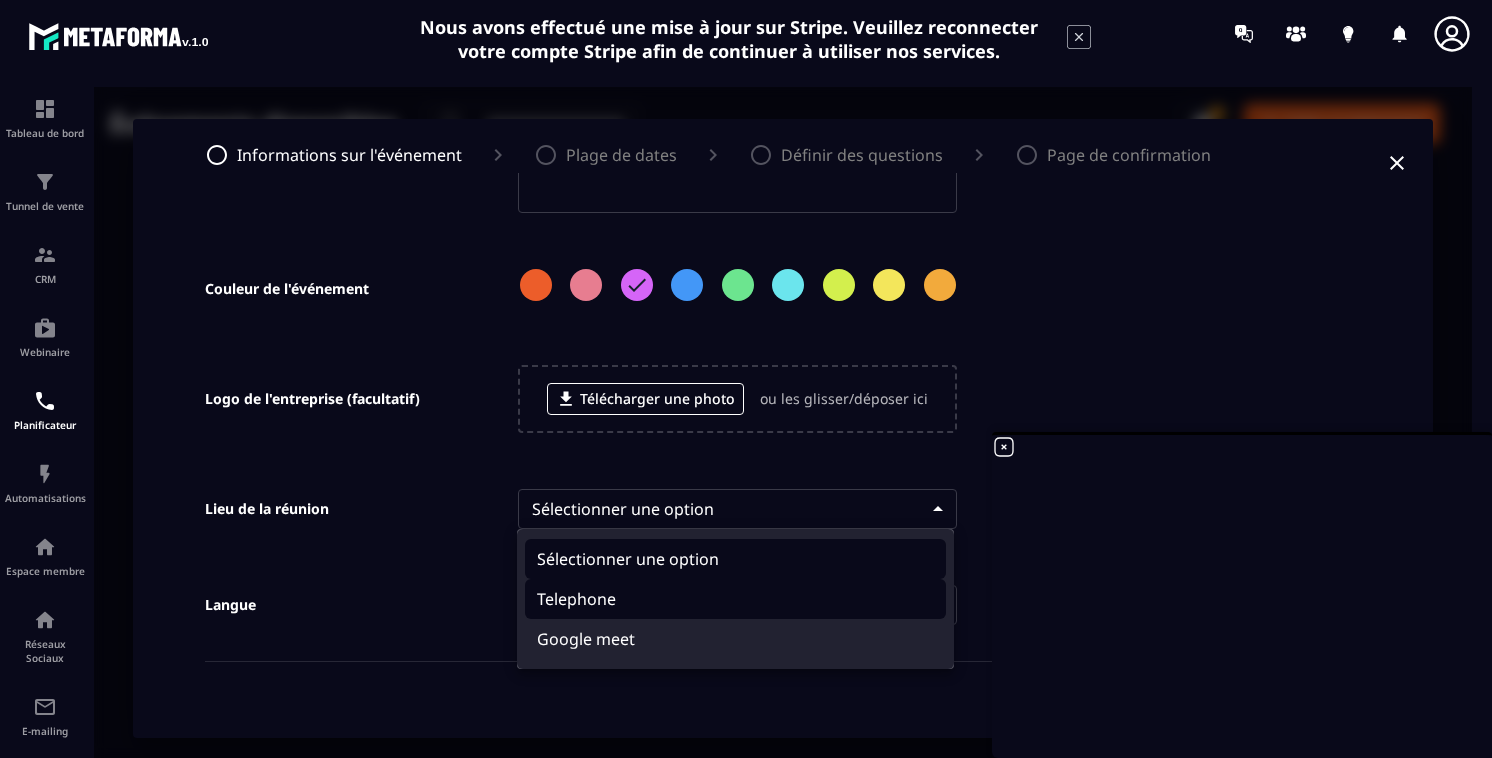click on "Telephone" at bounding box center (735, 599) 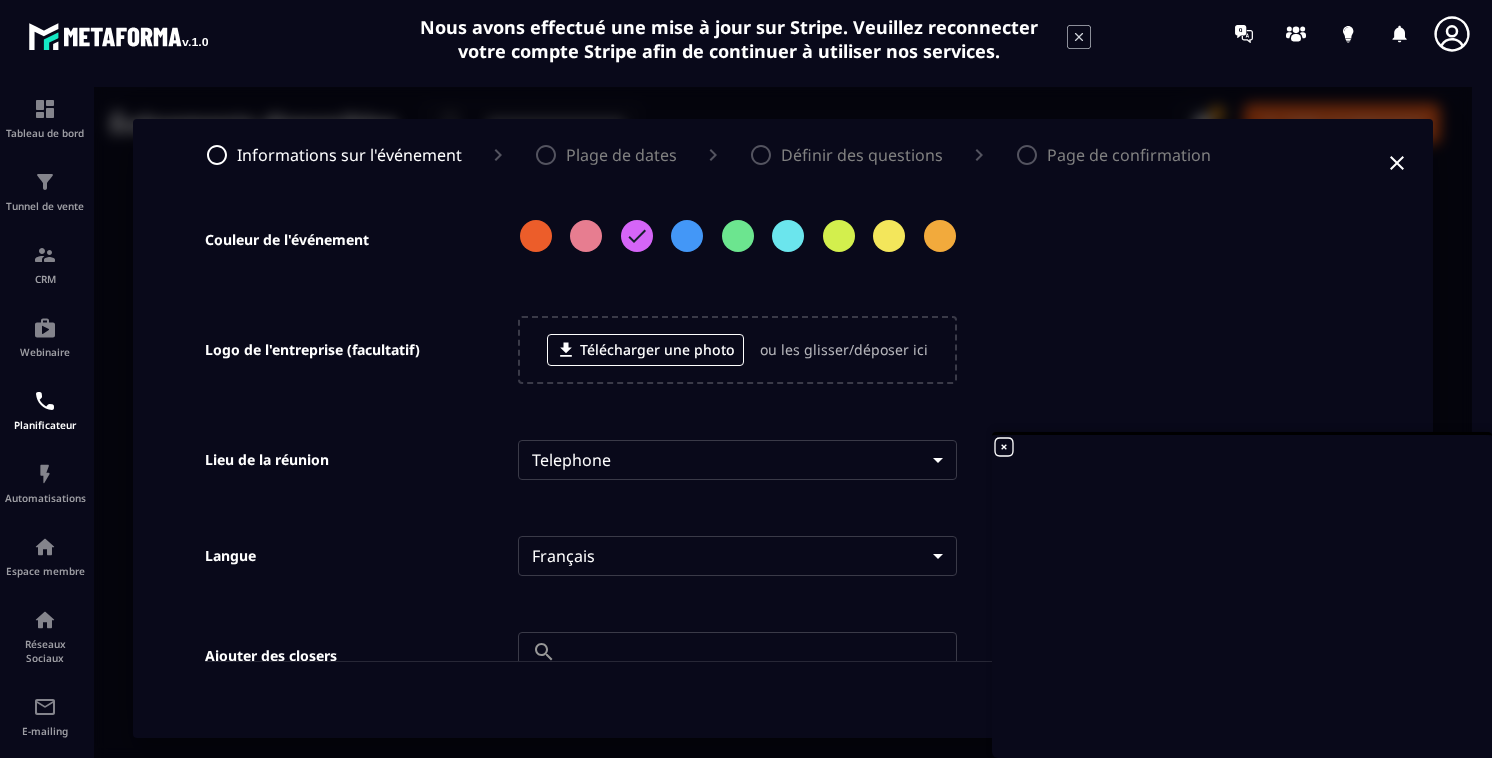scroll, scrollTop: 722, scrollLeft: 0, axis: vertical 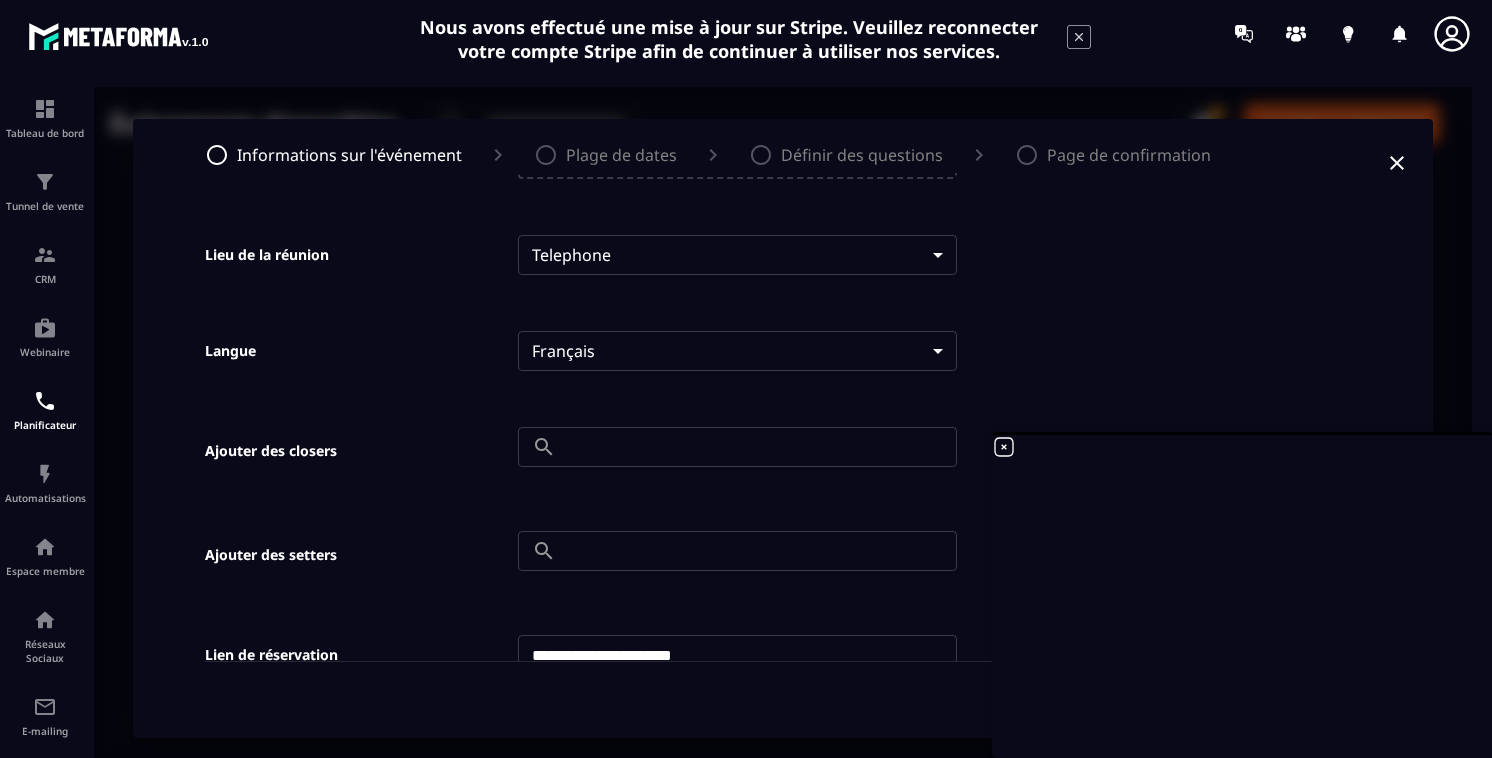 click at bounding box center [760, 447] 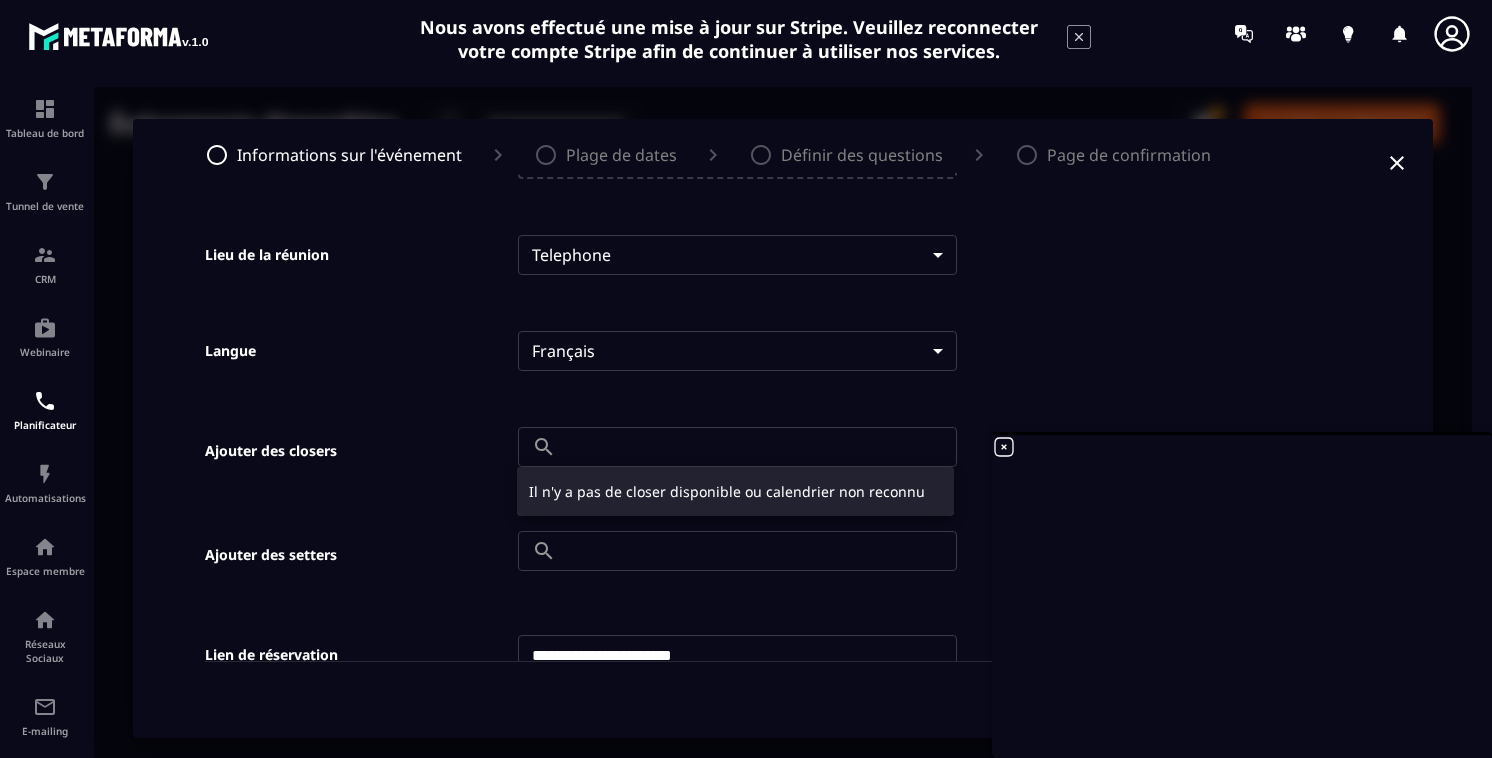 click at bounding box center (783, 428) 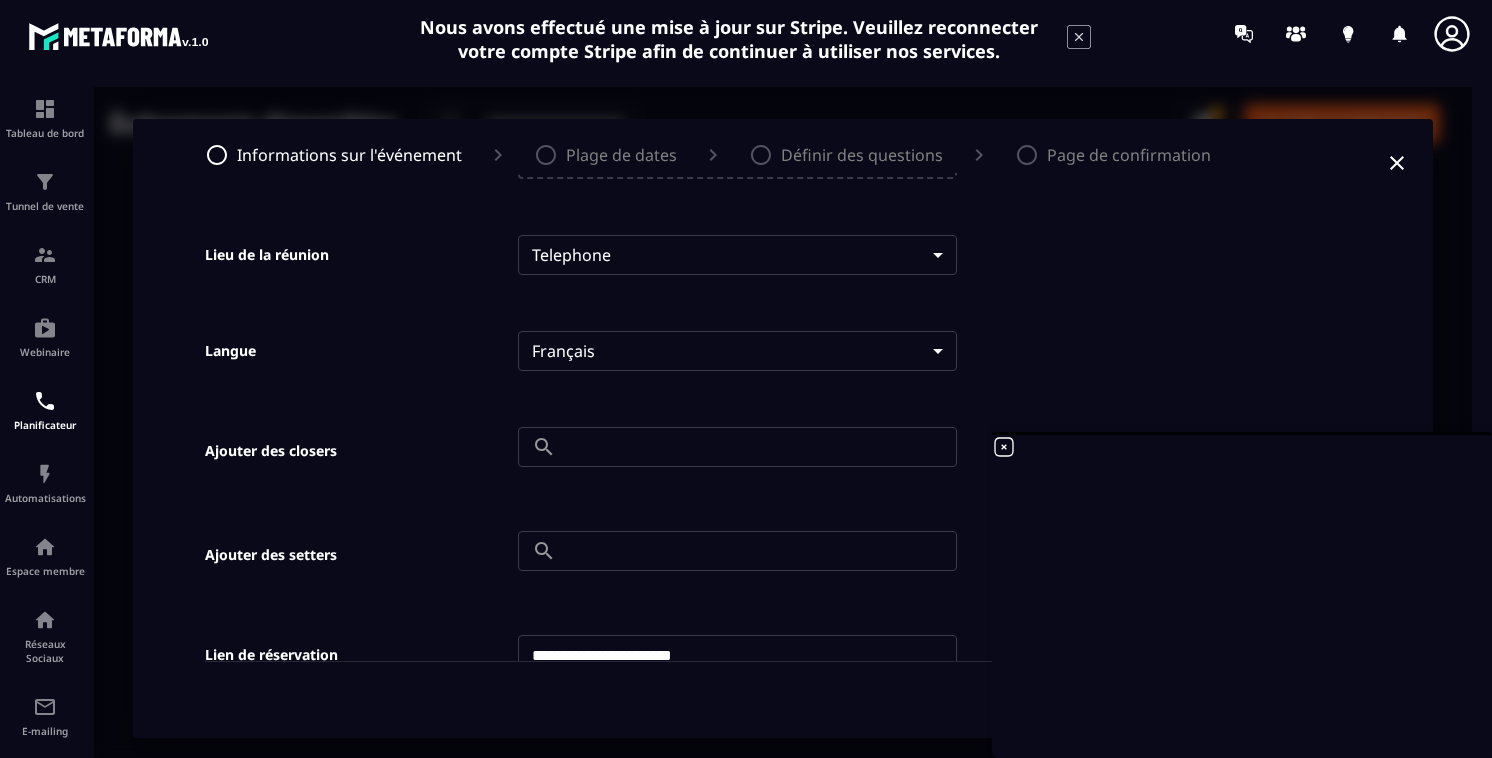 click at bounding box center (760, 551) 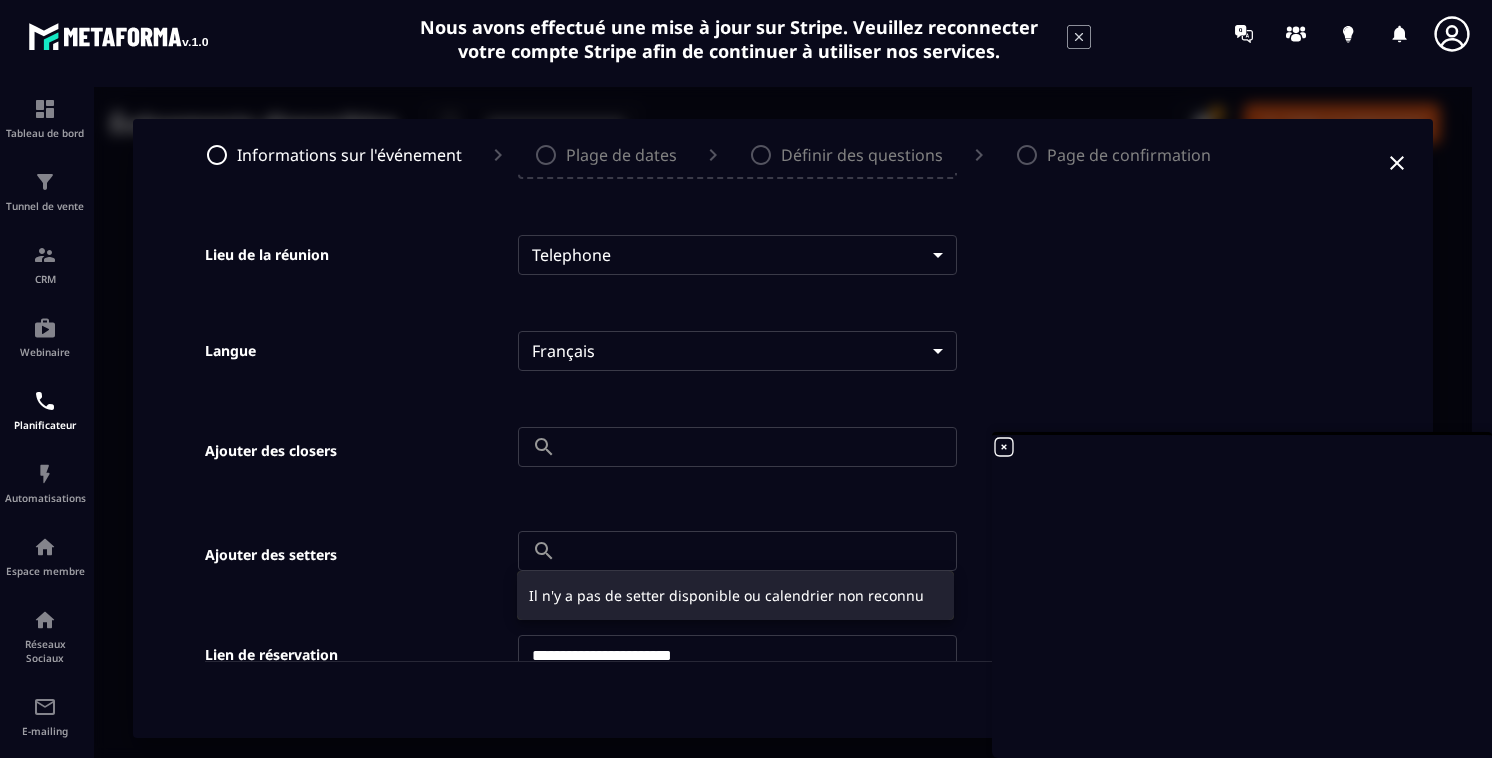 click at bounding box center (783, 428) 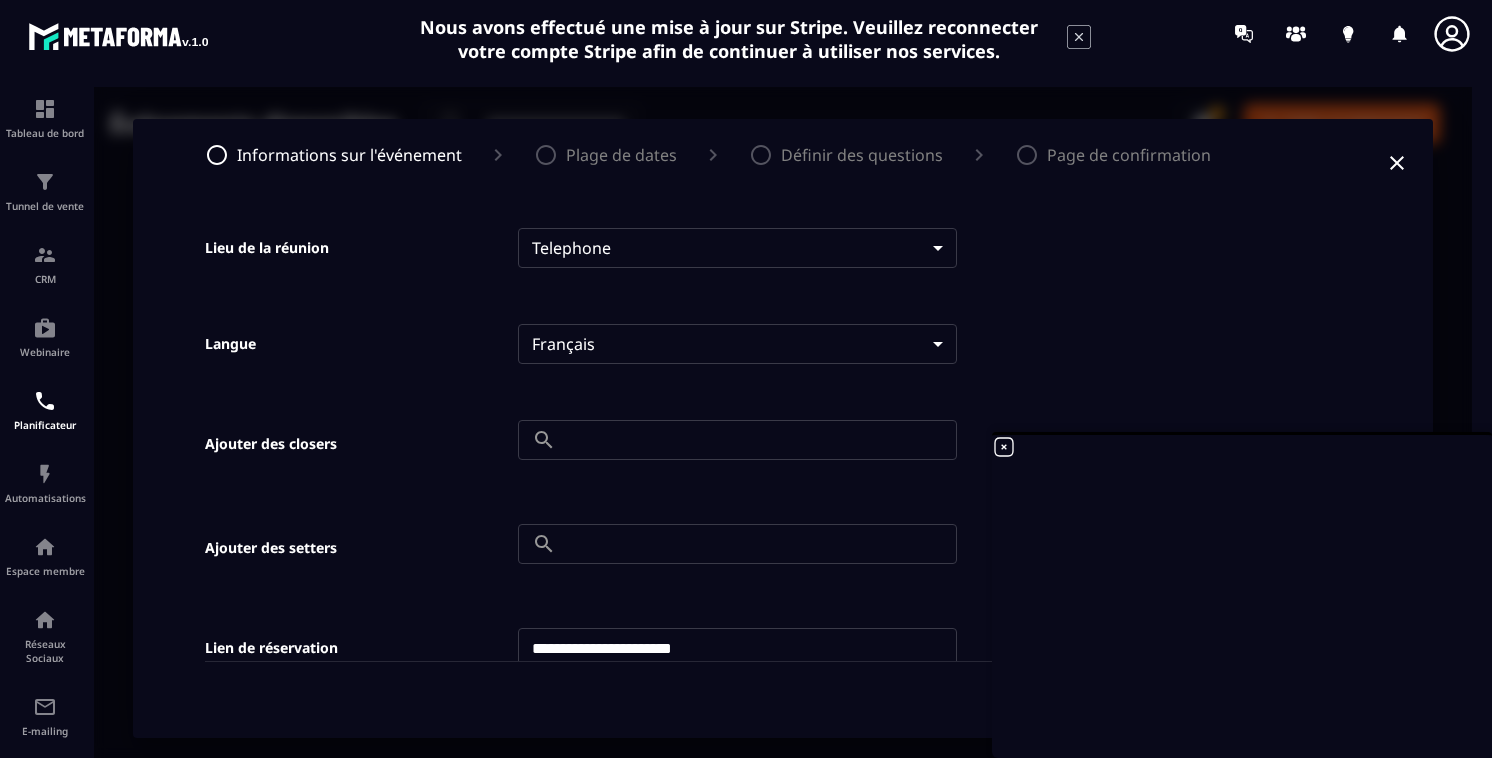 scroll, scrollTop: 889, scrollLeft: 0, axis: vertical 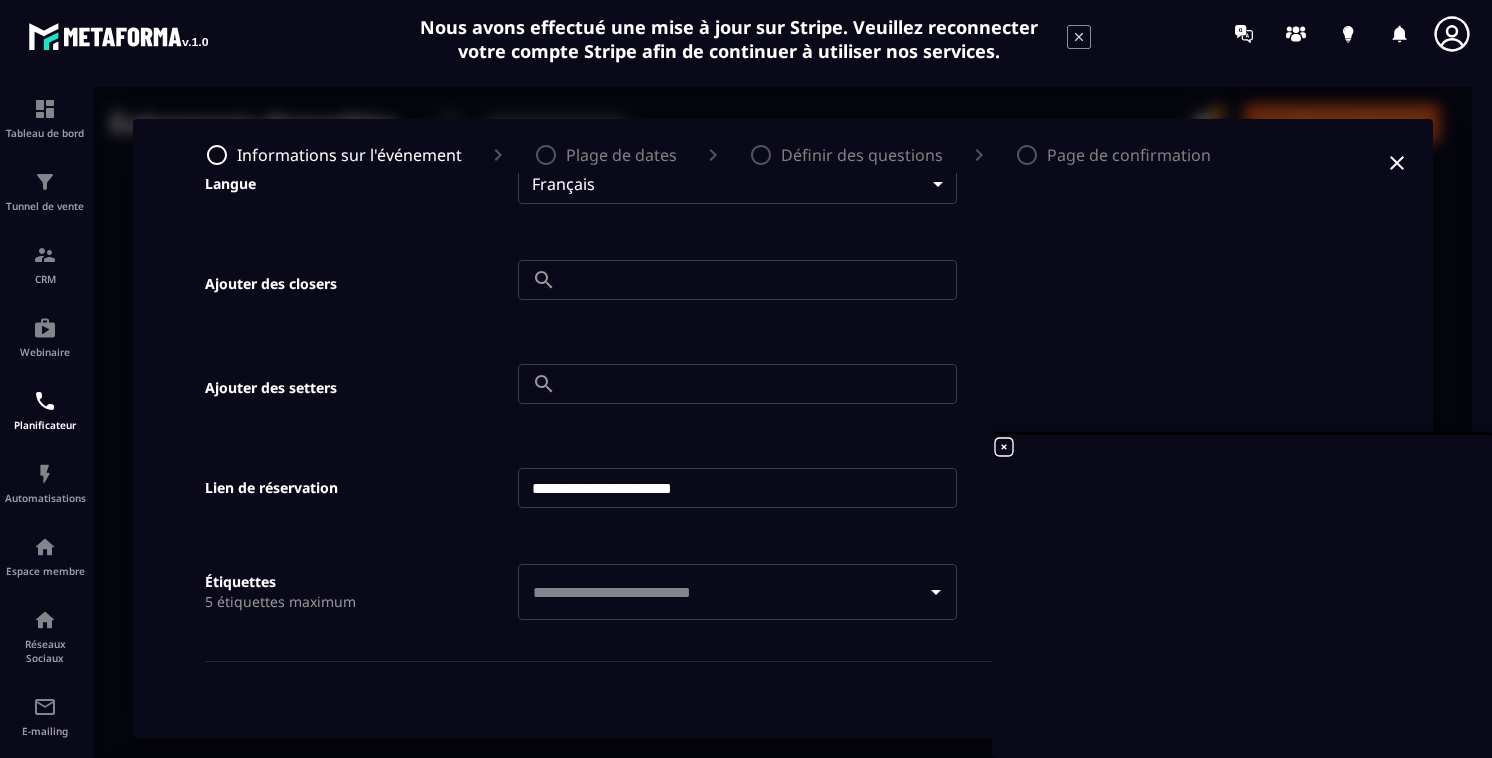 click on "**********" at bounding box center (737, 488) 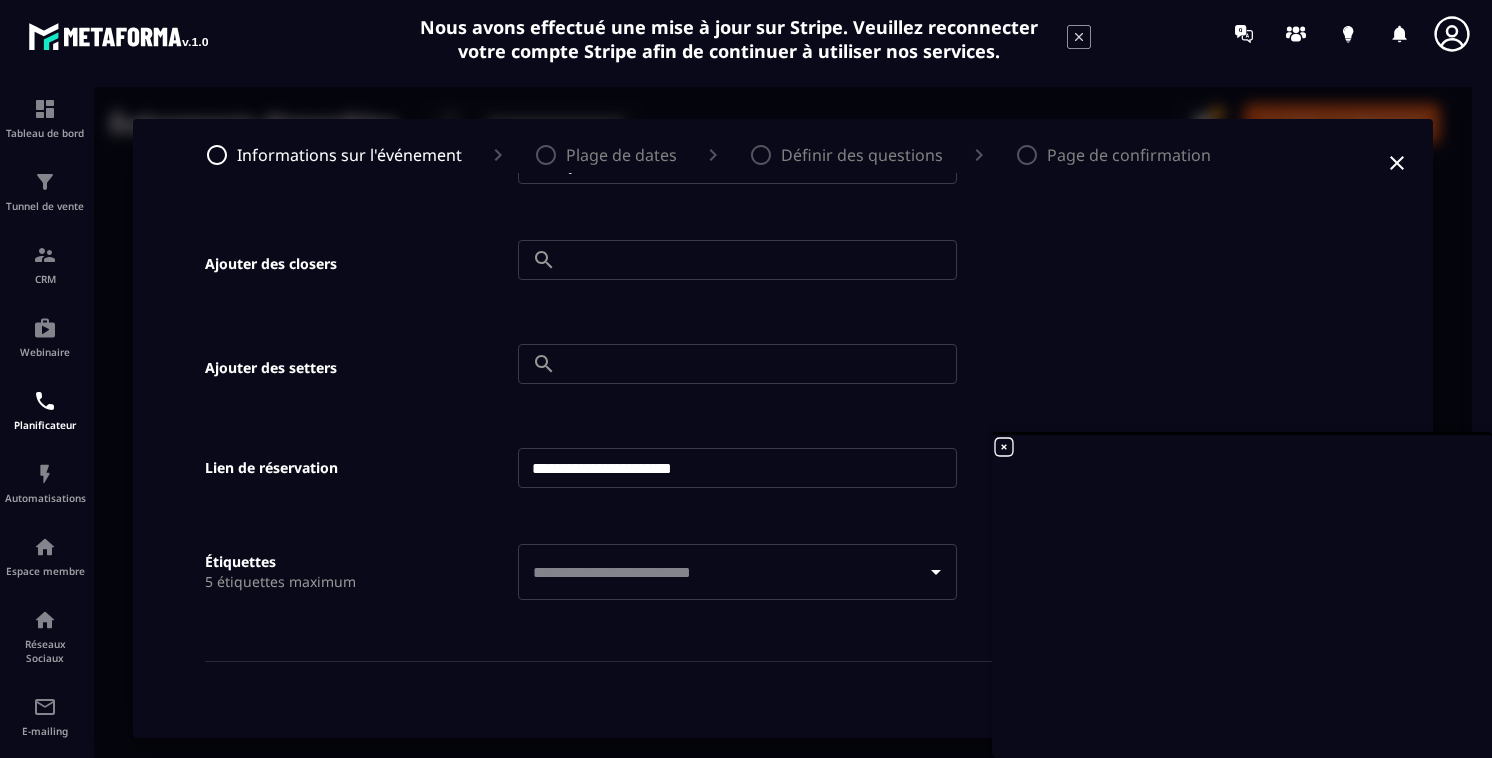 scroll, scrollTop: 912, scrollLeft: 0, axis: vertical 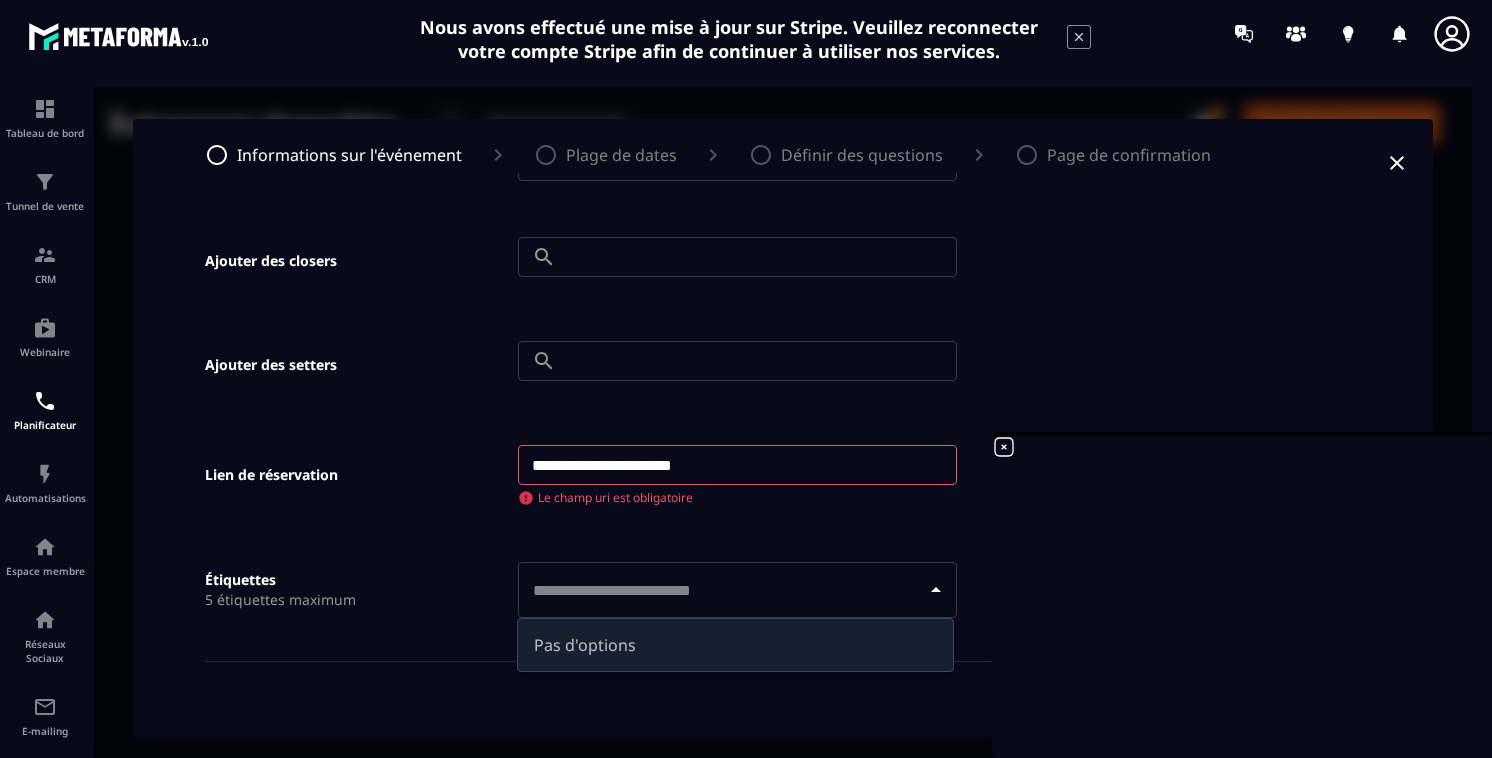 click on "​" at bounding box center (737, 590) 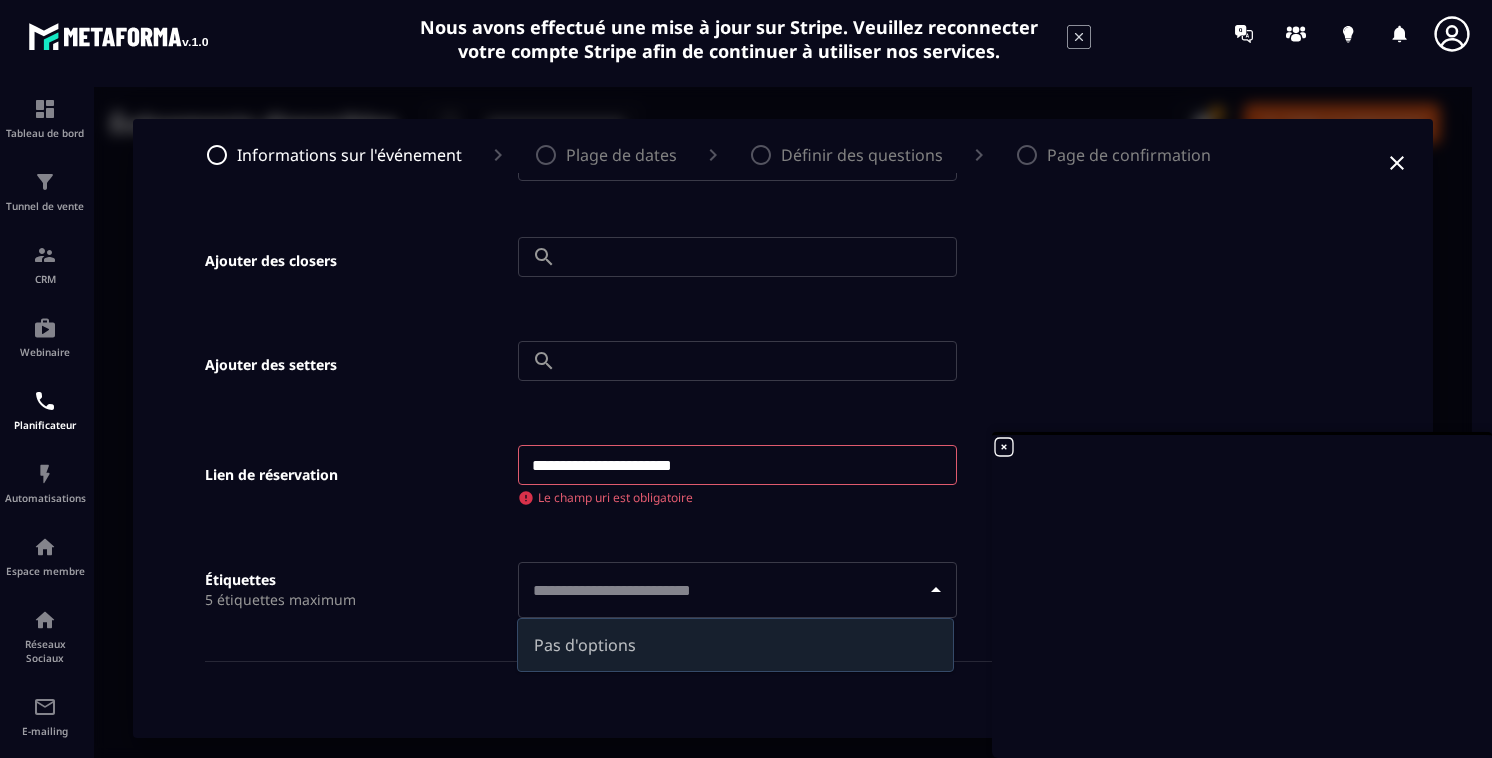 click on "**********" at bounding box center (737, 465) 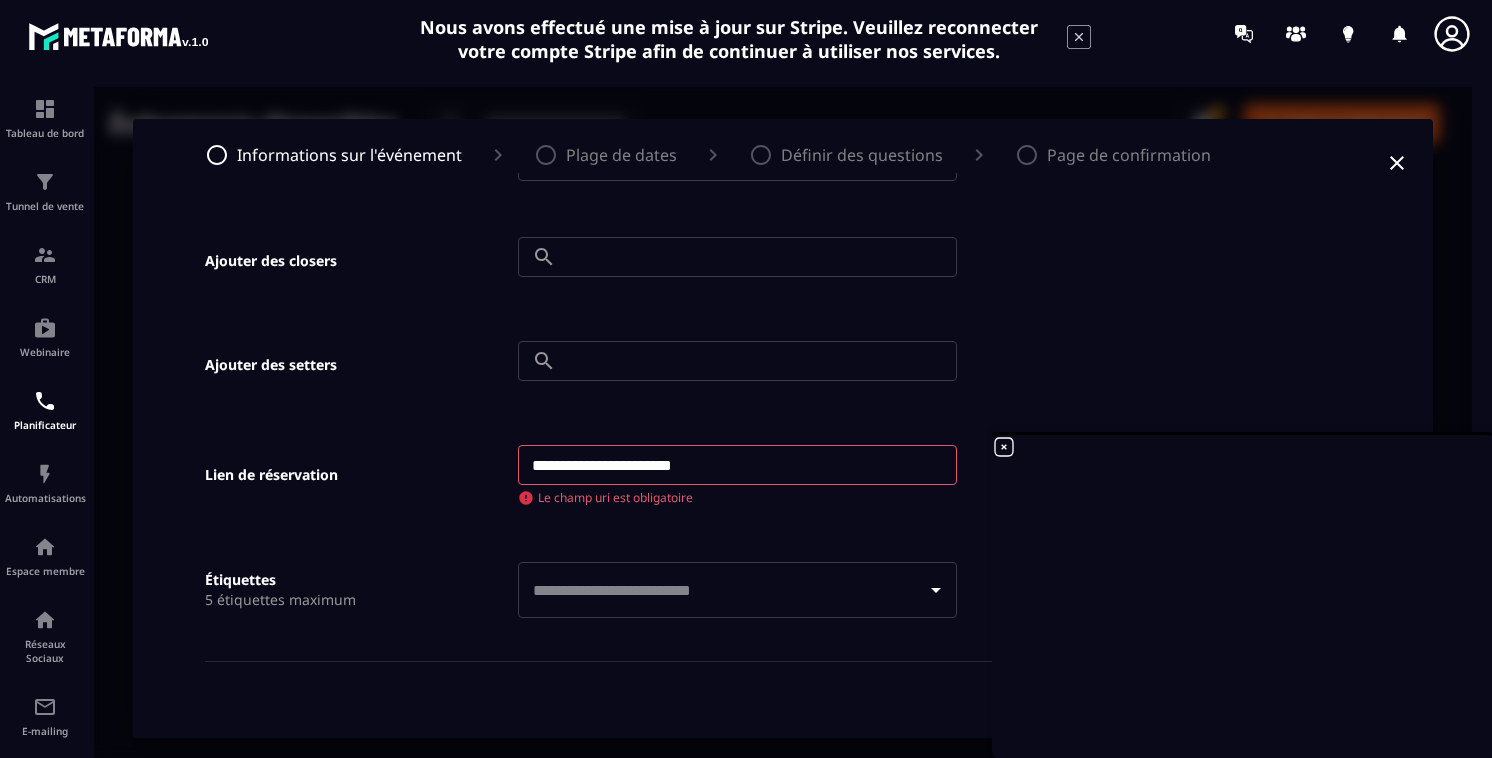click on "**********" at bounding box center [737, 465] 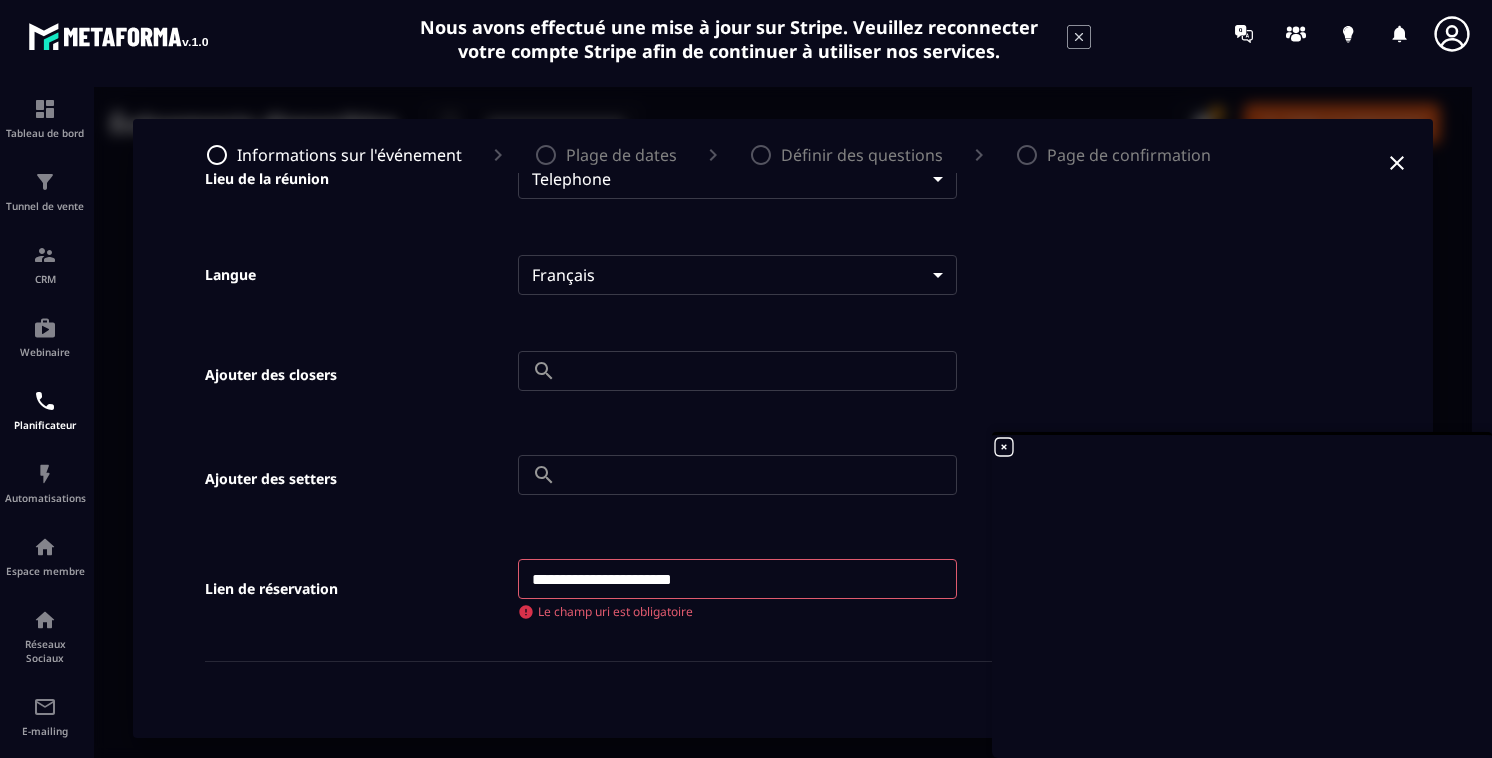 scroll, scrollTop: 834, scrollLeft: 0, axis: vertical 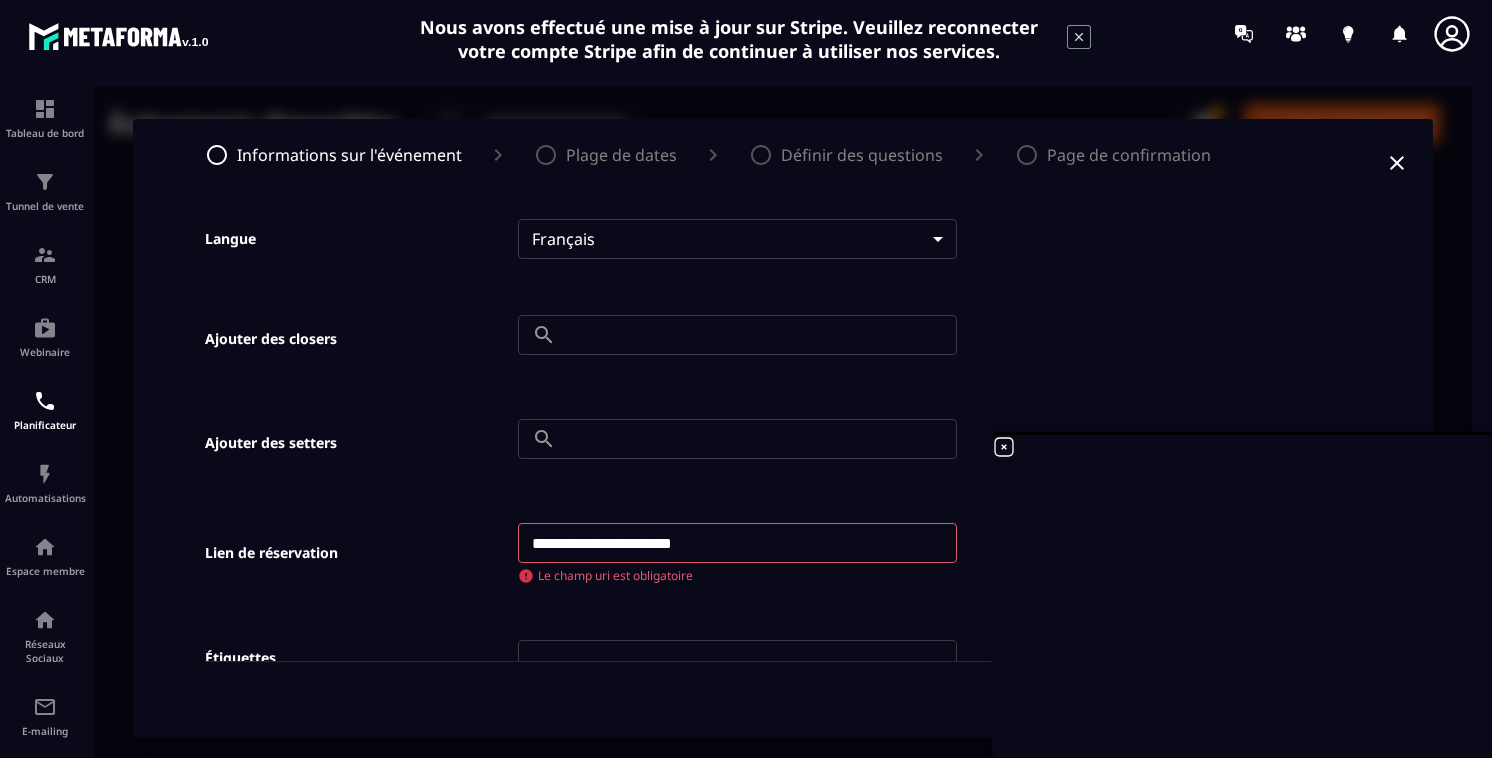 click at bounding box center (760, 335) 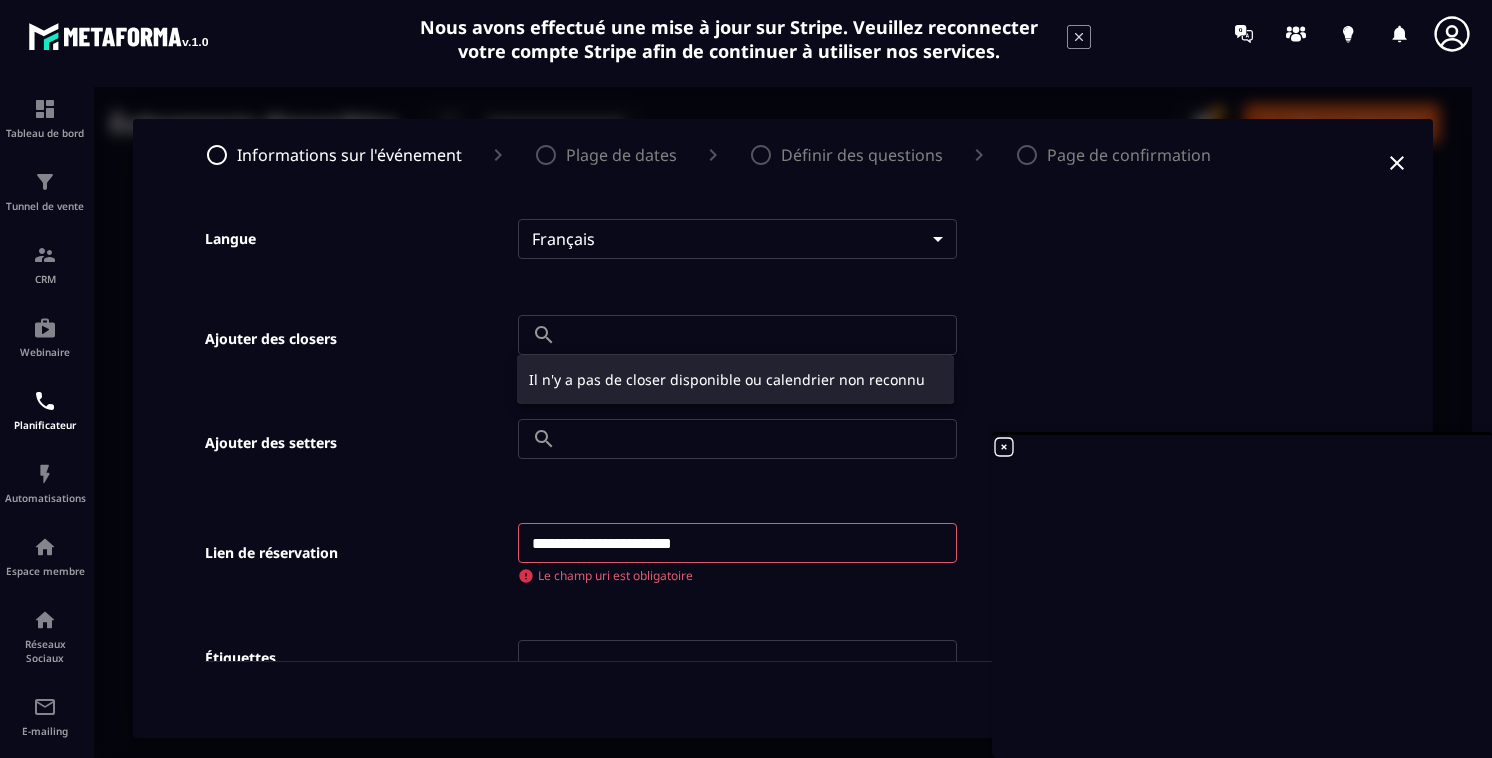 click at bounding box center [783, 428] 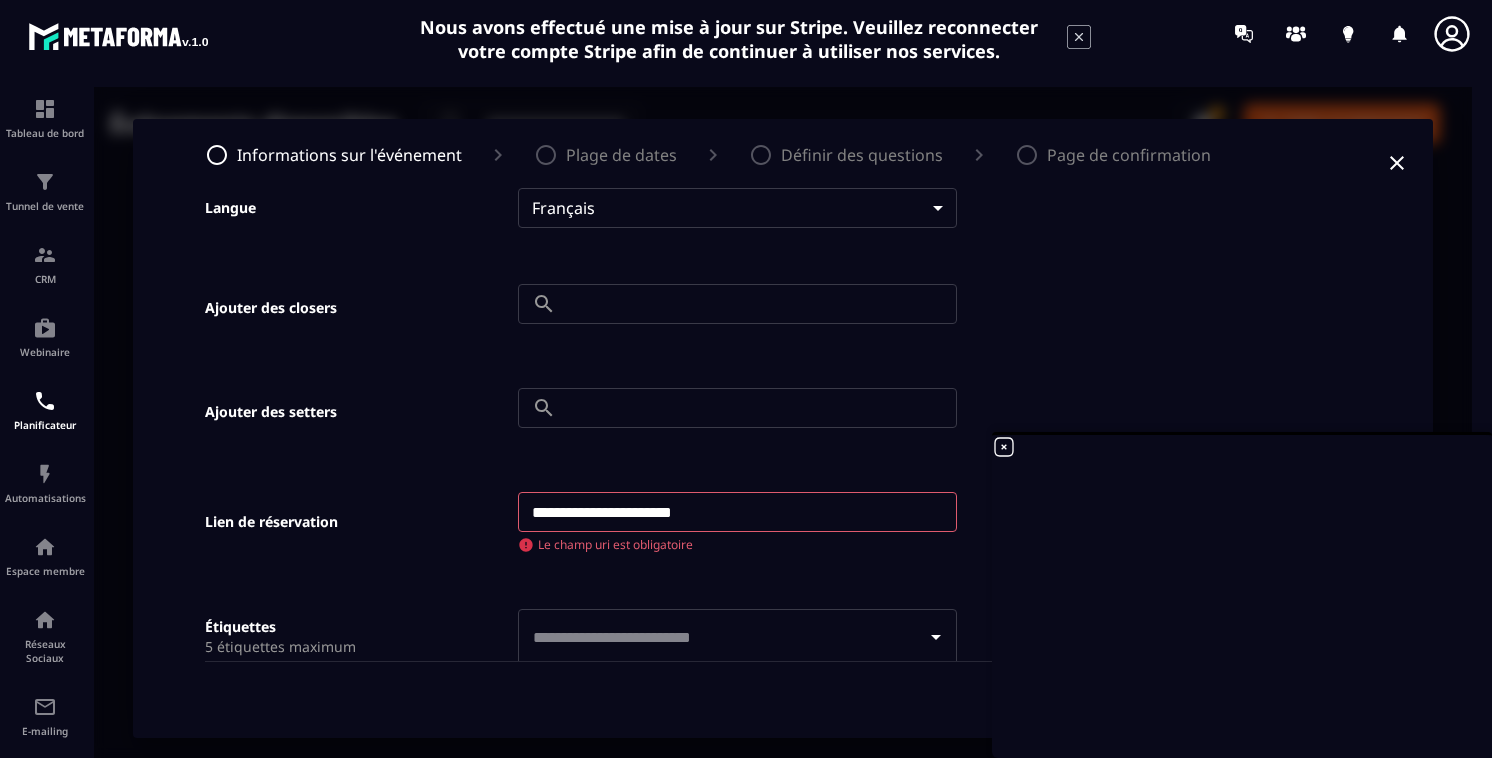 scroll, scrollTop: 871, scrollLeft: 0, axis: vertical 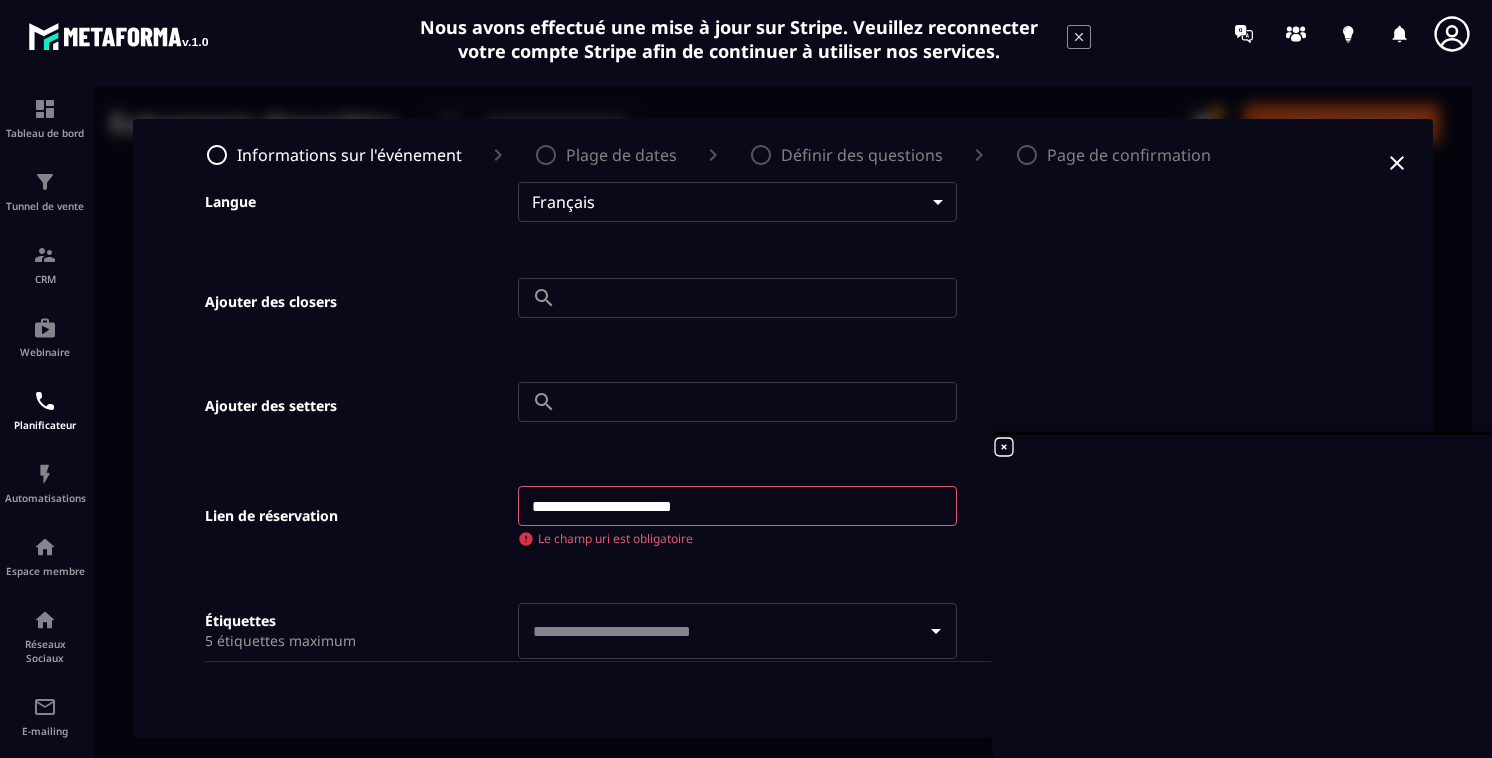 click at bounding box center [760, 402] 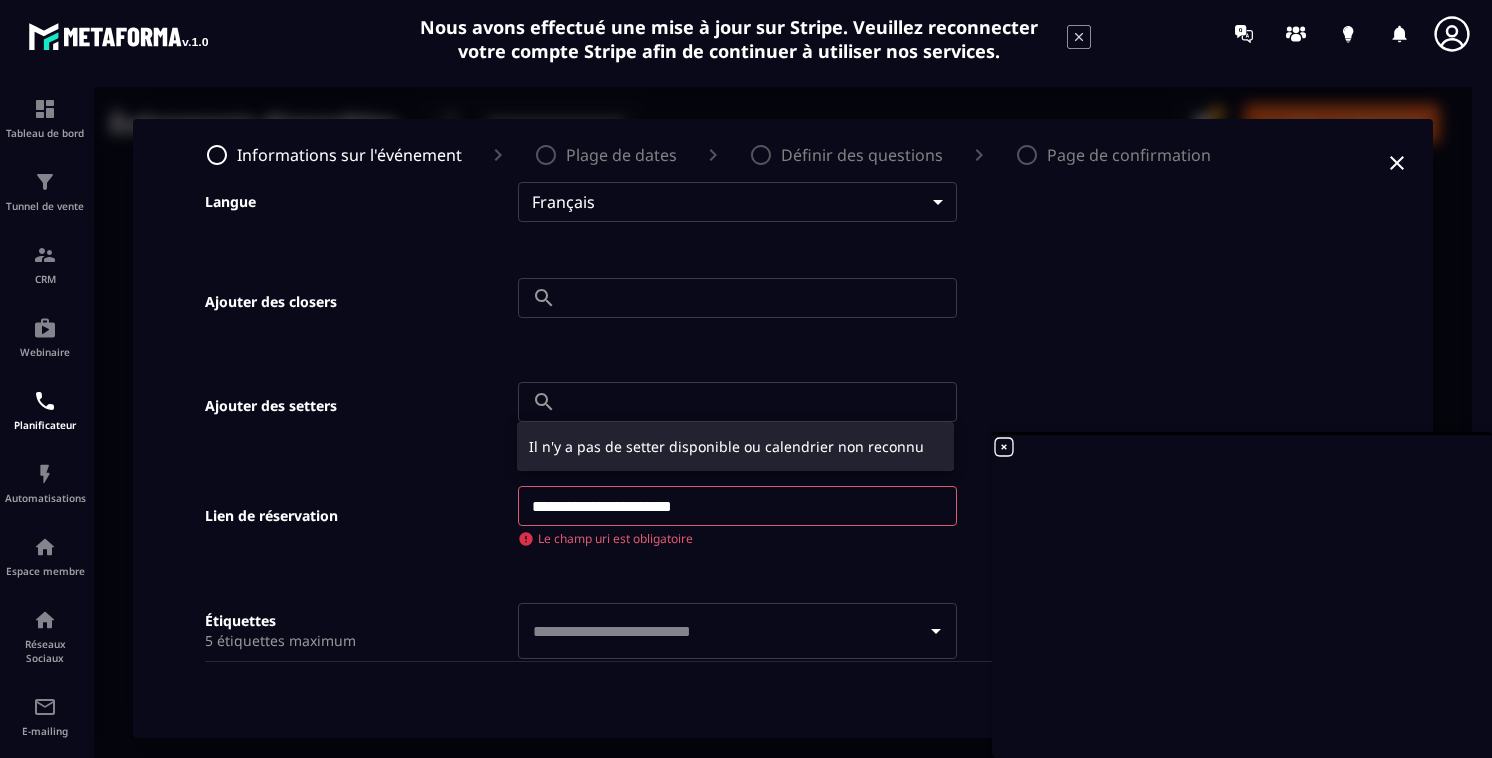 click at bounding box center [783, 428] 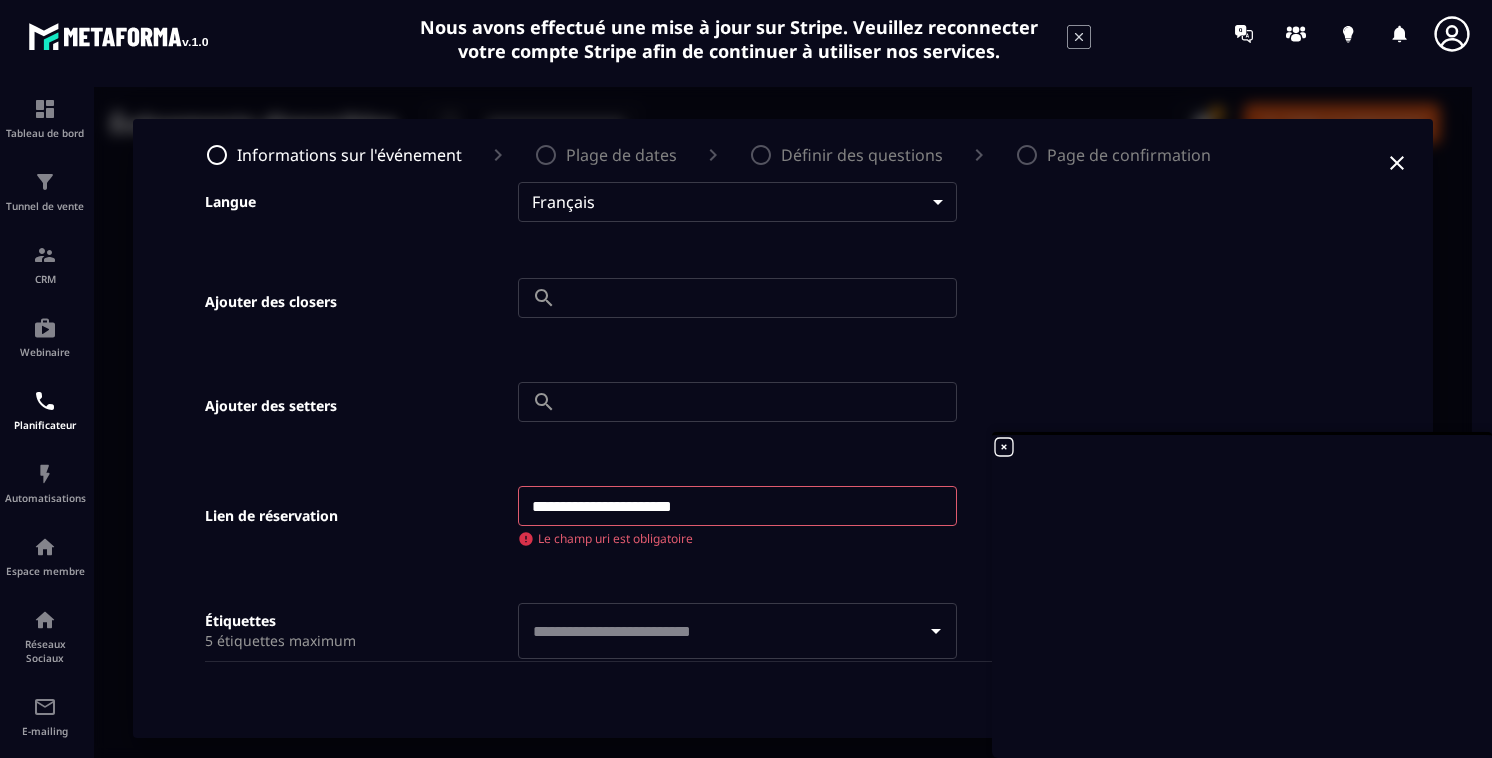 click on "**********" at bounding box center [737, 506] 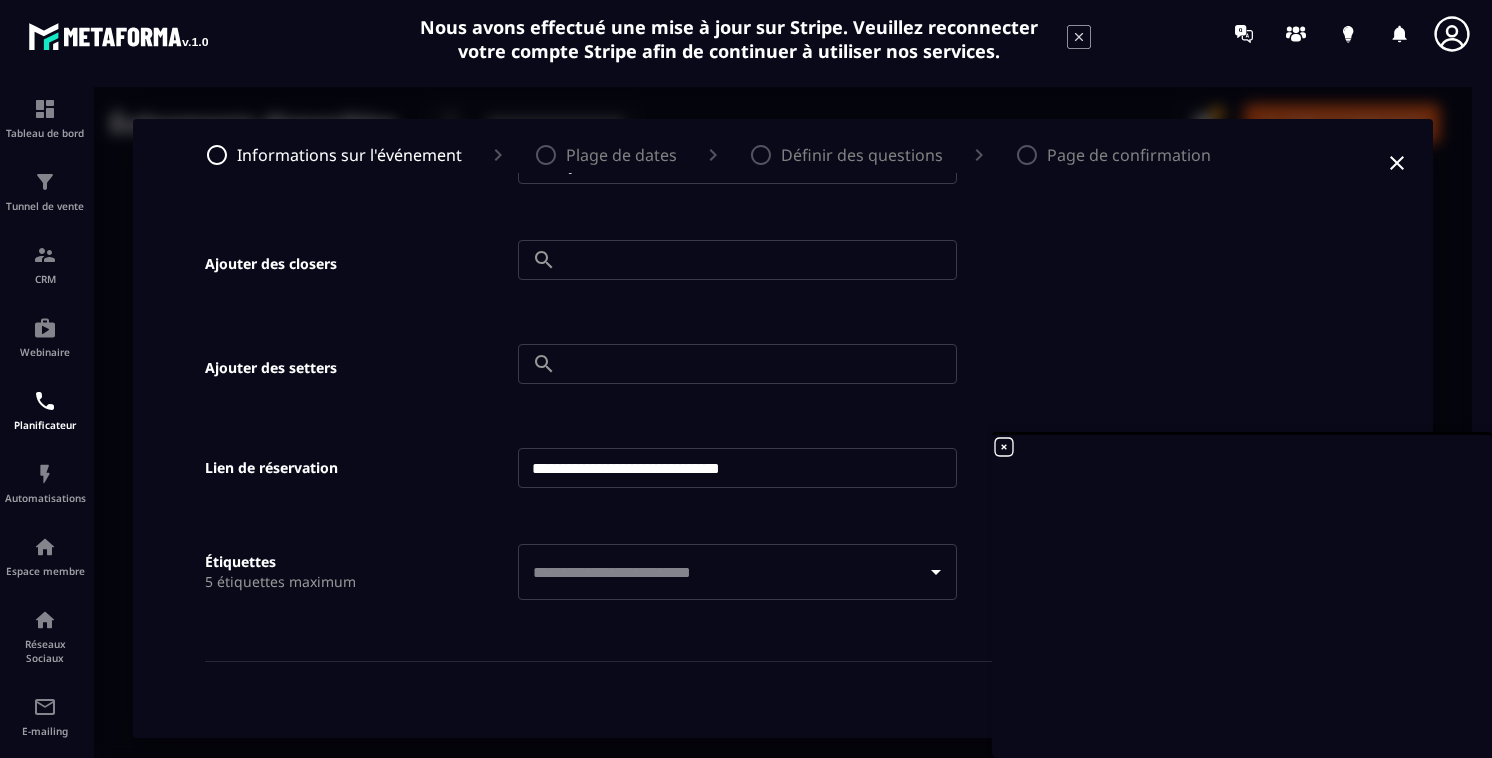scroll, scrollTop: 912, scrollLeft: 0, axis: vertical 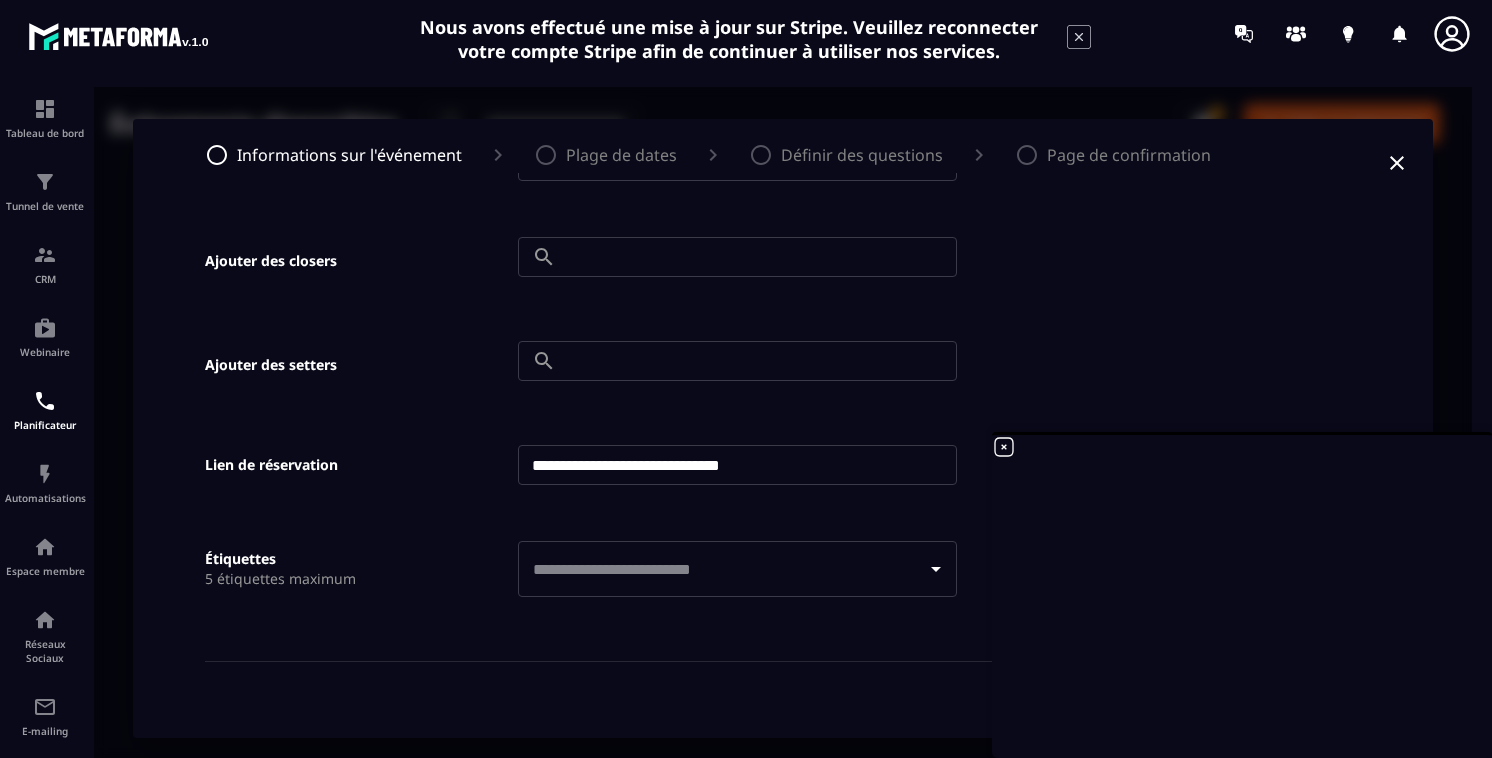 type on "**********" 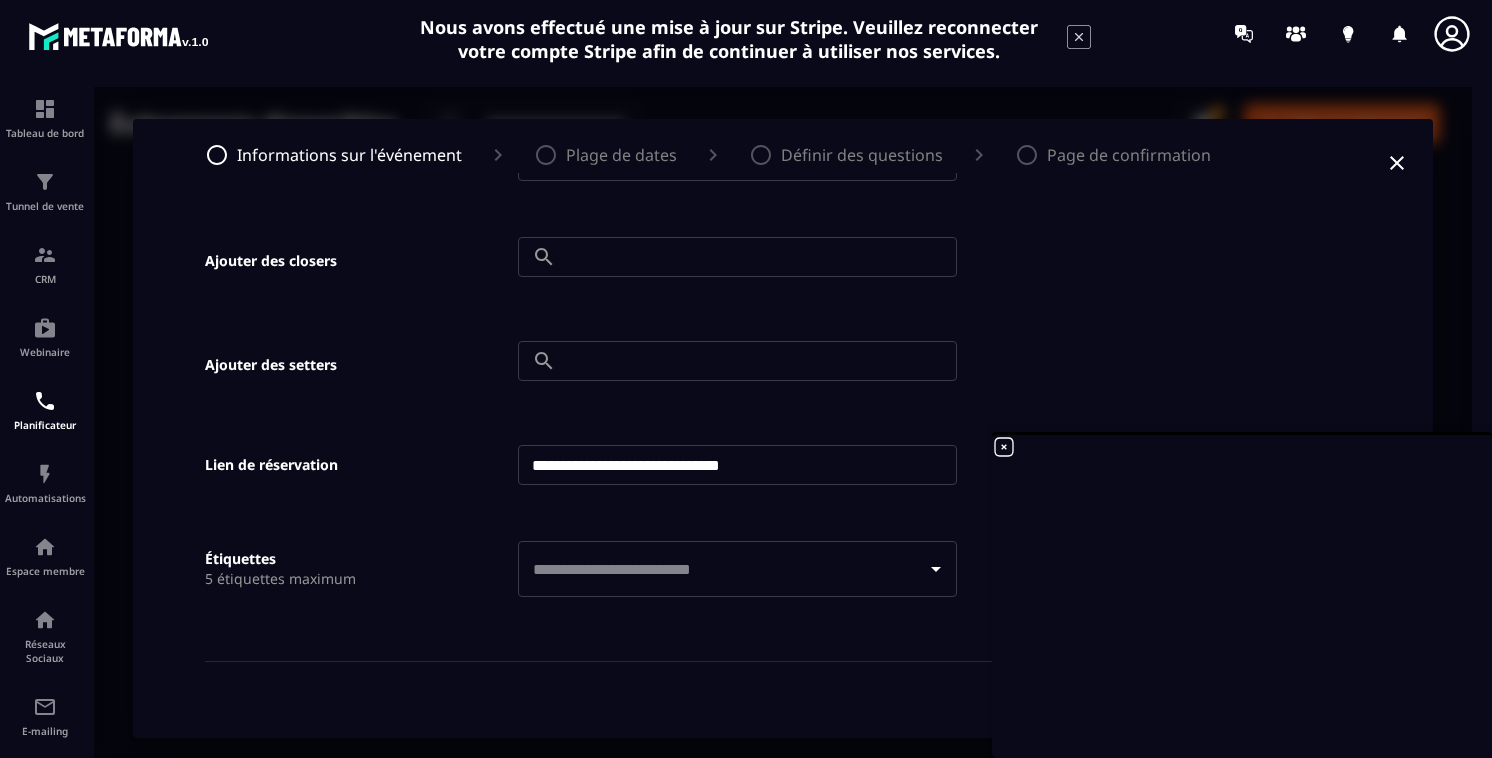 click on "Étiquettes 5 étiquettes maximum ​" at bounding box center [553, 541] 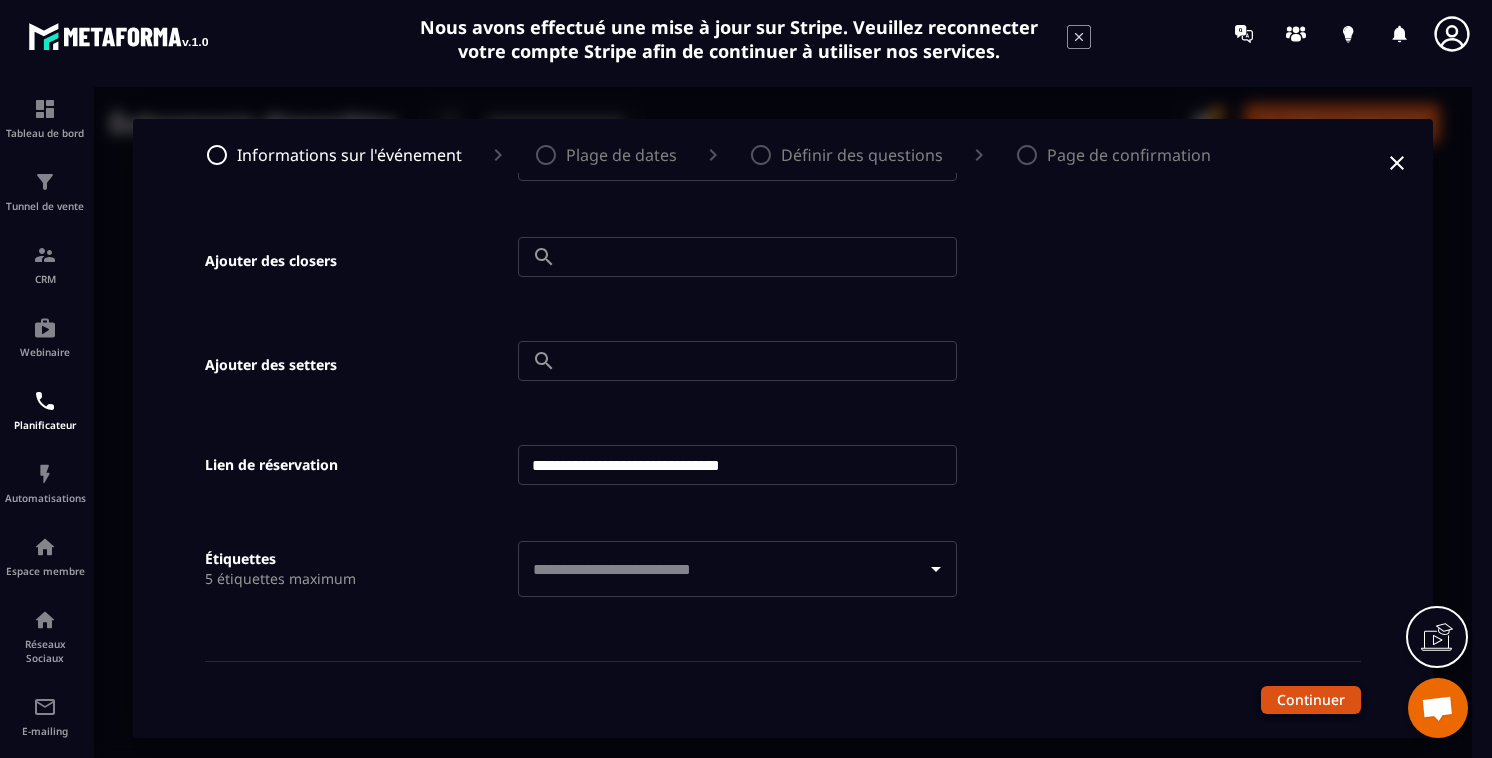 click on "Continuer" at bounding box center (1311, 700) 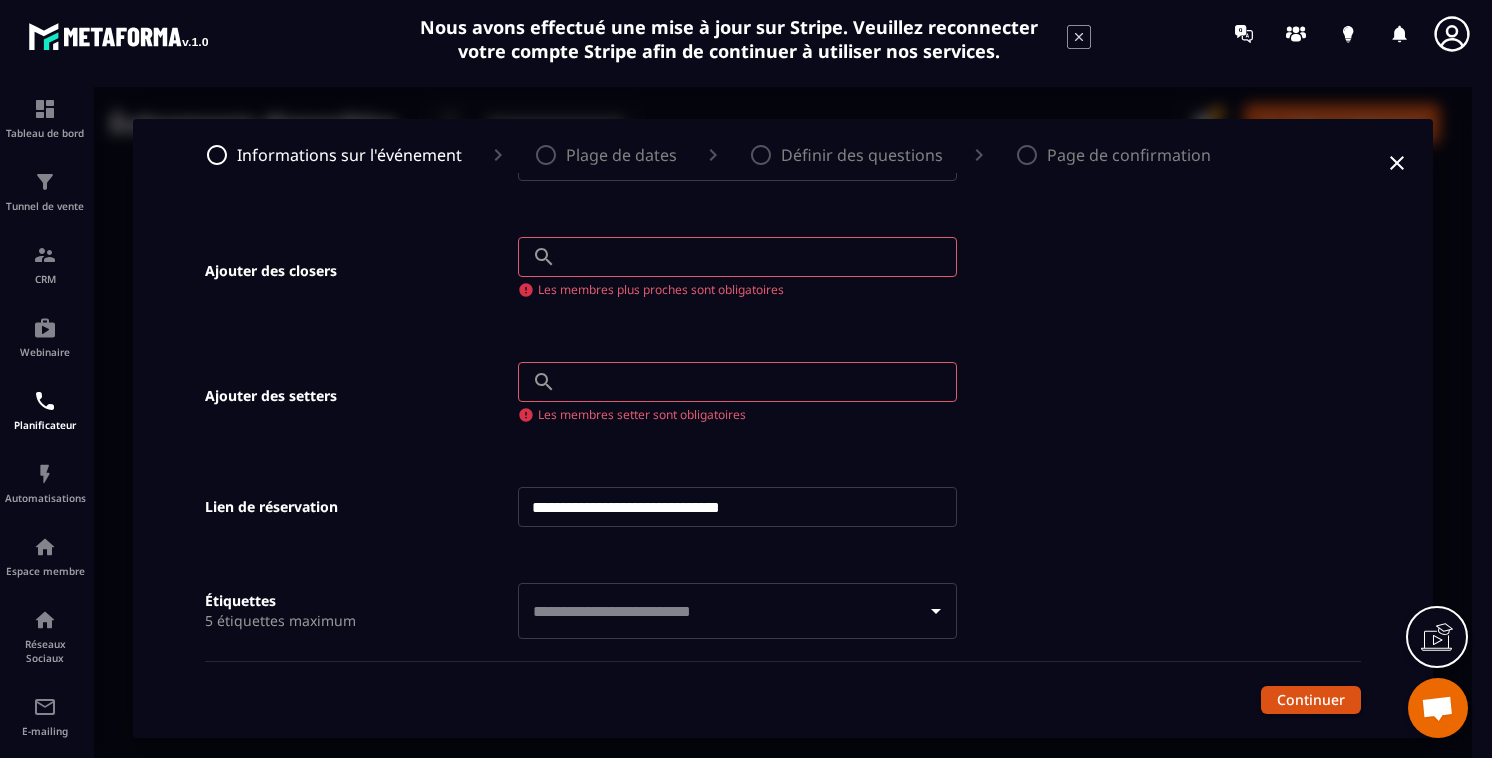 click at bounding box center (760, 382) 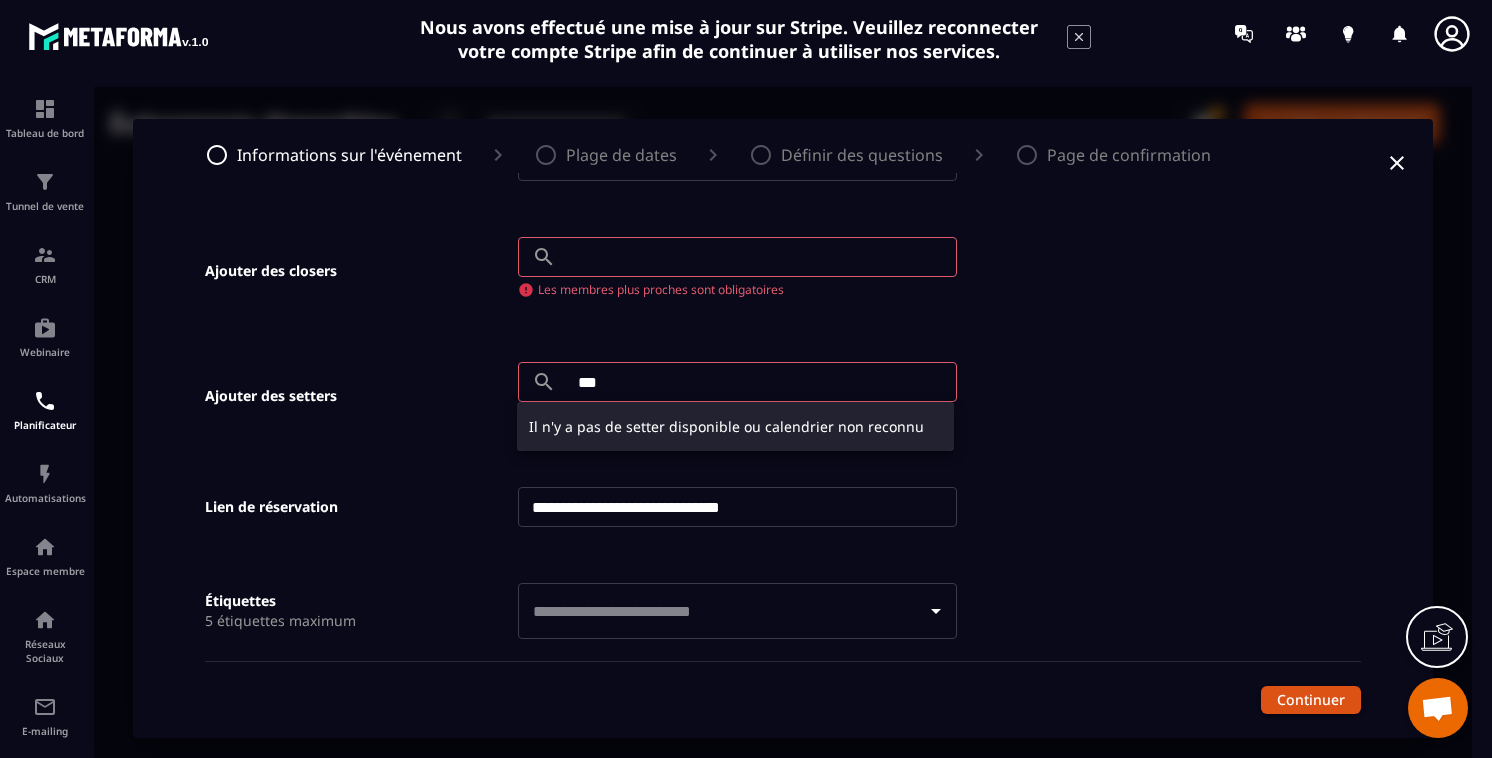 type on "***" 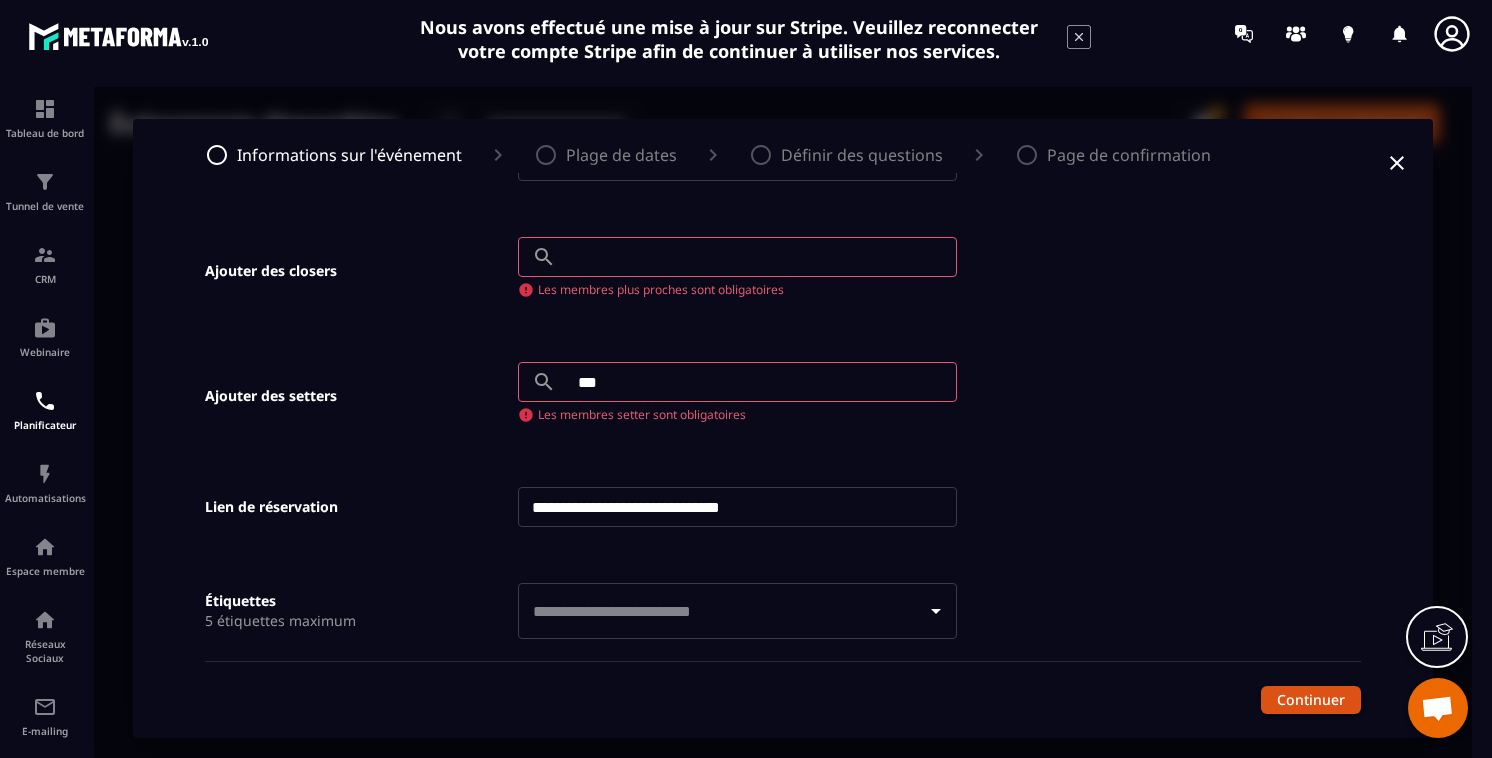 click 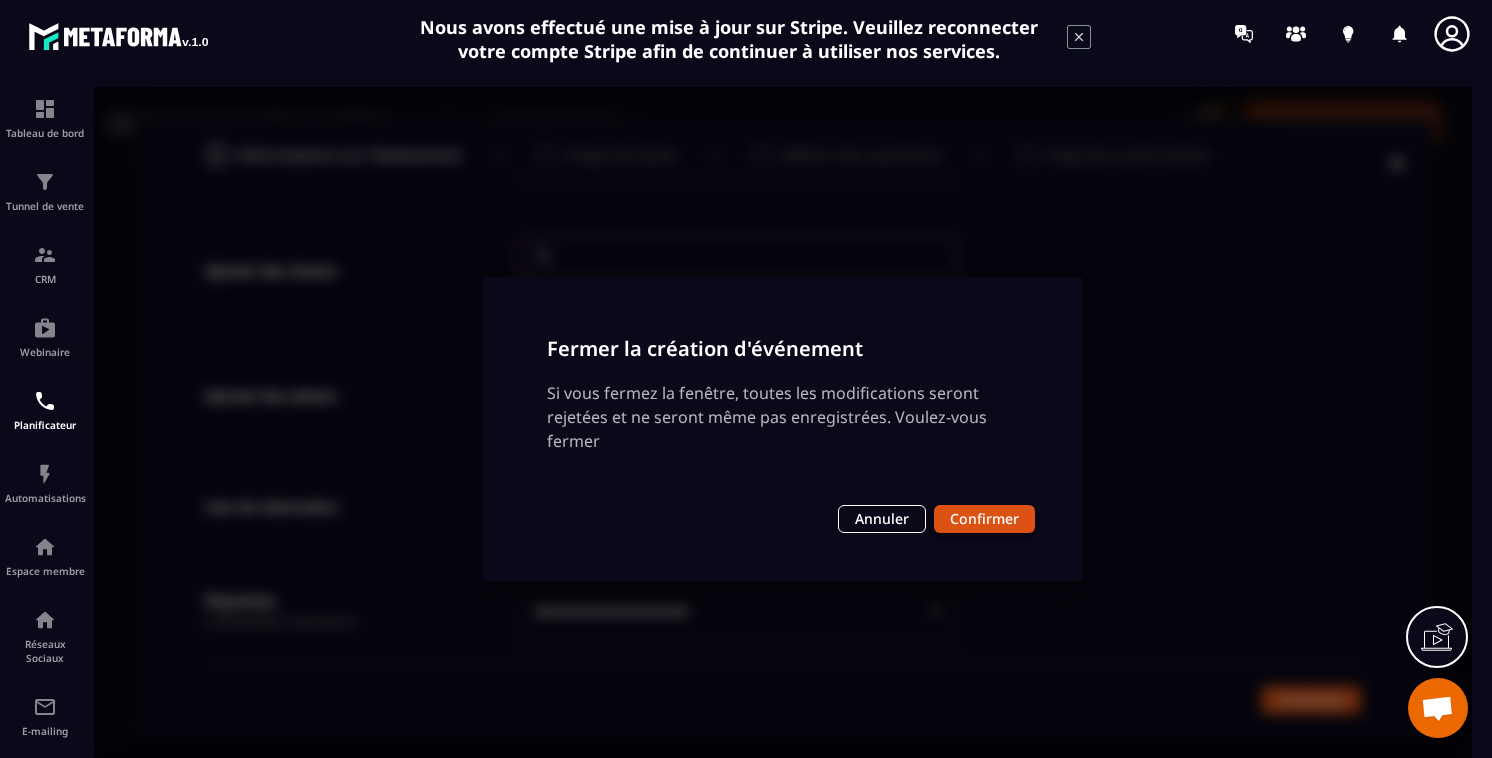 click on "Confirmer" at bounding box center [984, 519] 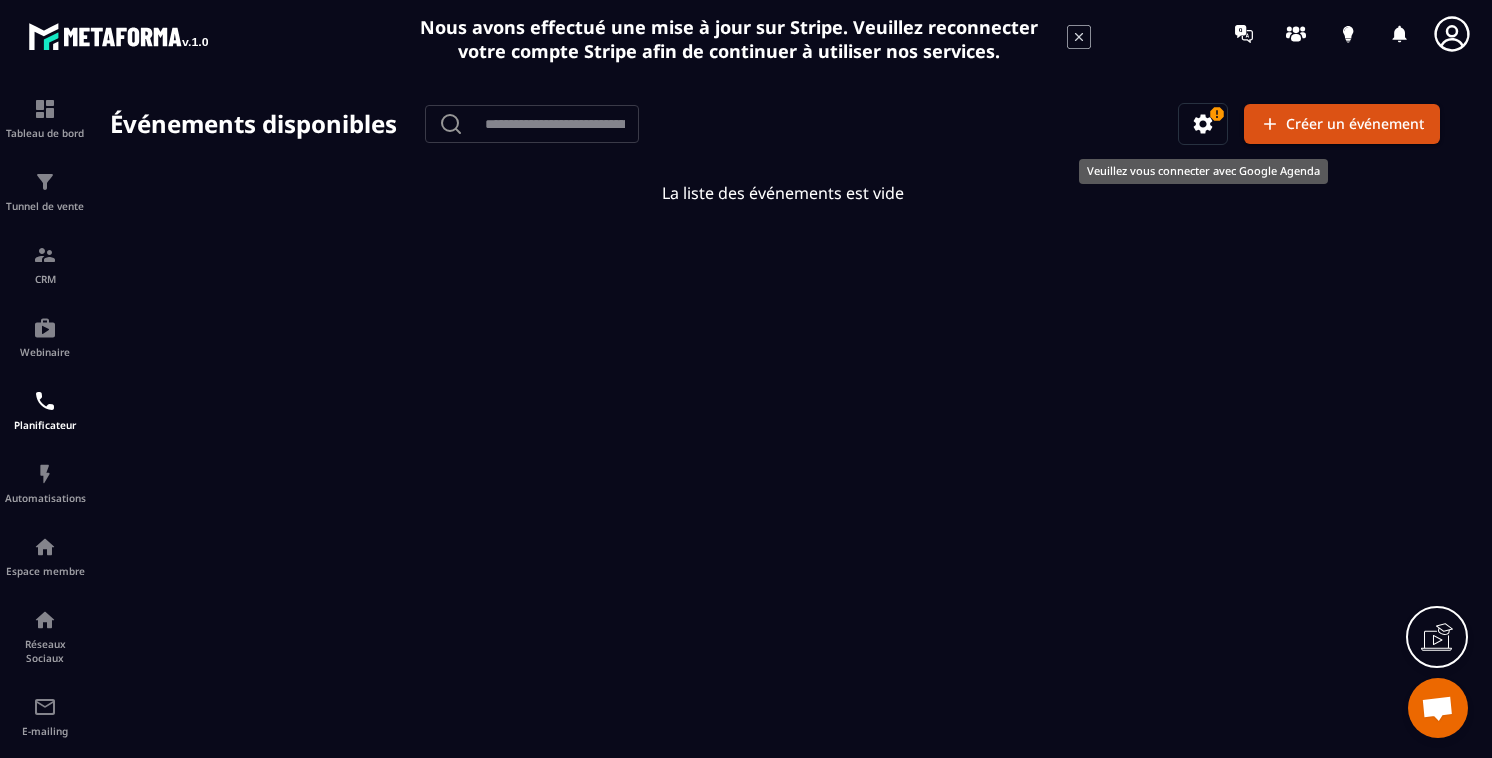 click 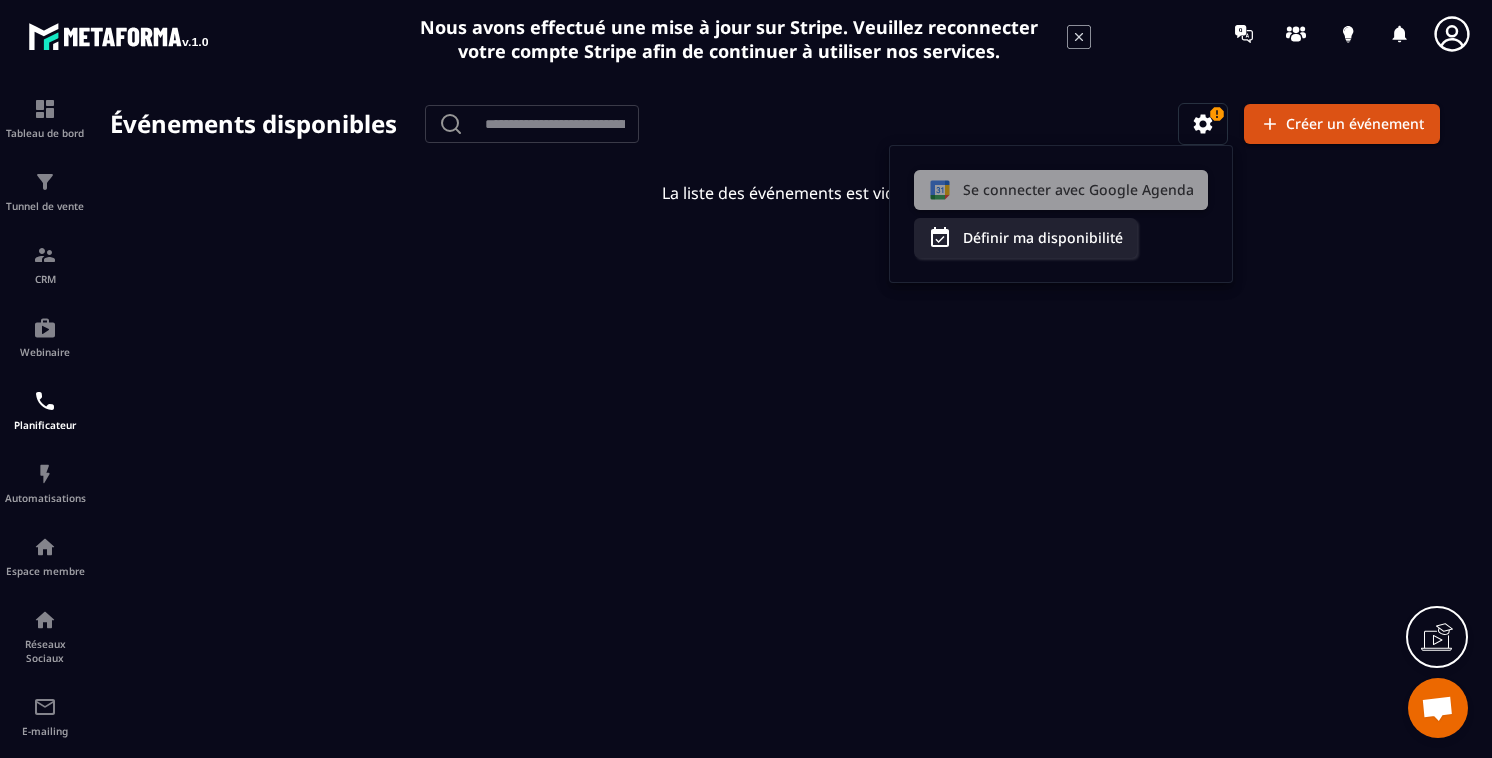 click on "Se connecter avec Google Agenda" at bounding box center [1061, 190] 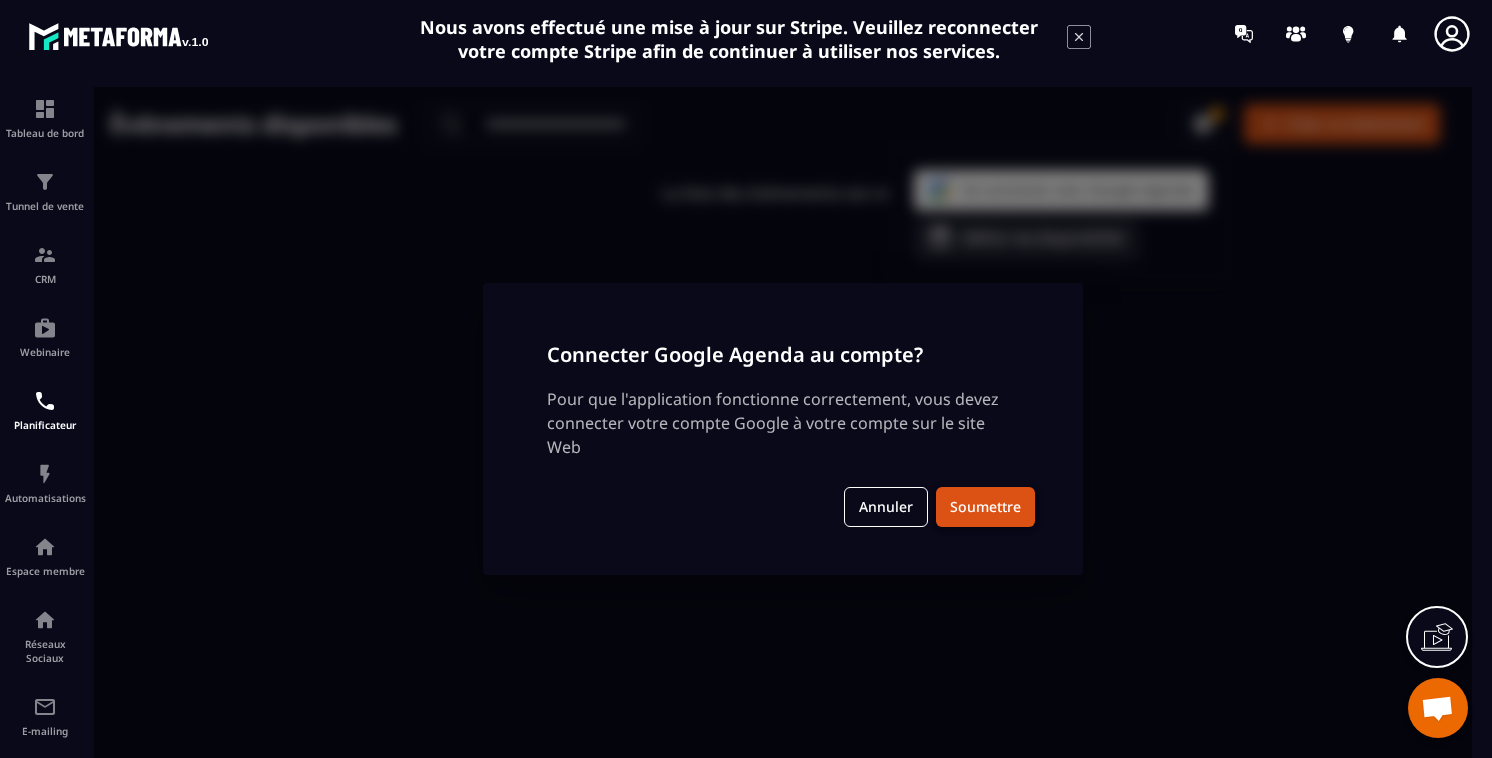 click on "Soumettre" at bounding box center [985, 507] 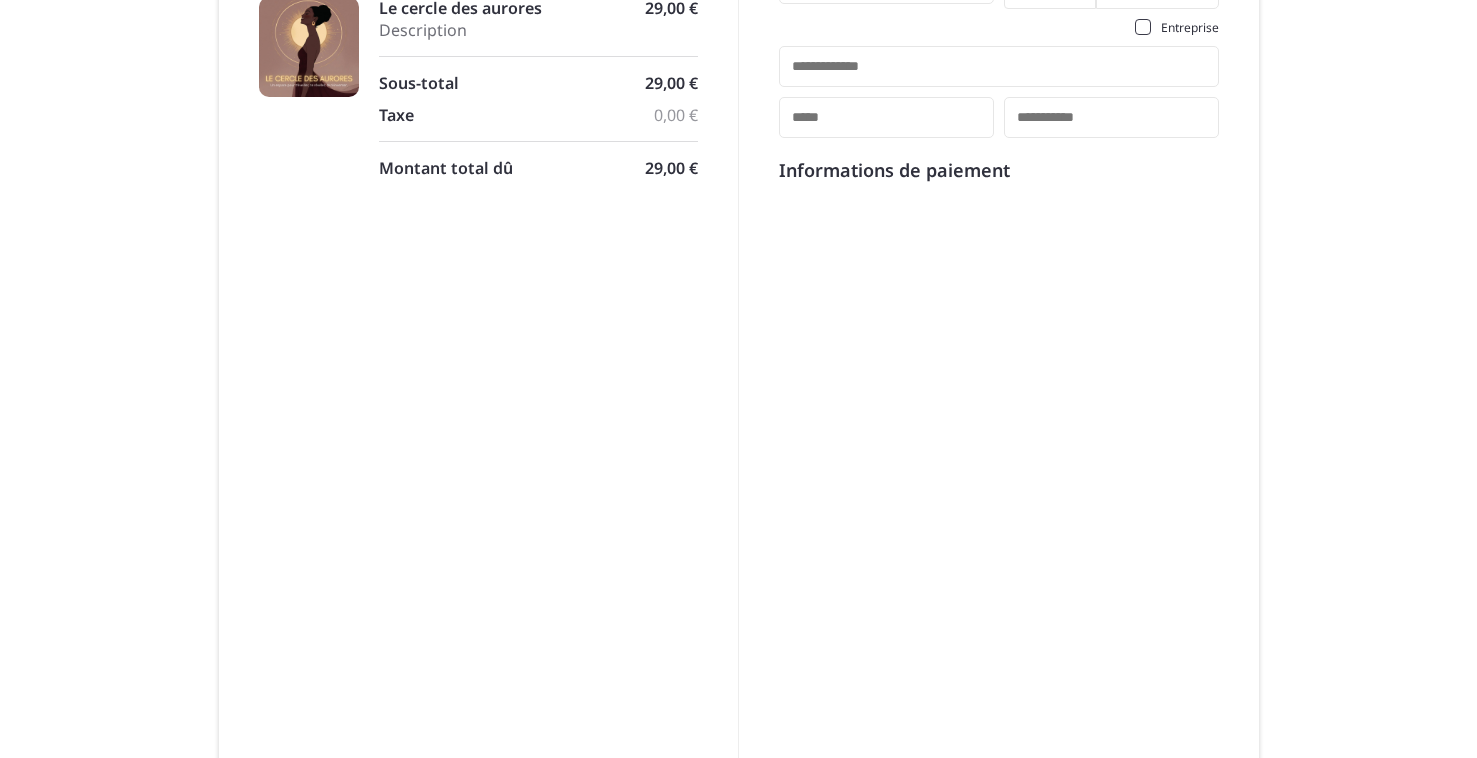 scroll, scrollTop: 0, scrollLeft: 0, axis: both 